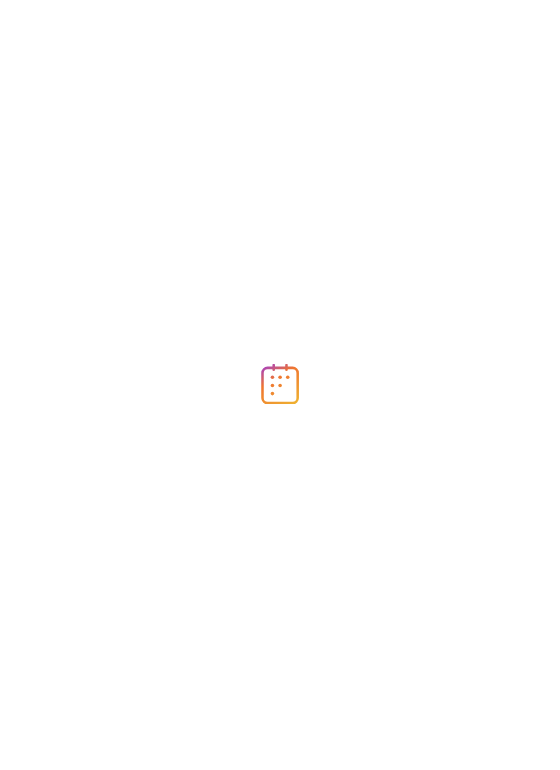 scroll, scrollTop: 0, scrollLeft: 0, axis: both 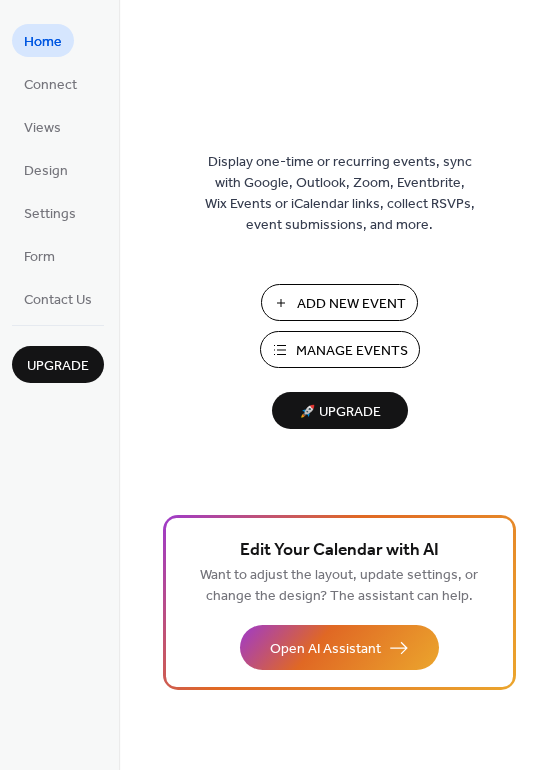 click on "Add New Event" at bounding box center (351, 304) 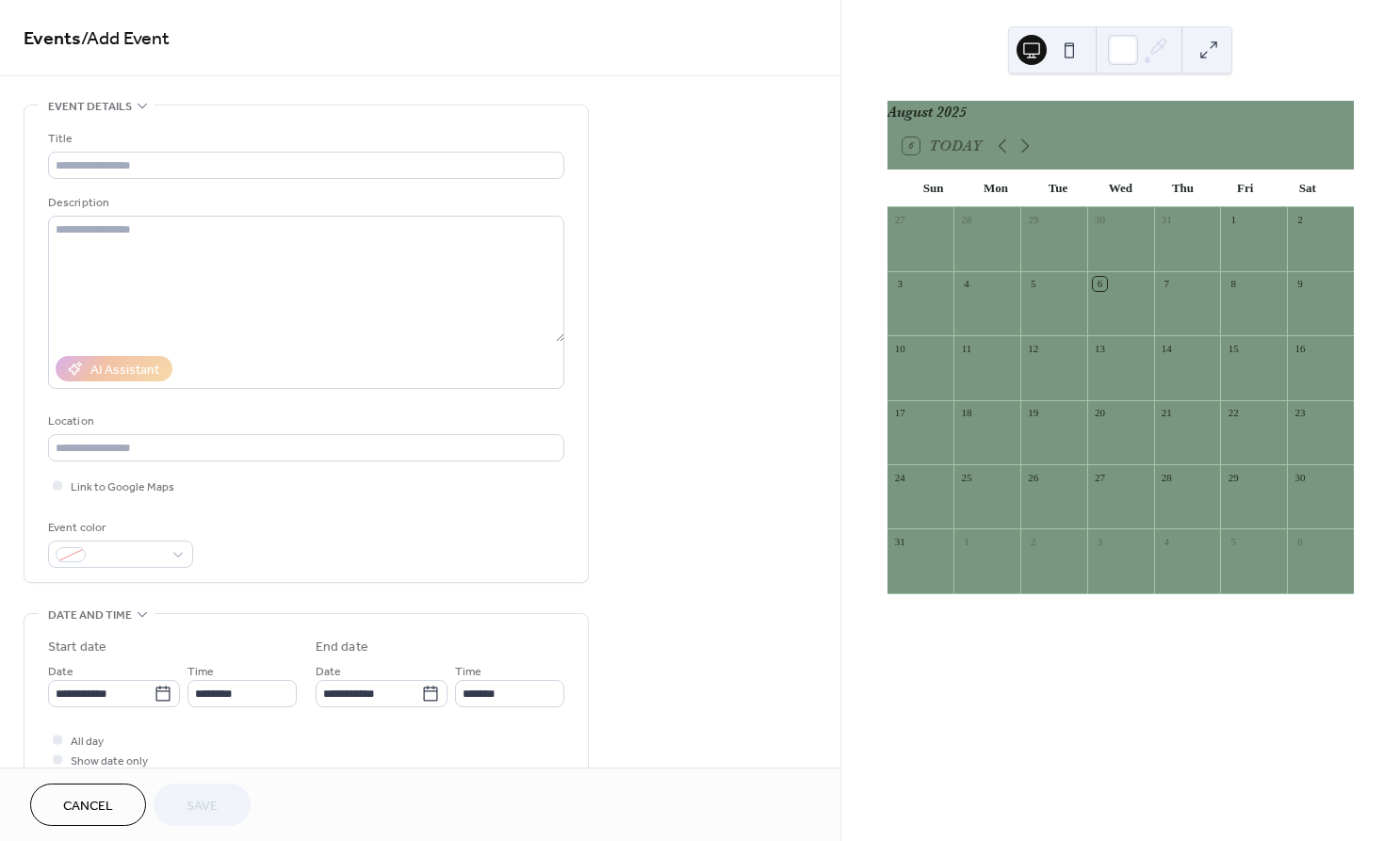 scroll, scrollTop: 0, scrollLeft: 0, axis: both 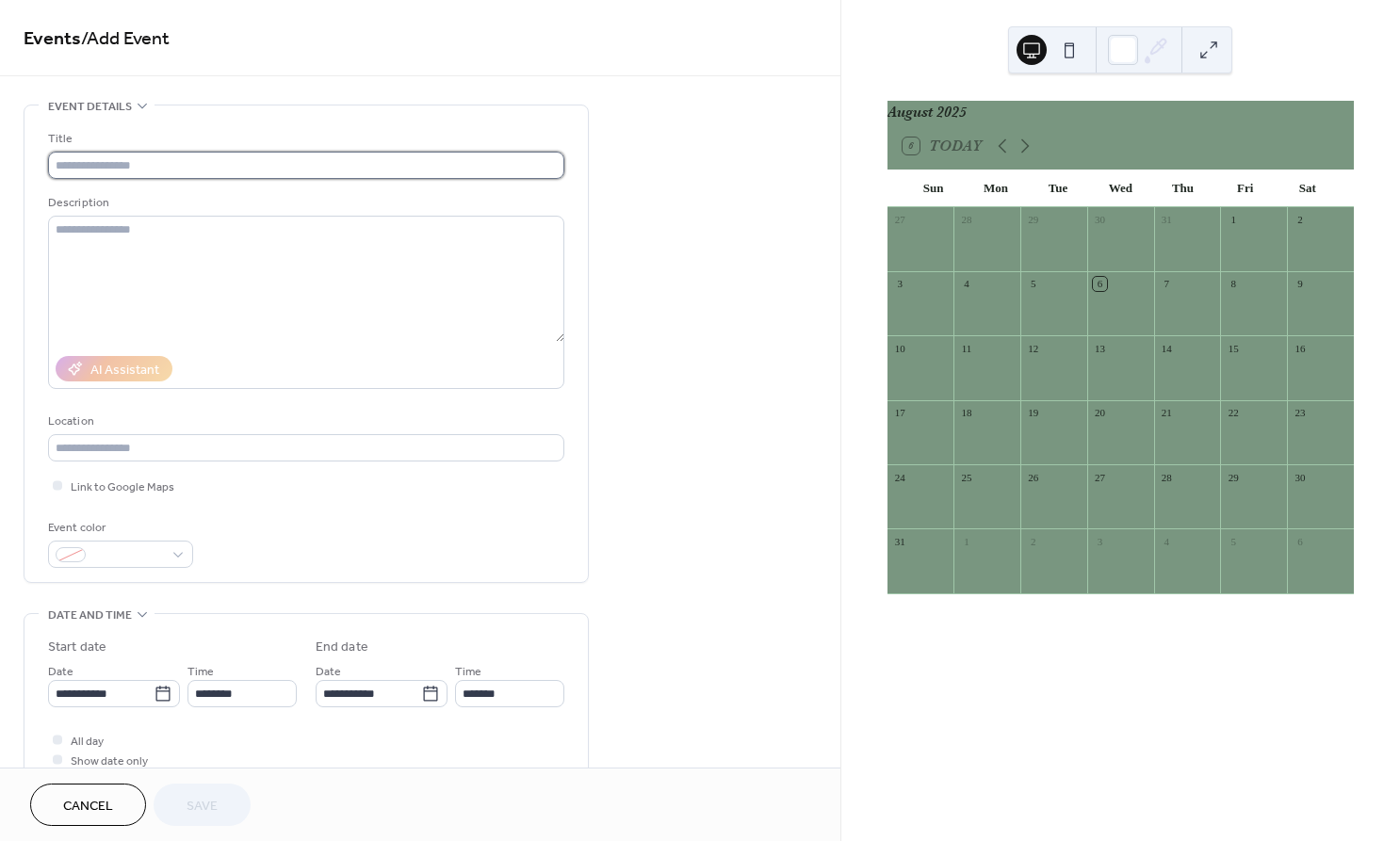 click at bounding box center (306, 165) 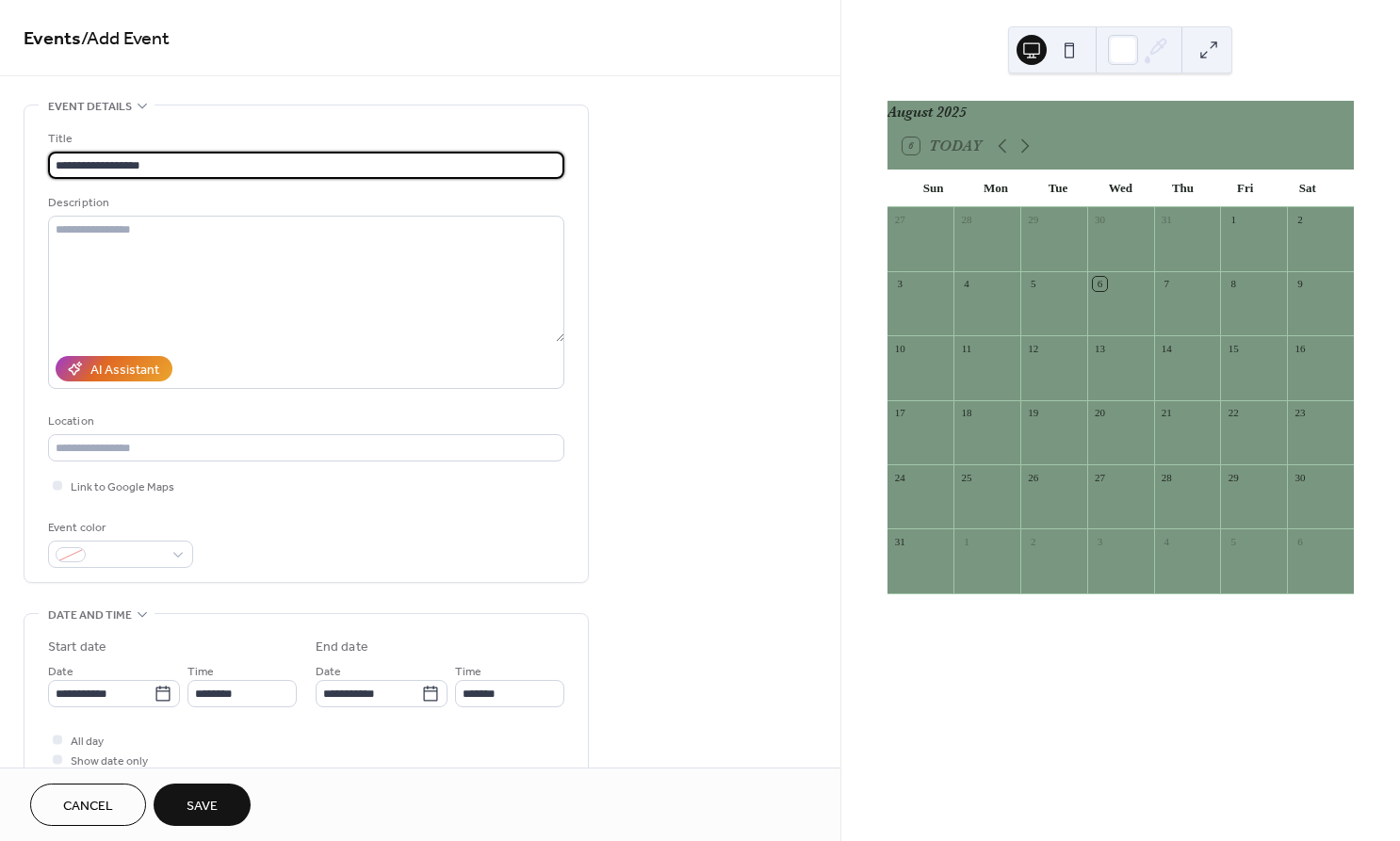 type on "**********" 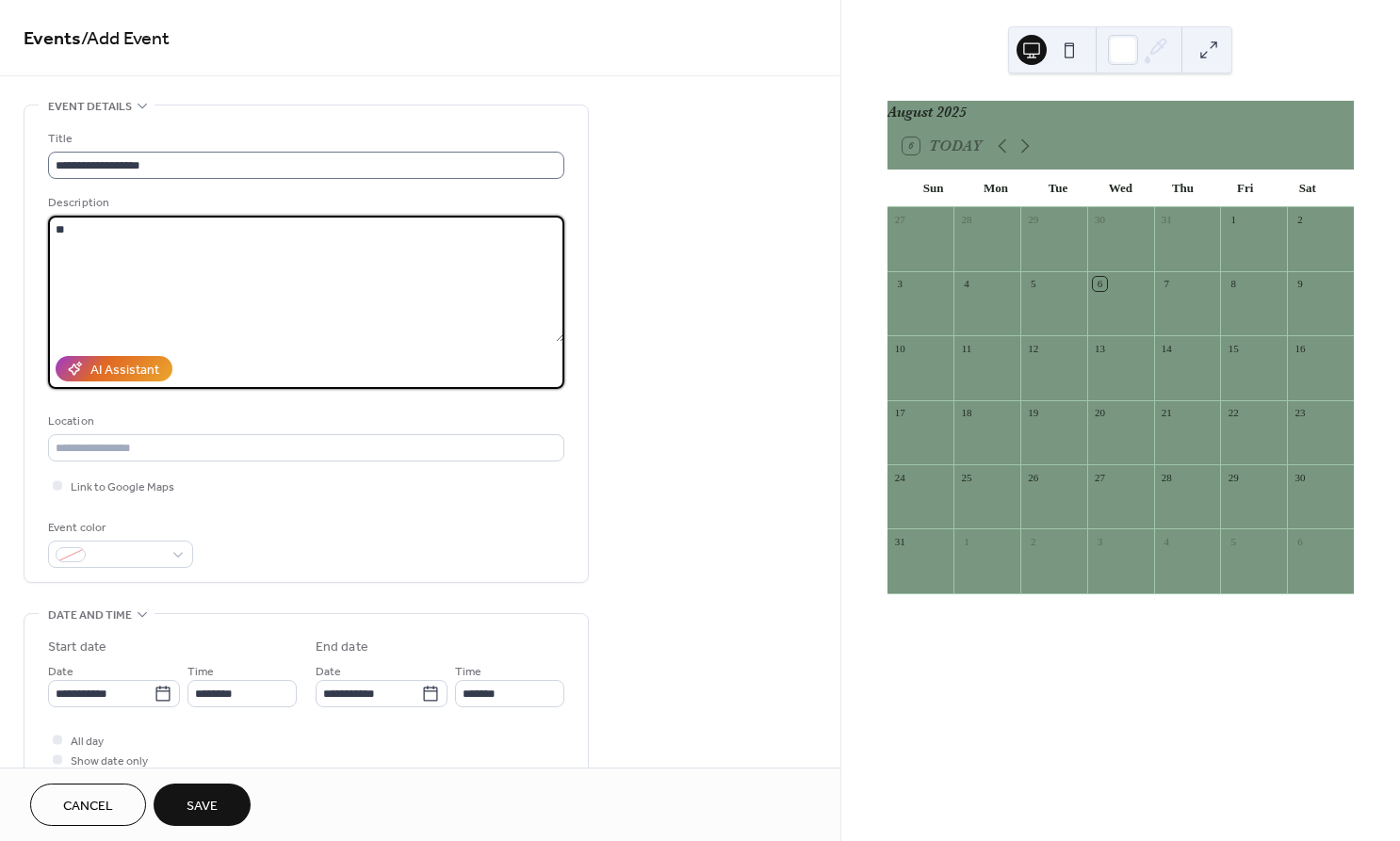 type on "*" 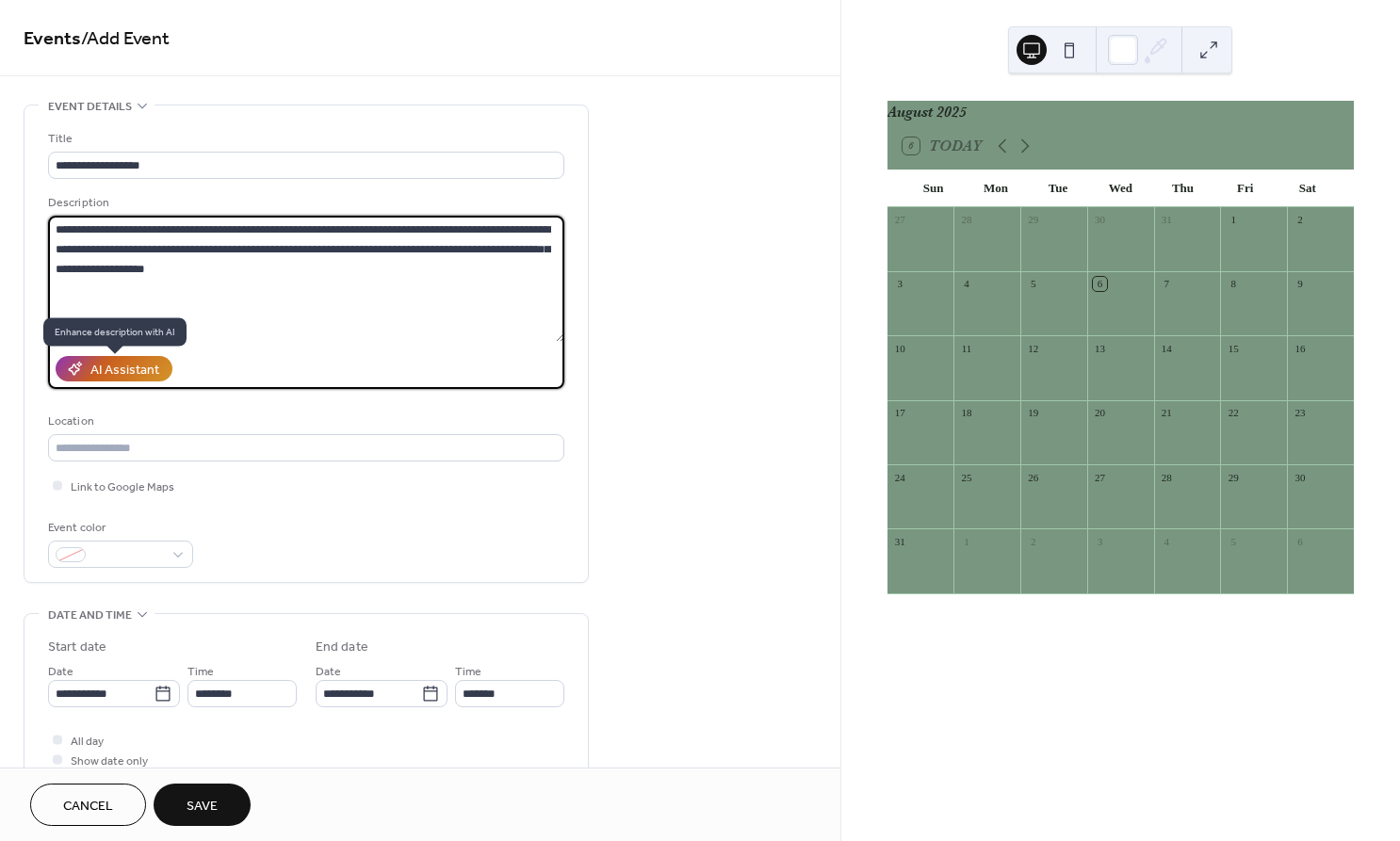 type on "**********" 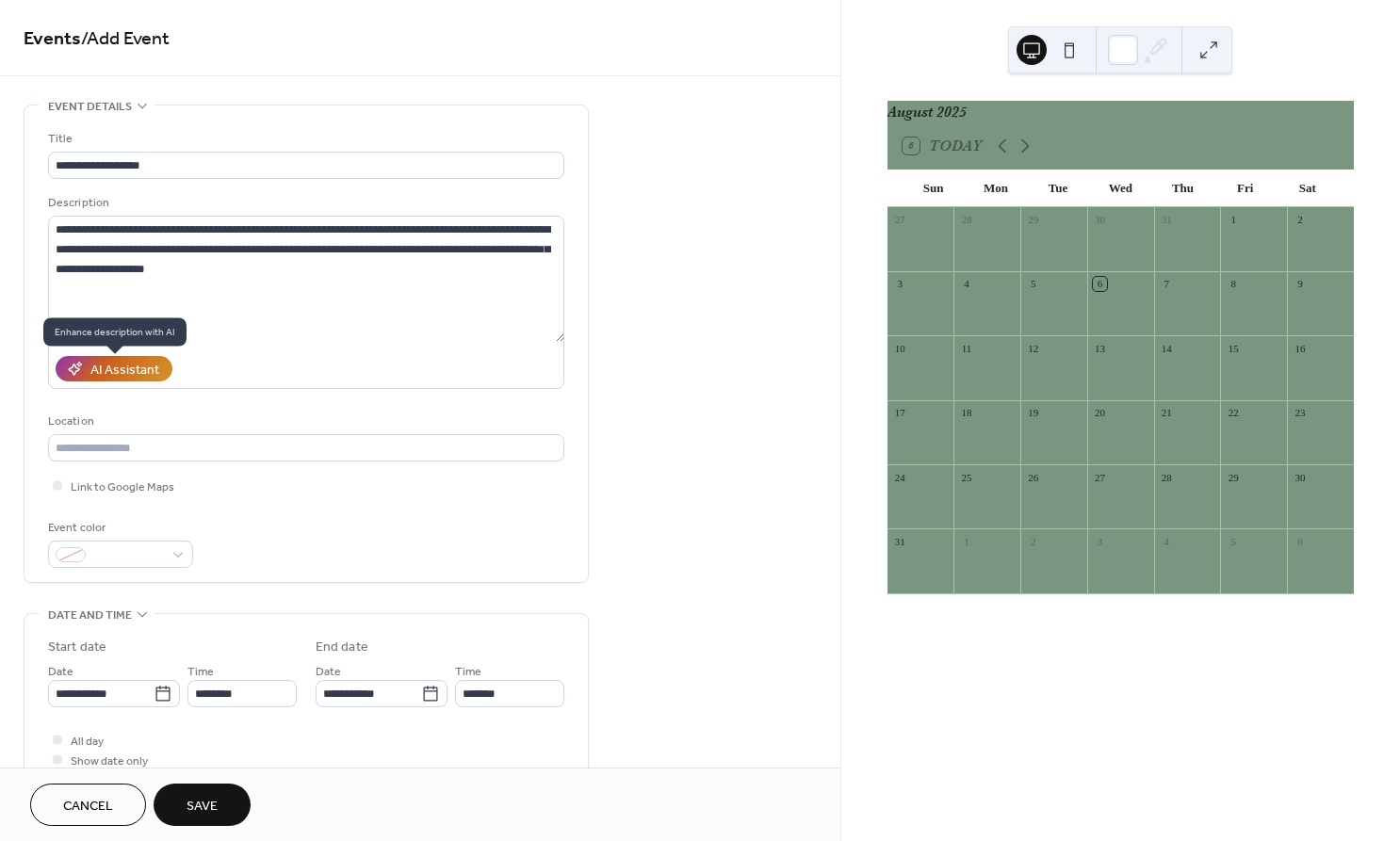 click on "AI Assistant" at bounding box center [124, 370] 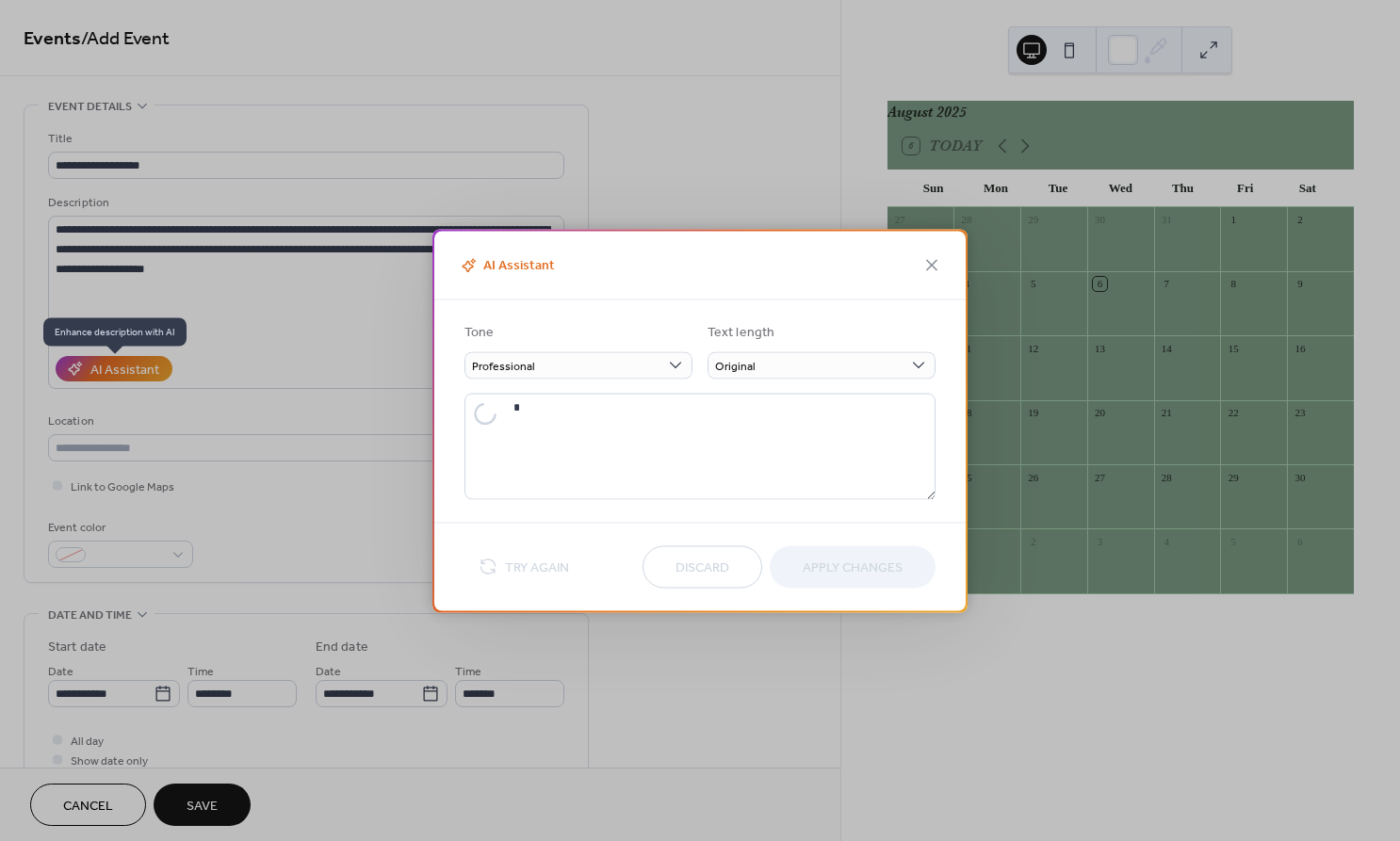 type on "**********" 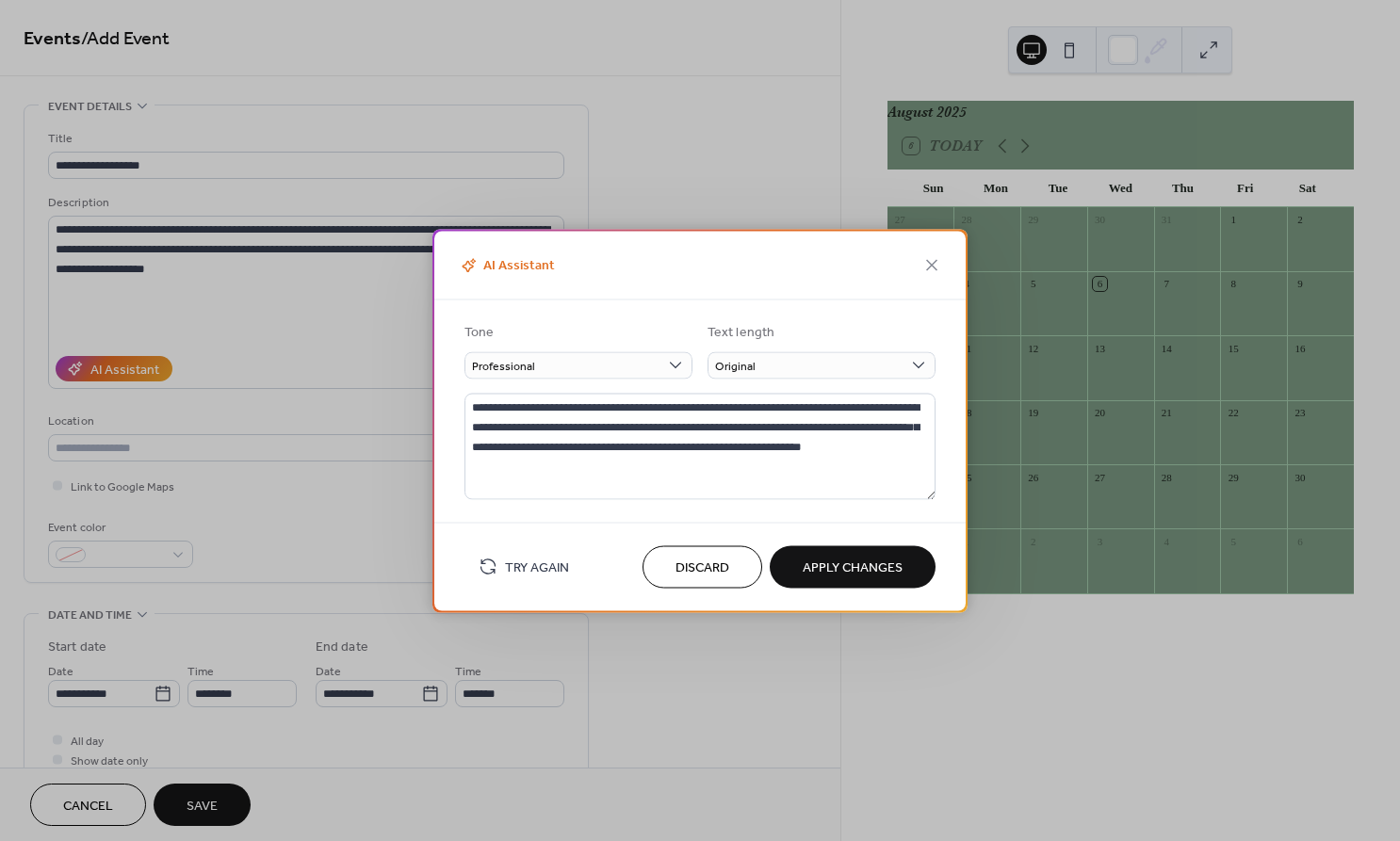 click on "Apply Changes" at bounding box center [853, 568] 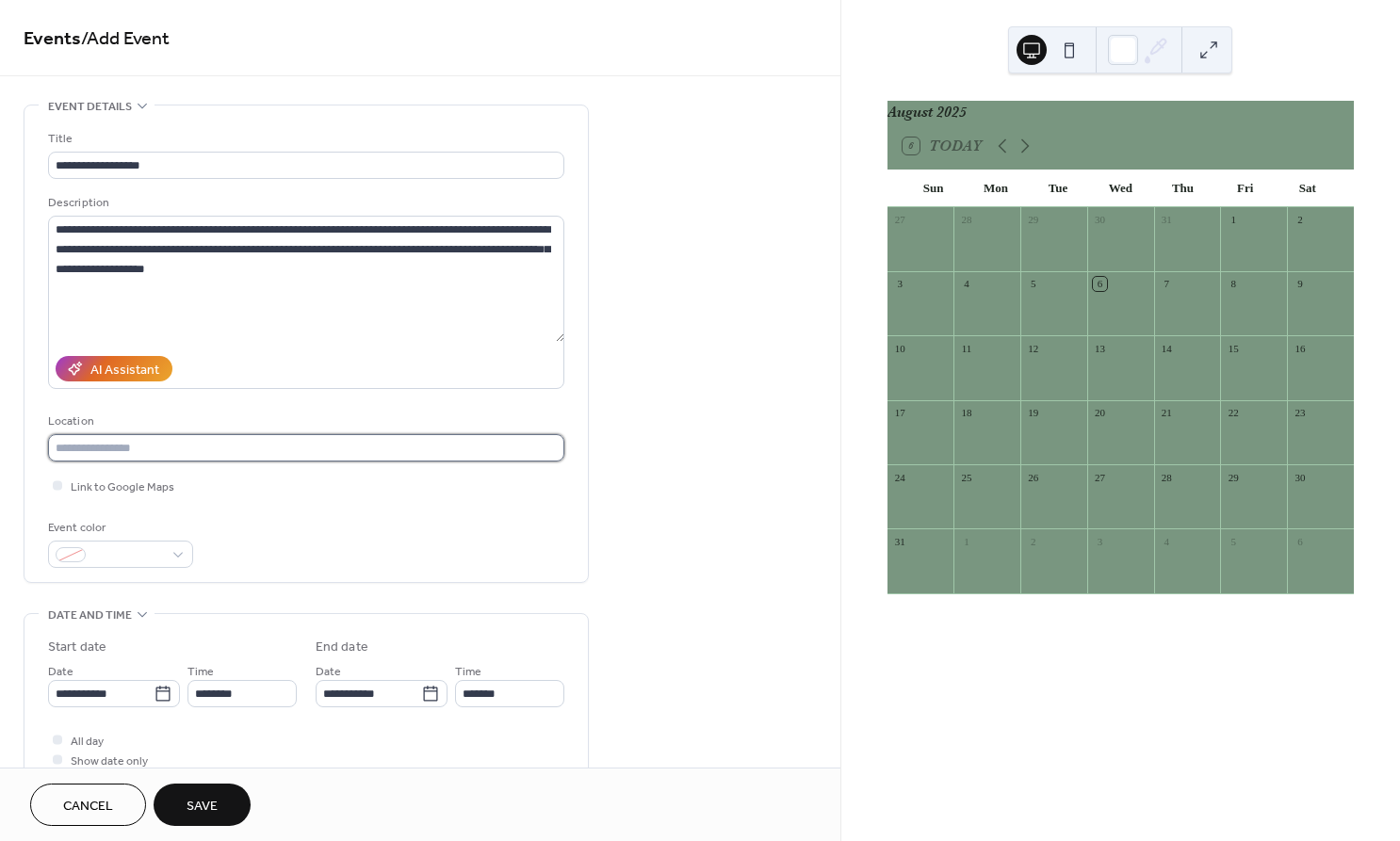 click at bounding box center [306, 447] 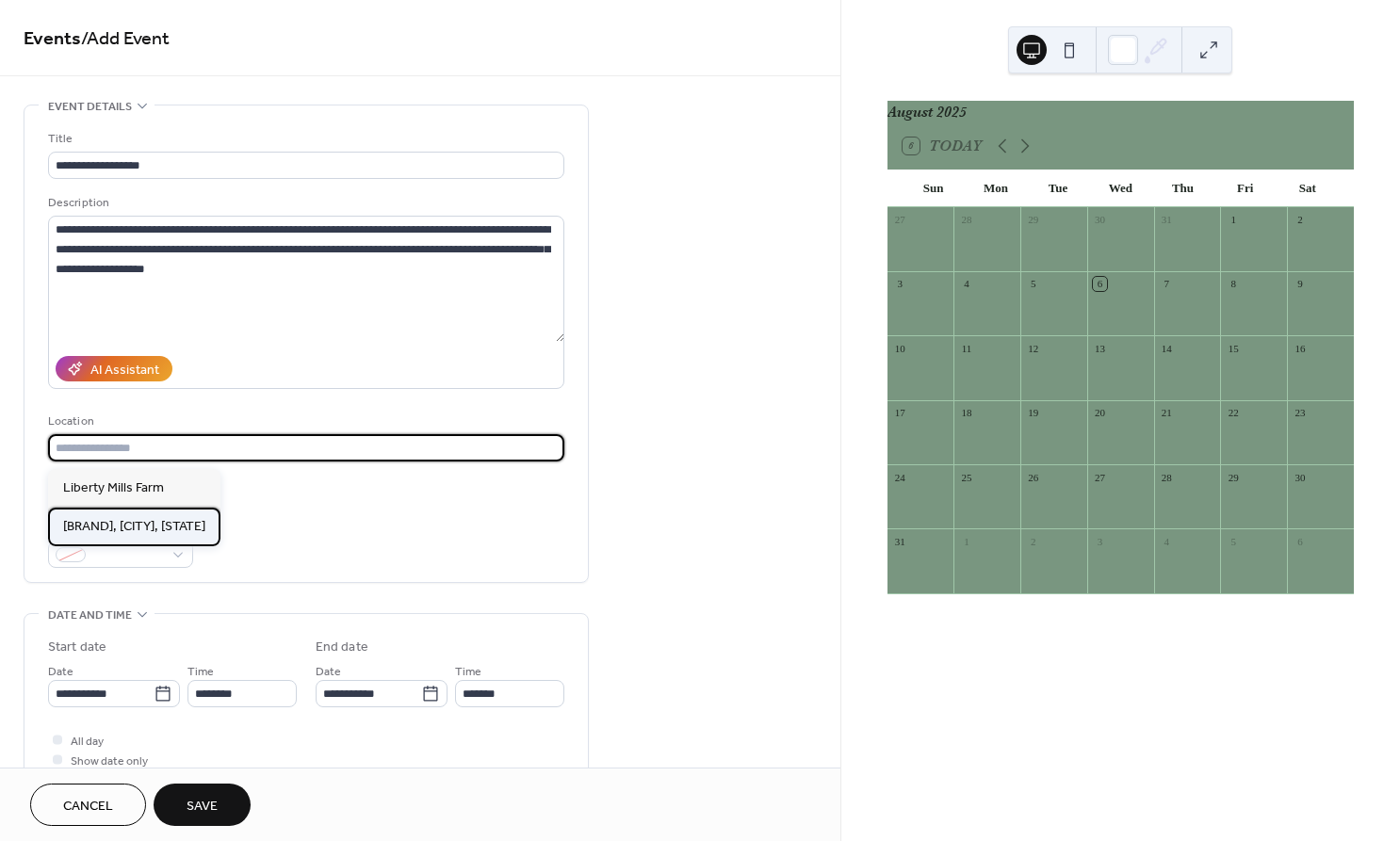 click on "[BRAND], [CITY], [STATE]" at bounding box center [134, 526] 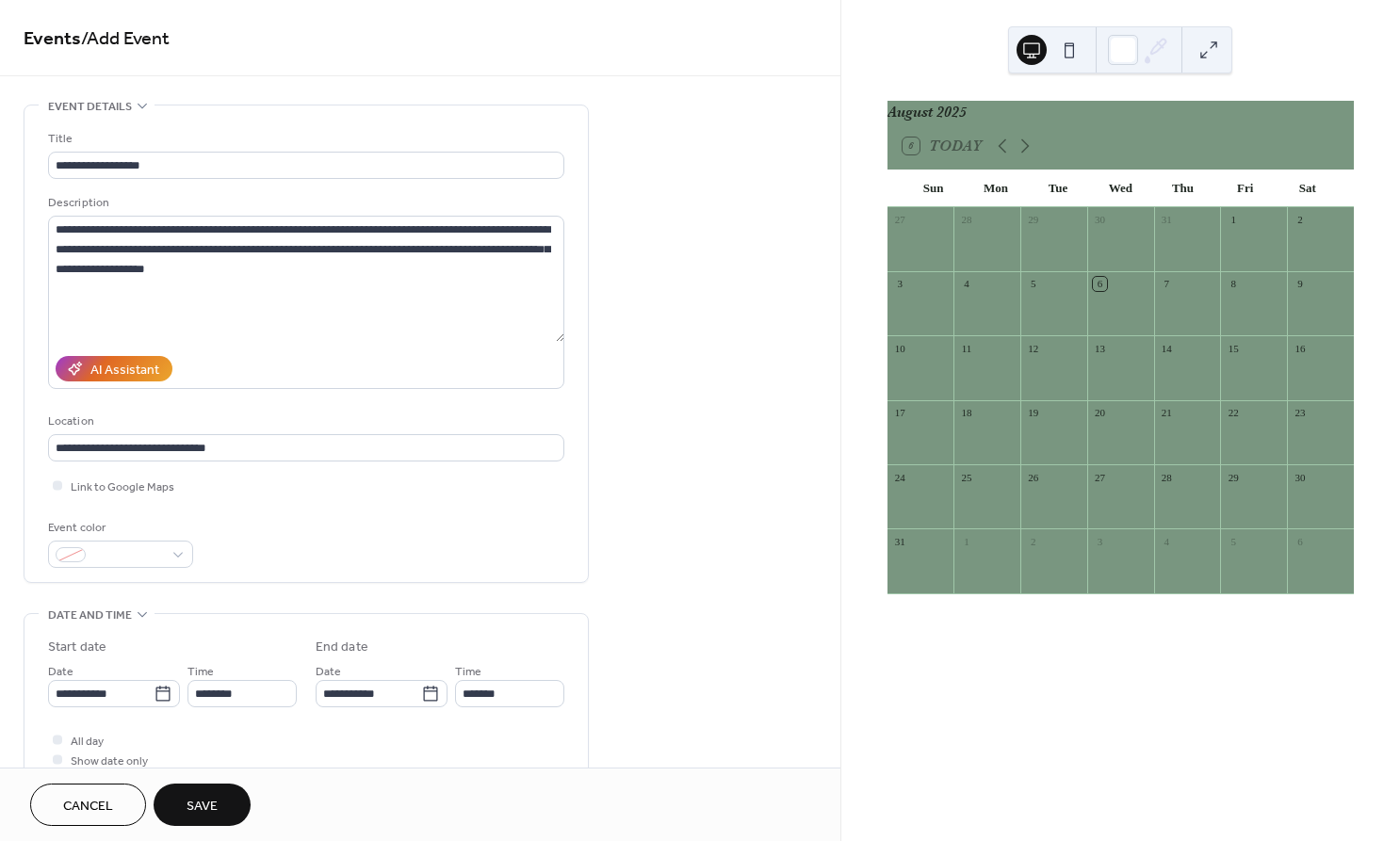type on "**********" 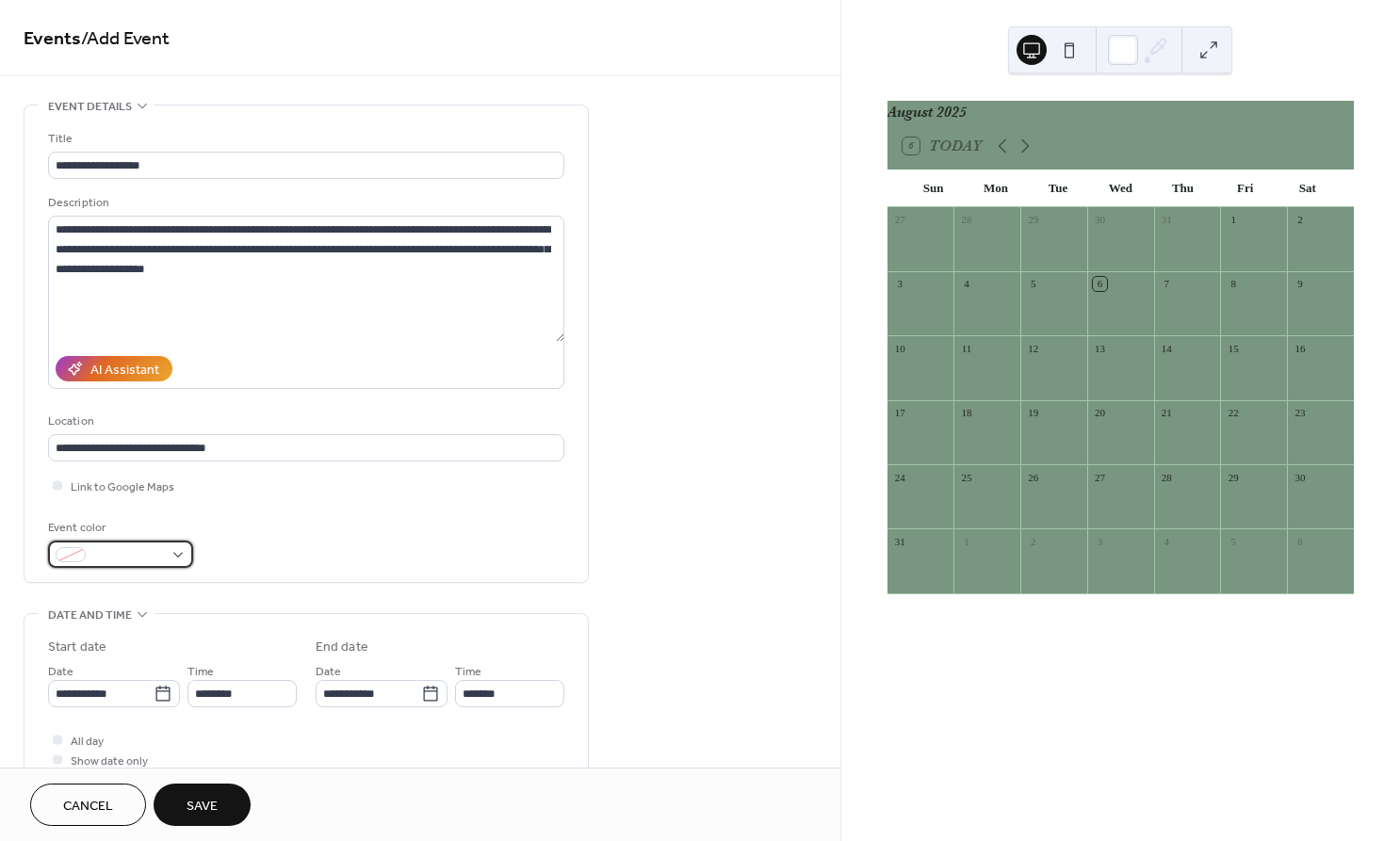 click at bounding box center [128, 556] 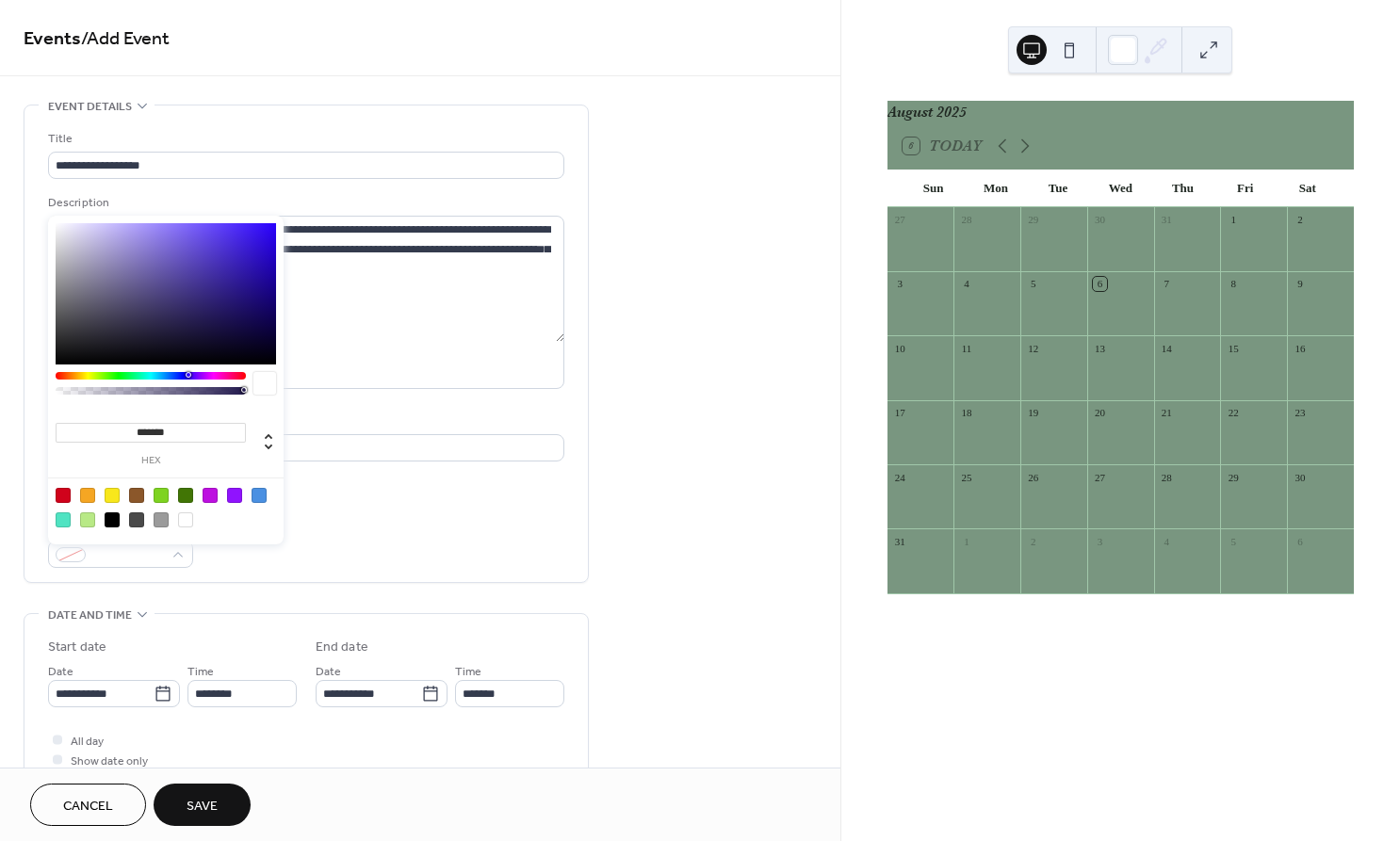 click at bounding box center (112, 495) 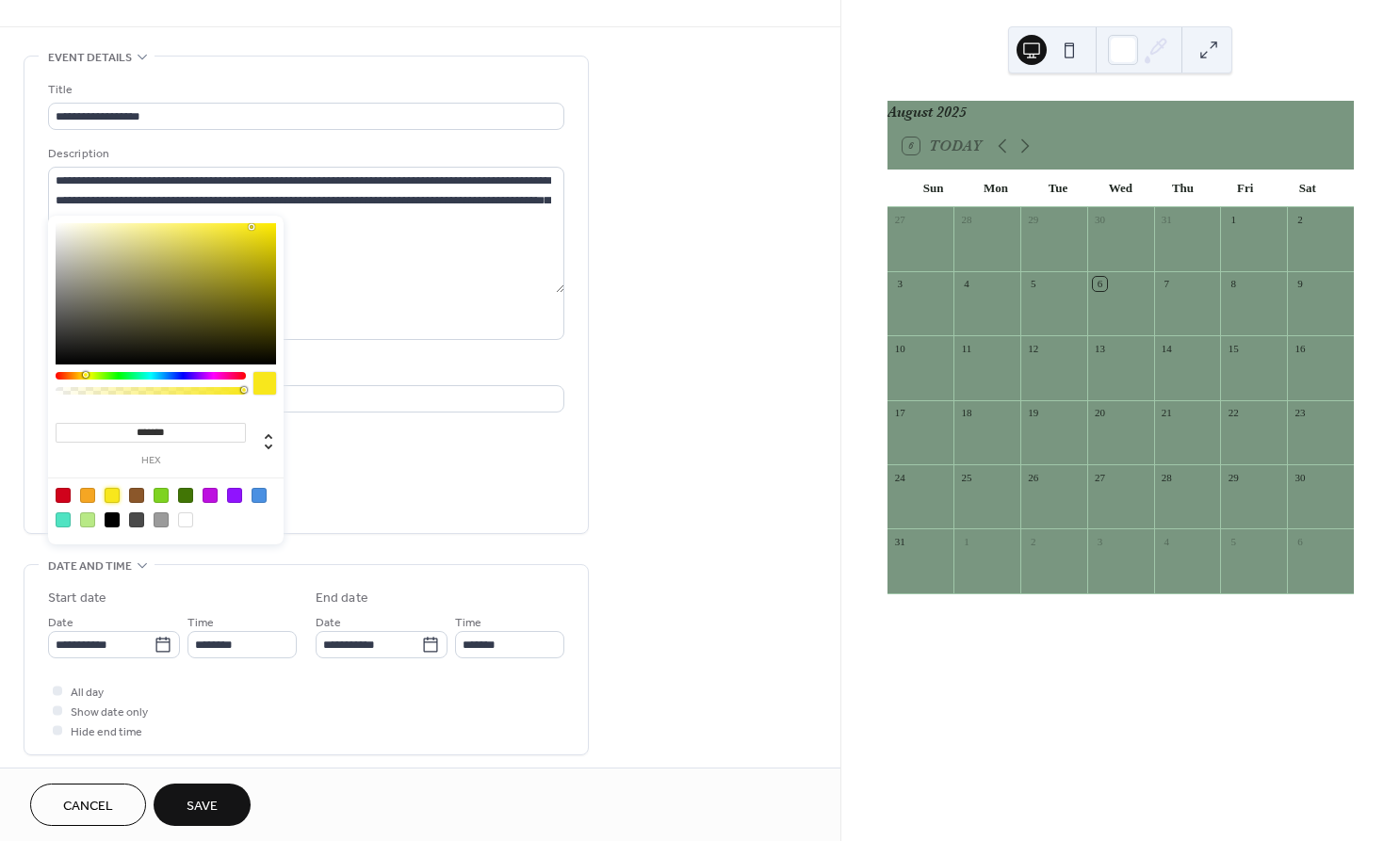 scroll, scrollTop: 117, scrollLeft: 0, axis: vertical 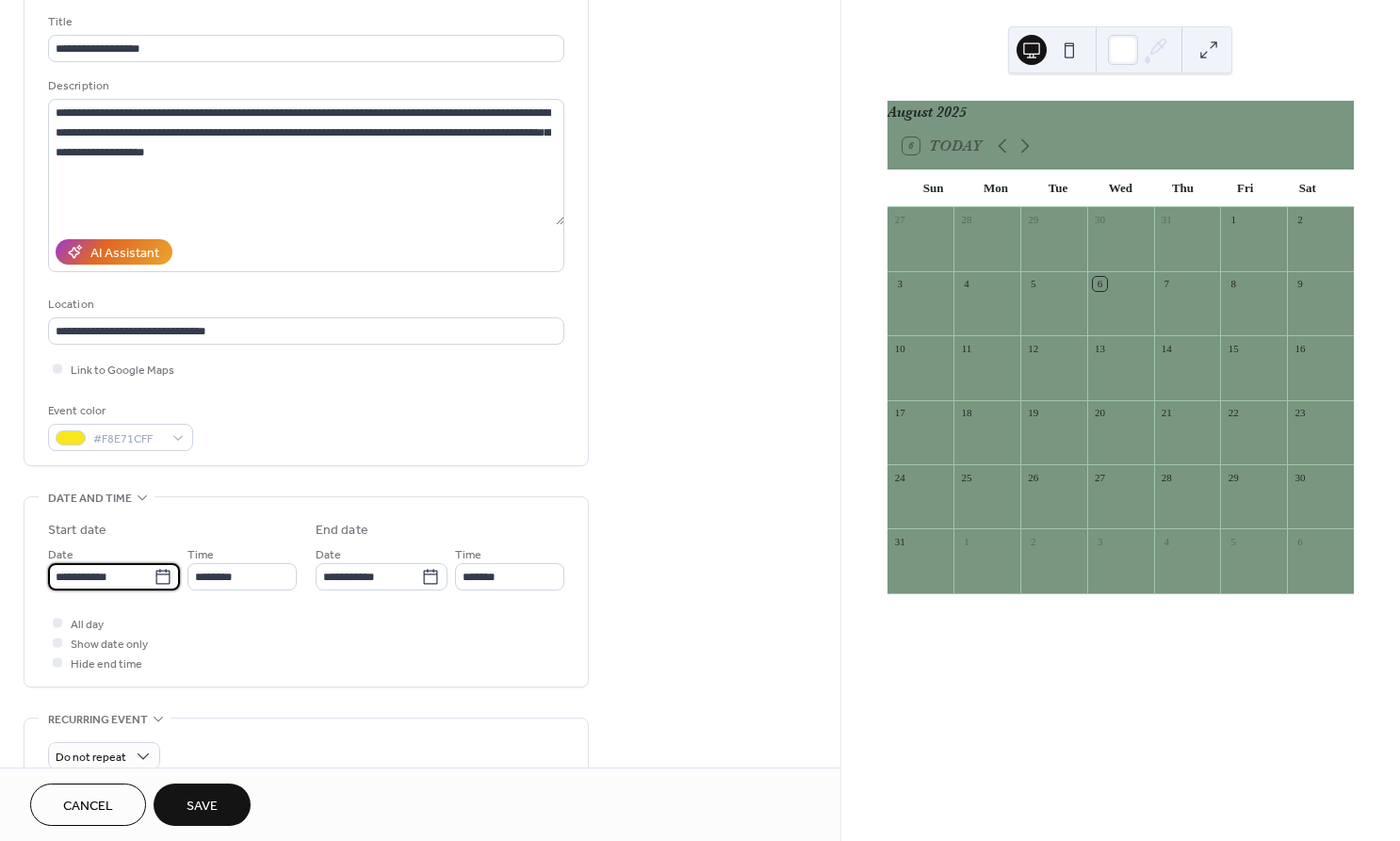 click on "**********" at bounding box center (101, 576) 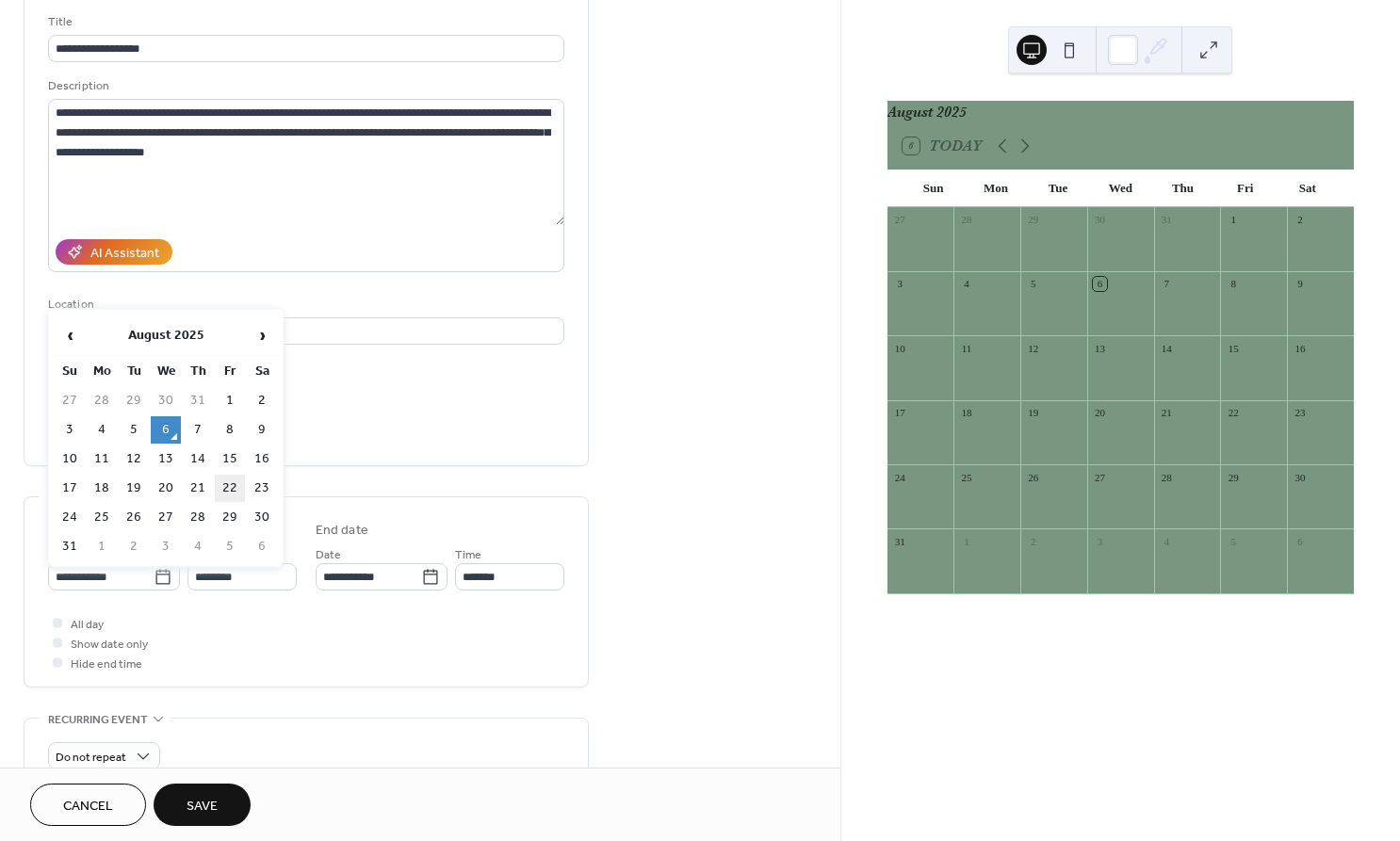 click on "22" at bounding box center [230, 488] 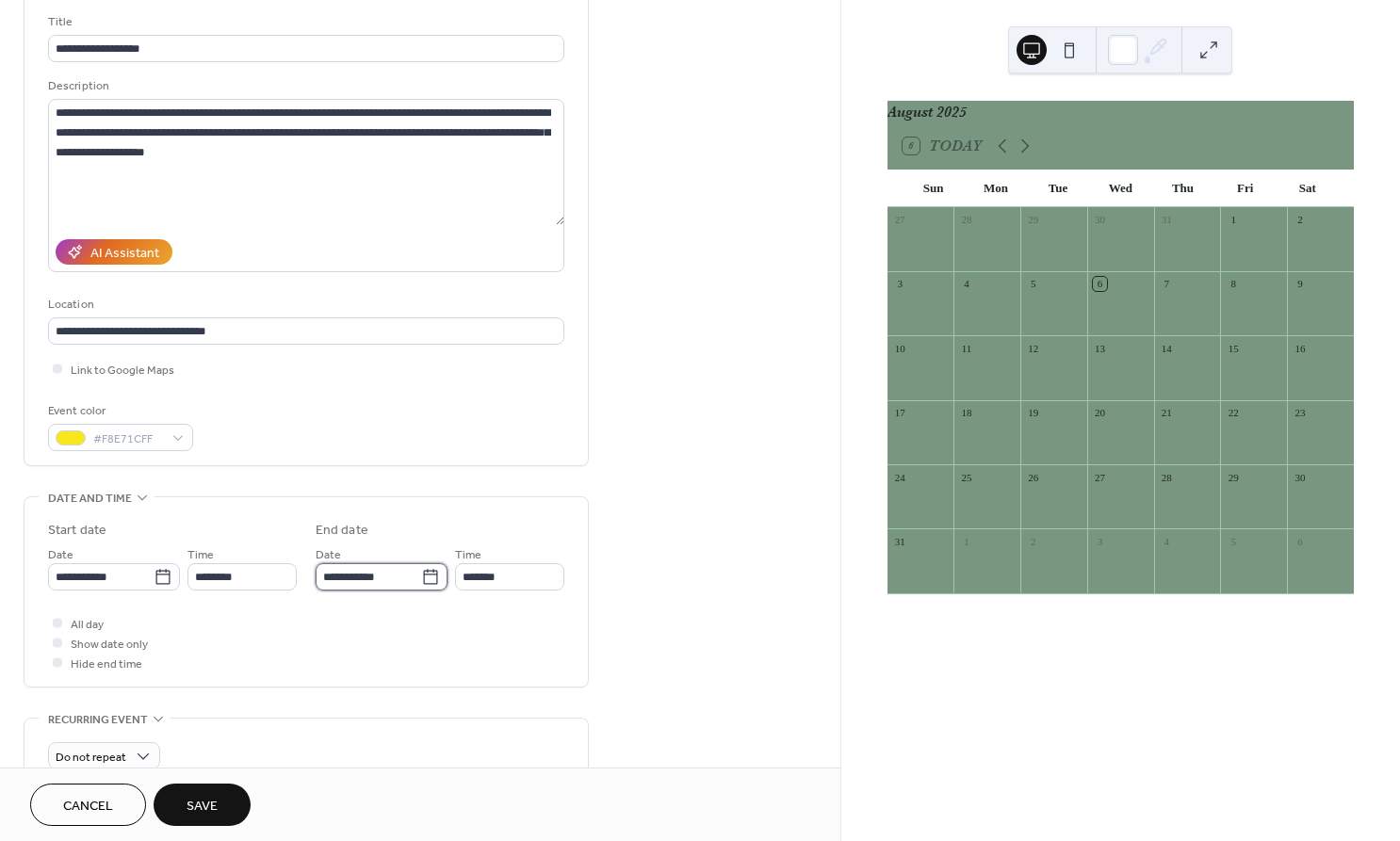 click on "**********" at bounding box center (368, 576) 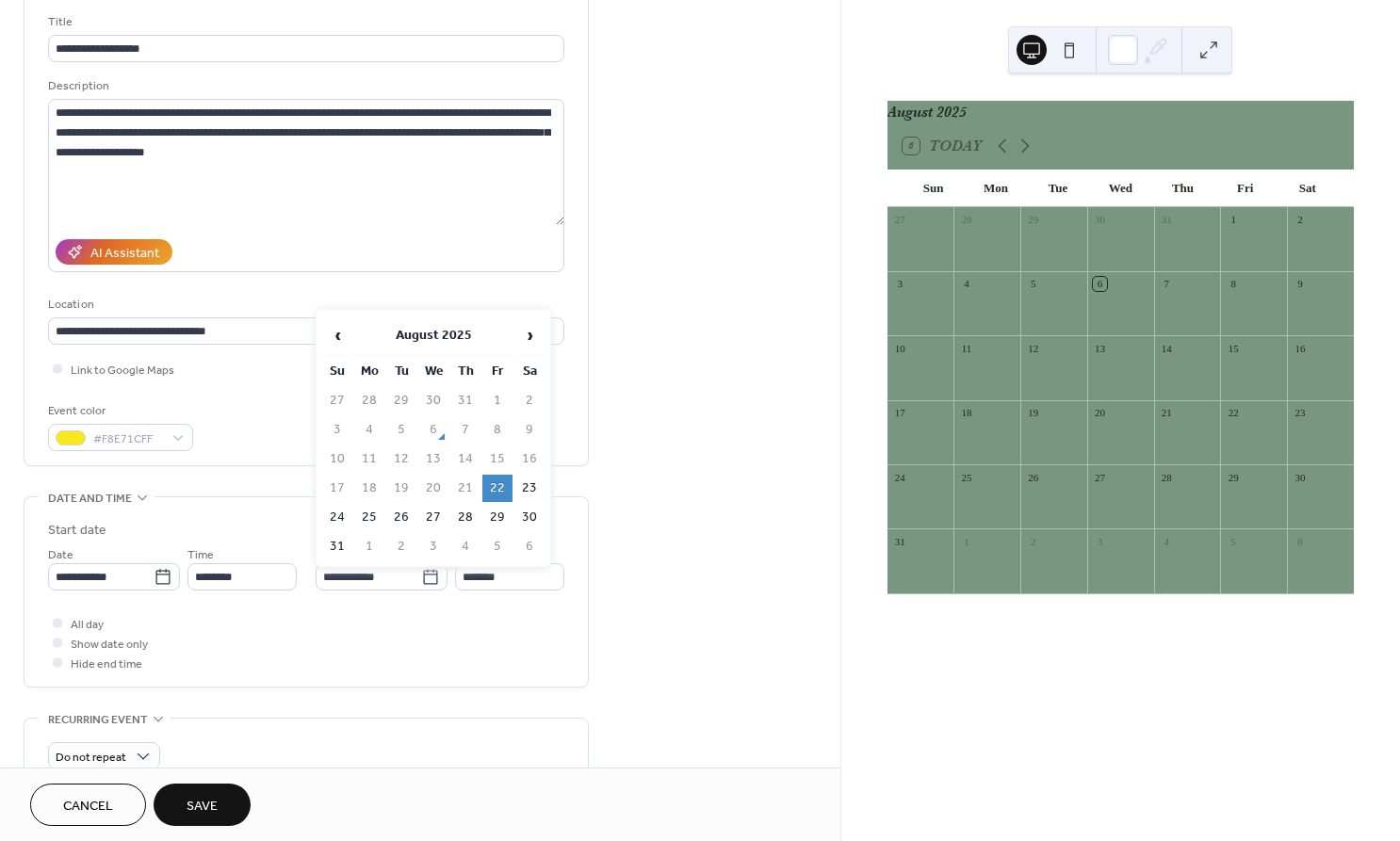click on "24" at bounding box center (337, 517) 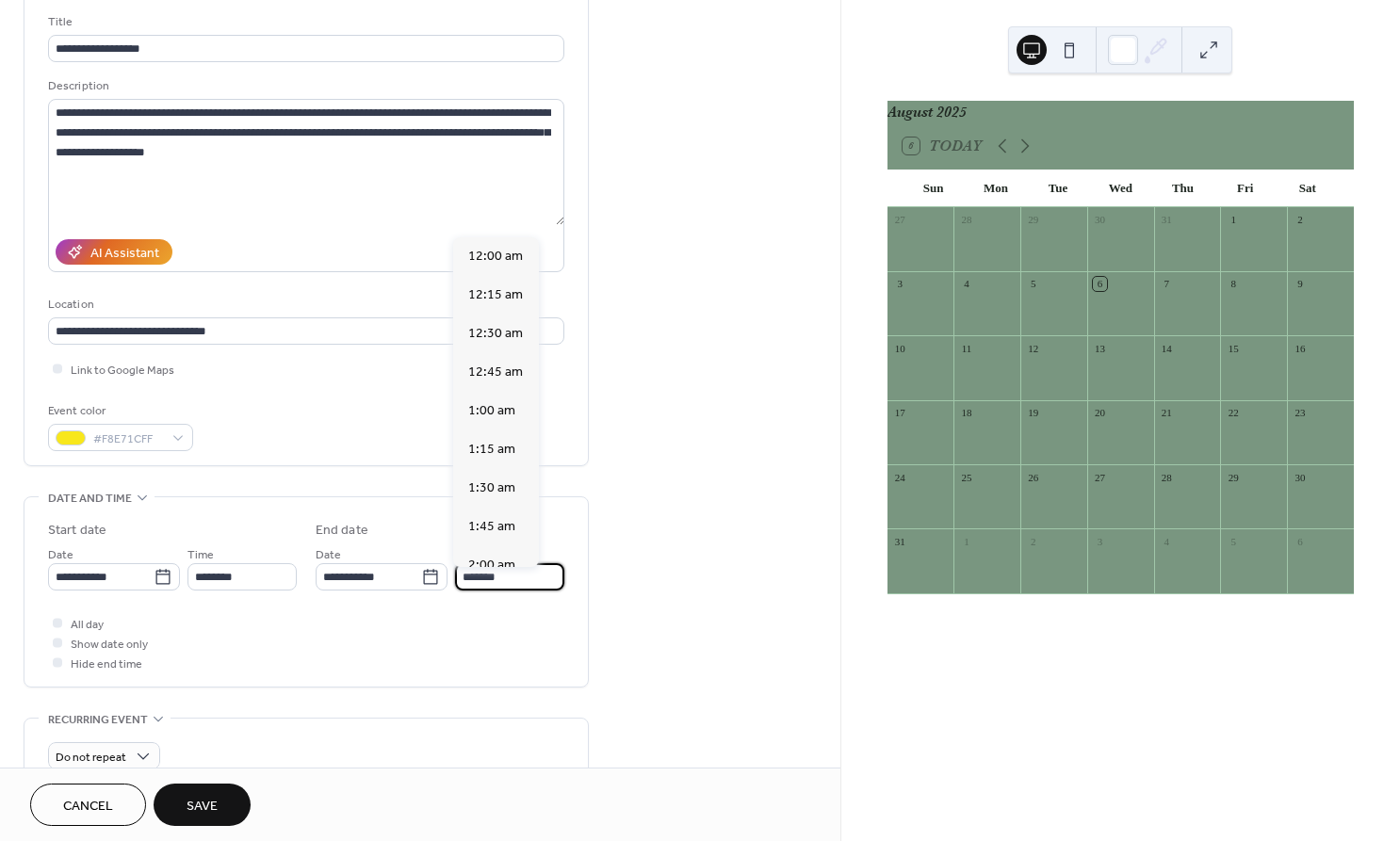 click on "*******" at bounding box center (510, 576) 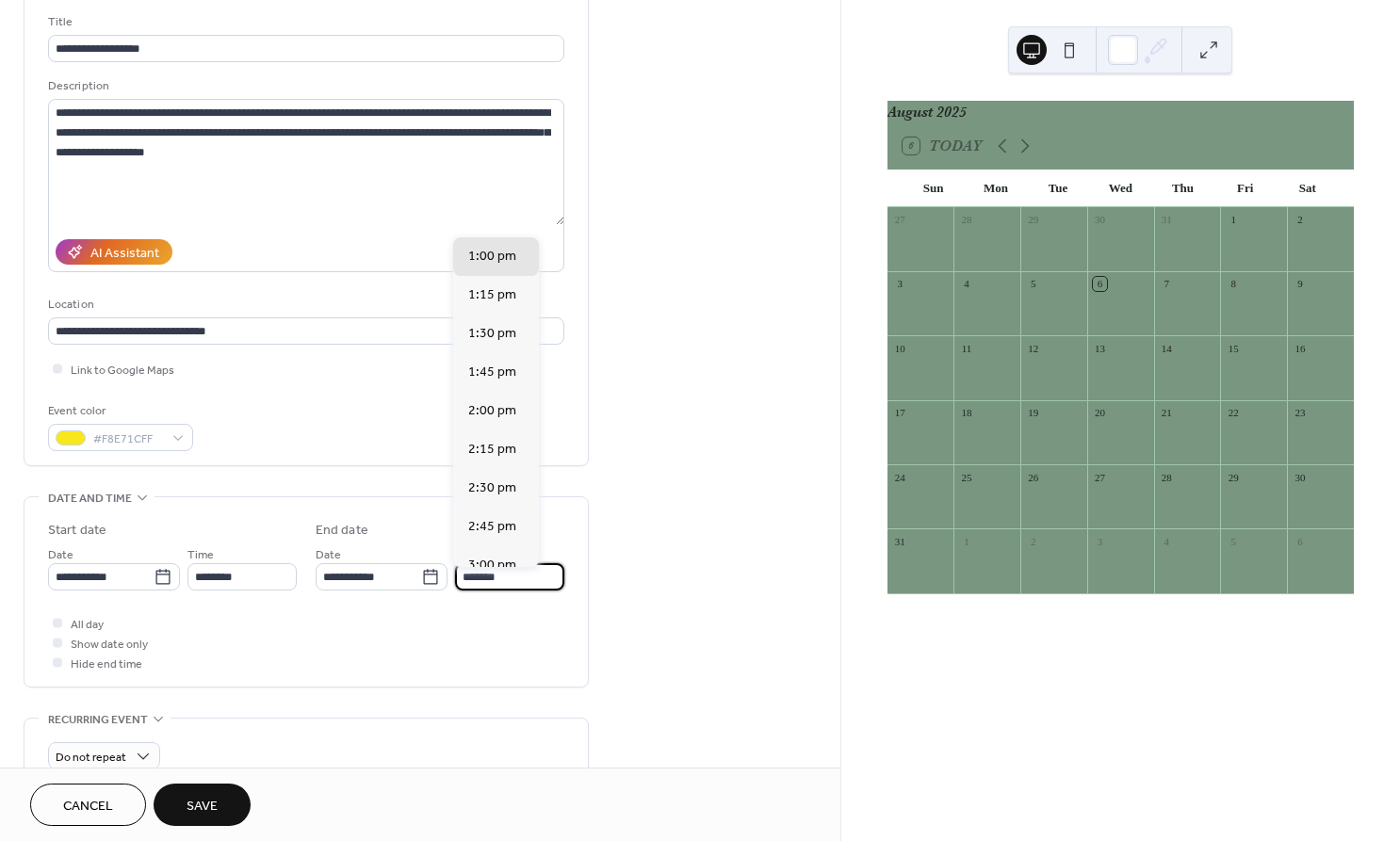 scroll, scrollTop: 122, scrollLeft: 0, axis: vertical 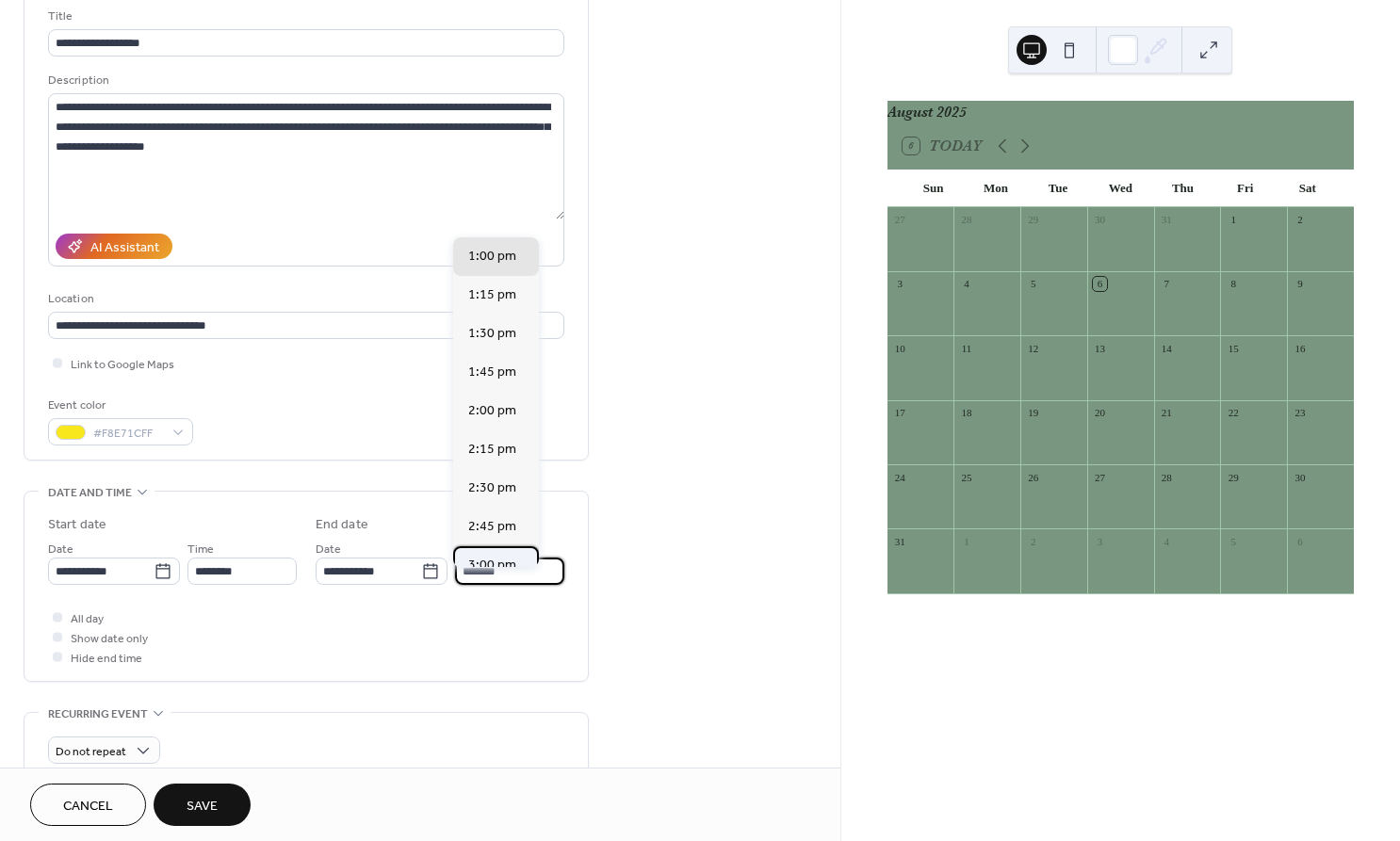 click on "3:00 pm" at bounding box center (492, 565) 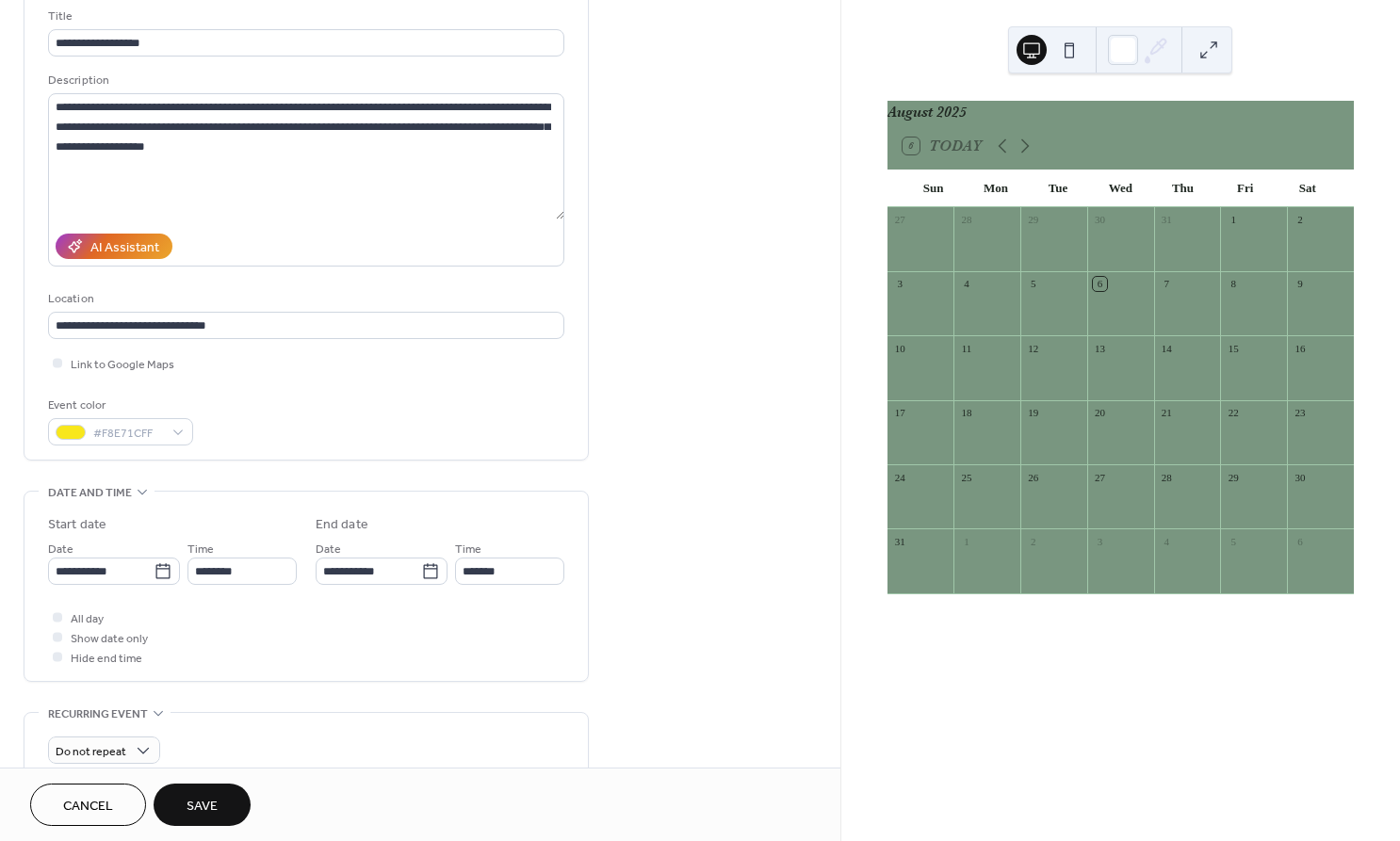 type on "*******" 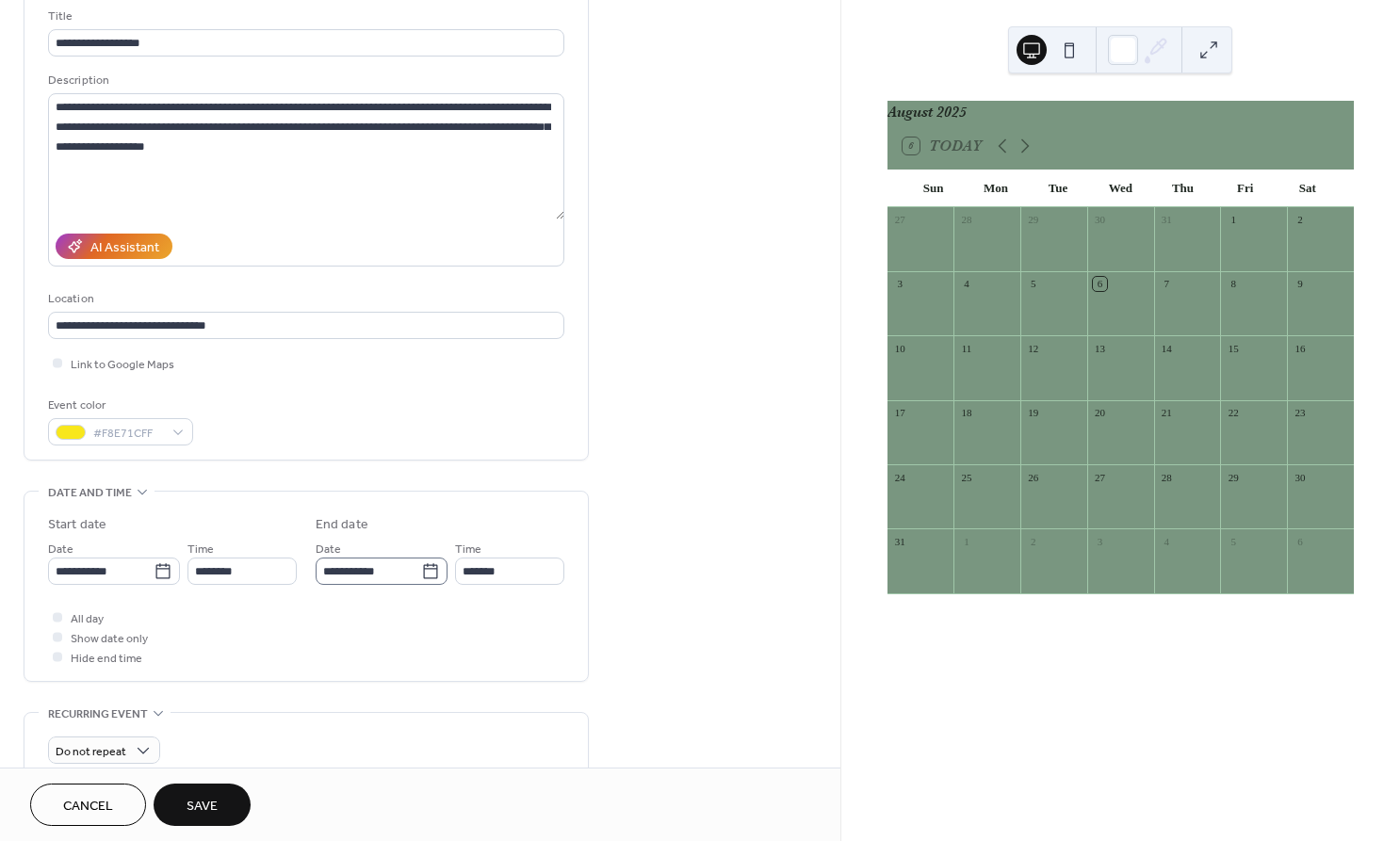 scroll, scrollTop: 125, scrollLeft: 0, axis: vertical 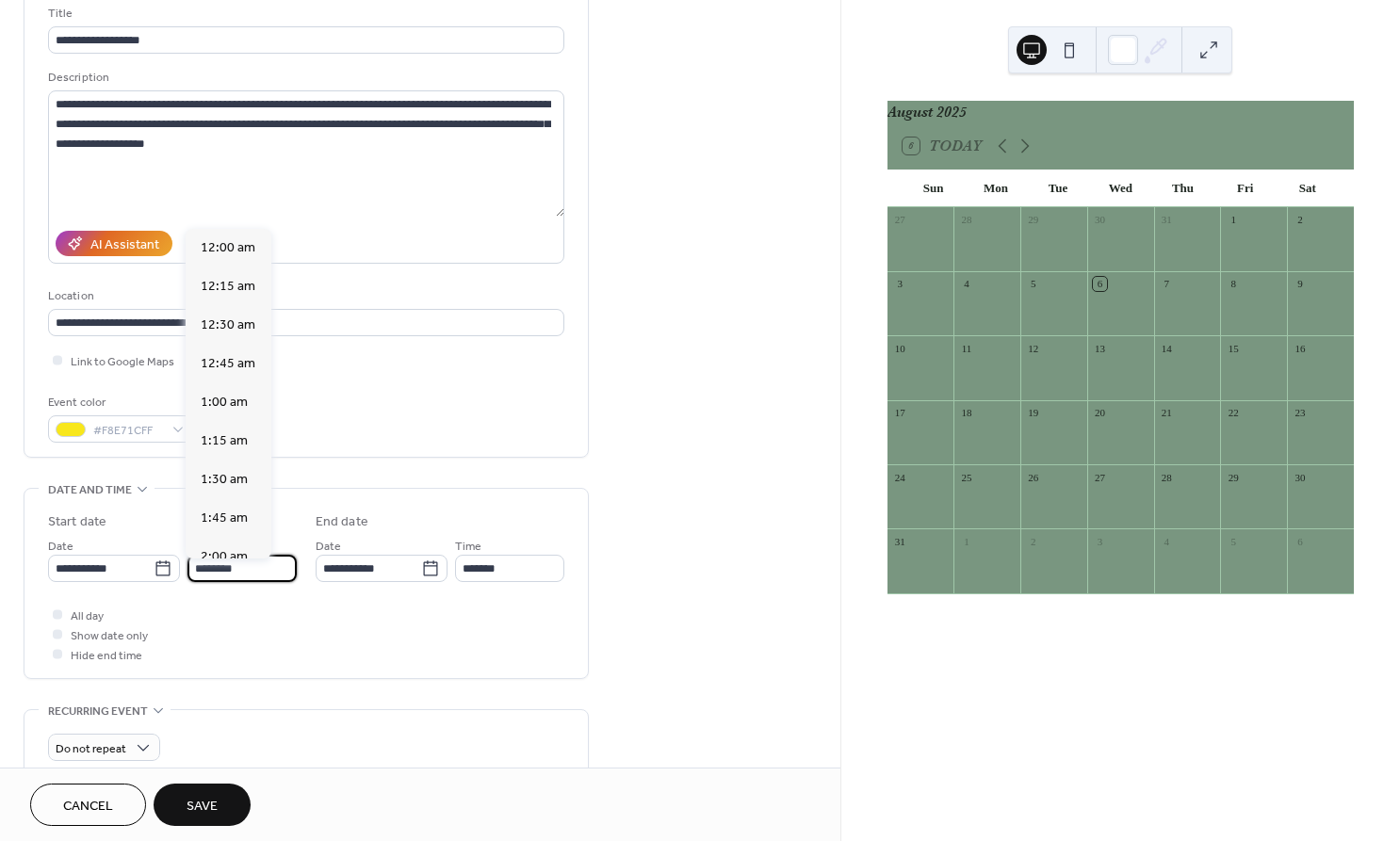 click on "********" at bounding box center (242, 568) 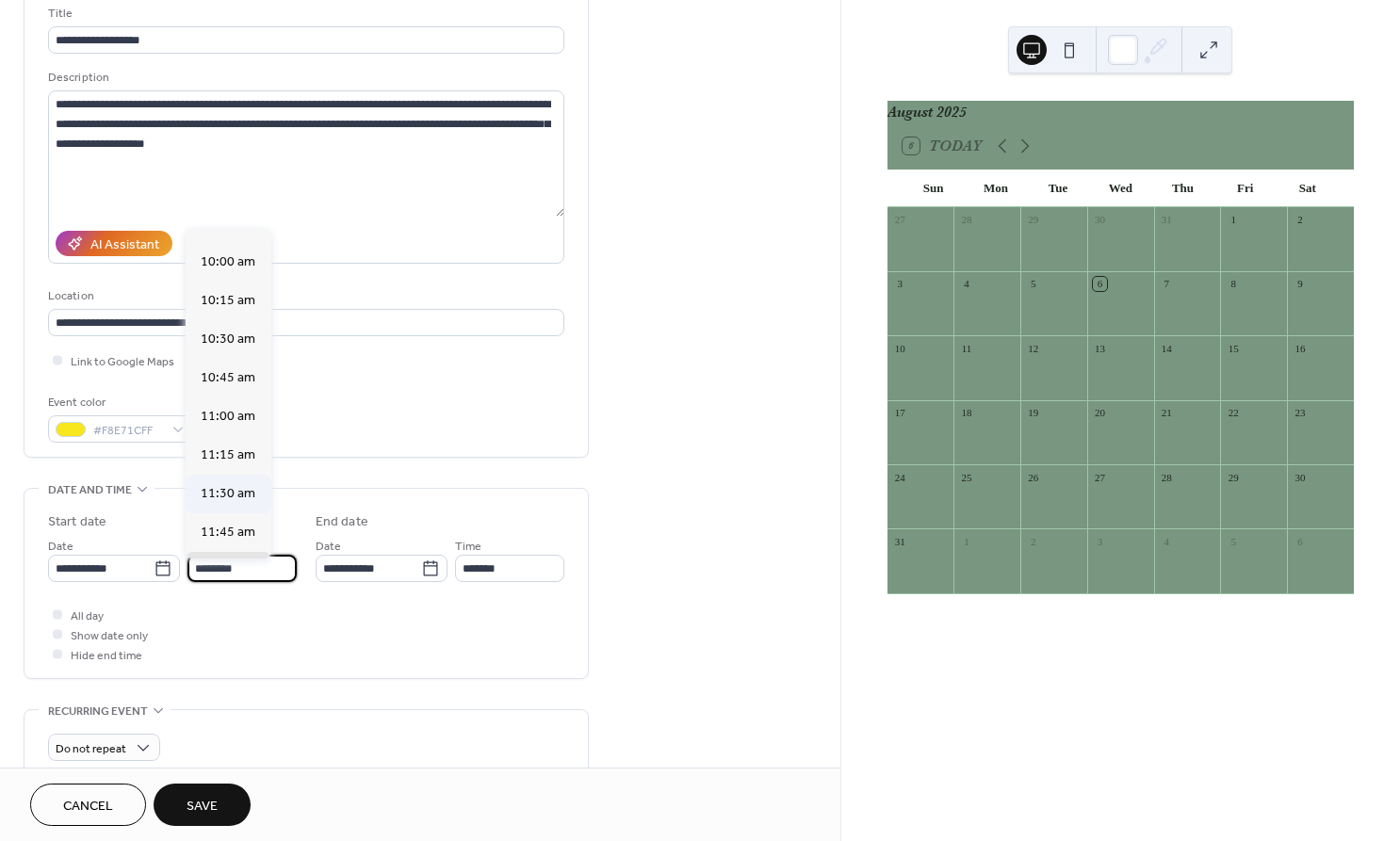 scroll, scrollTop: 1526, scrollLeft: 0, axis: vertical 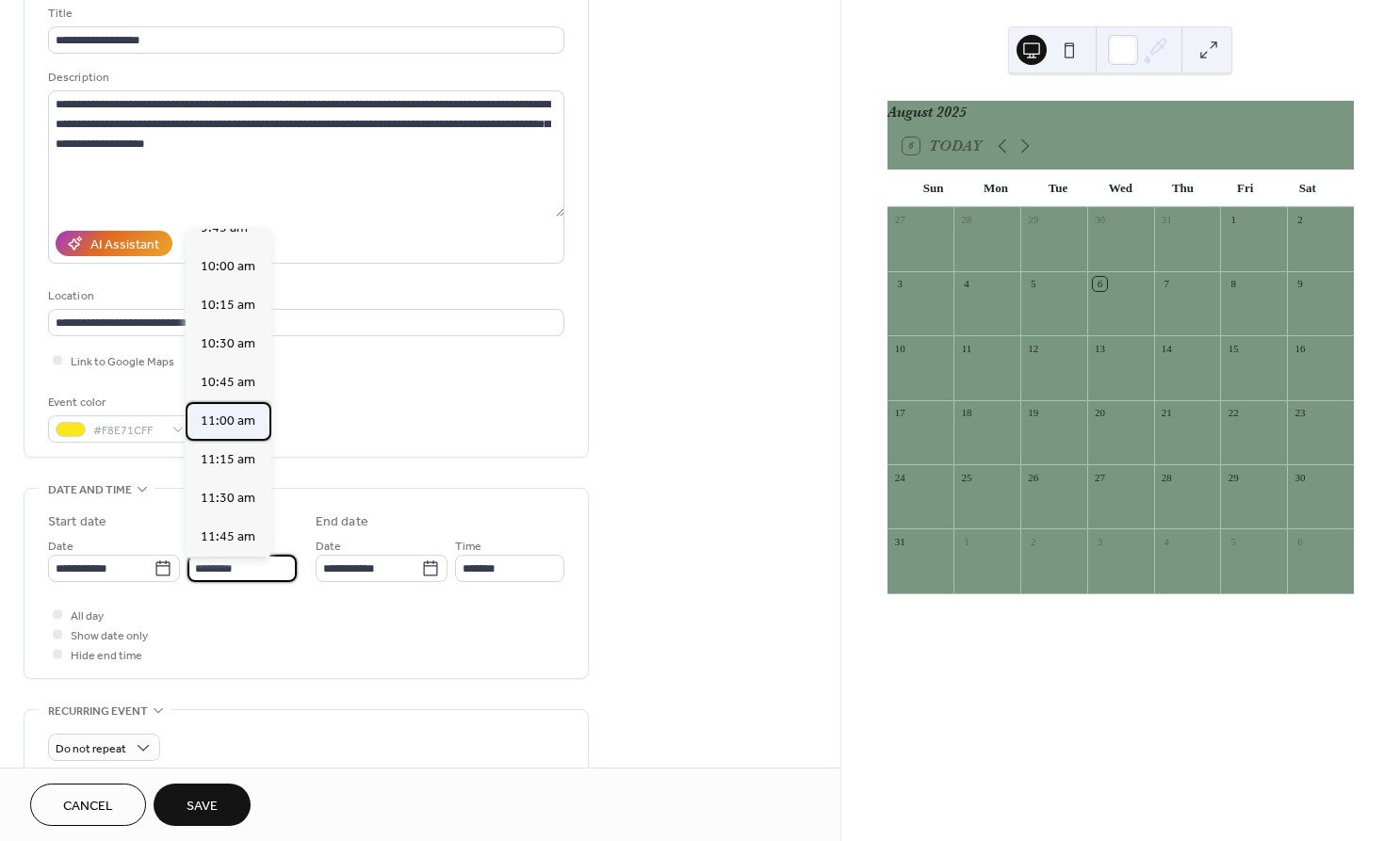 click on "11:00 am" at bounding box center (228, 421) 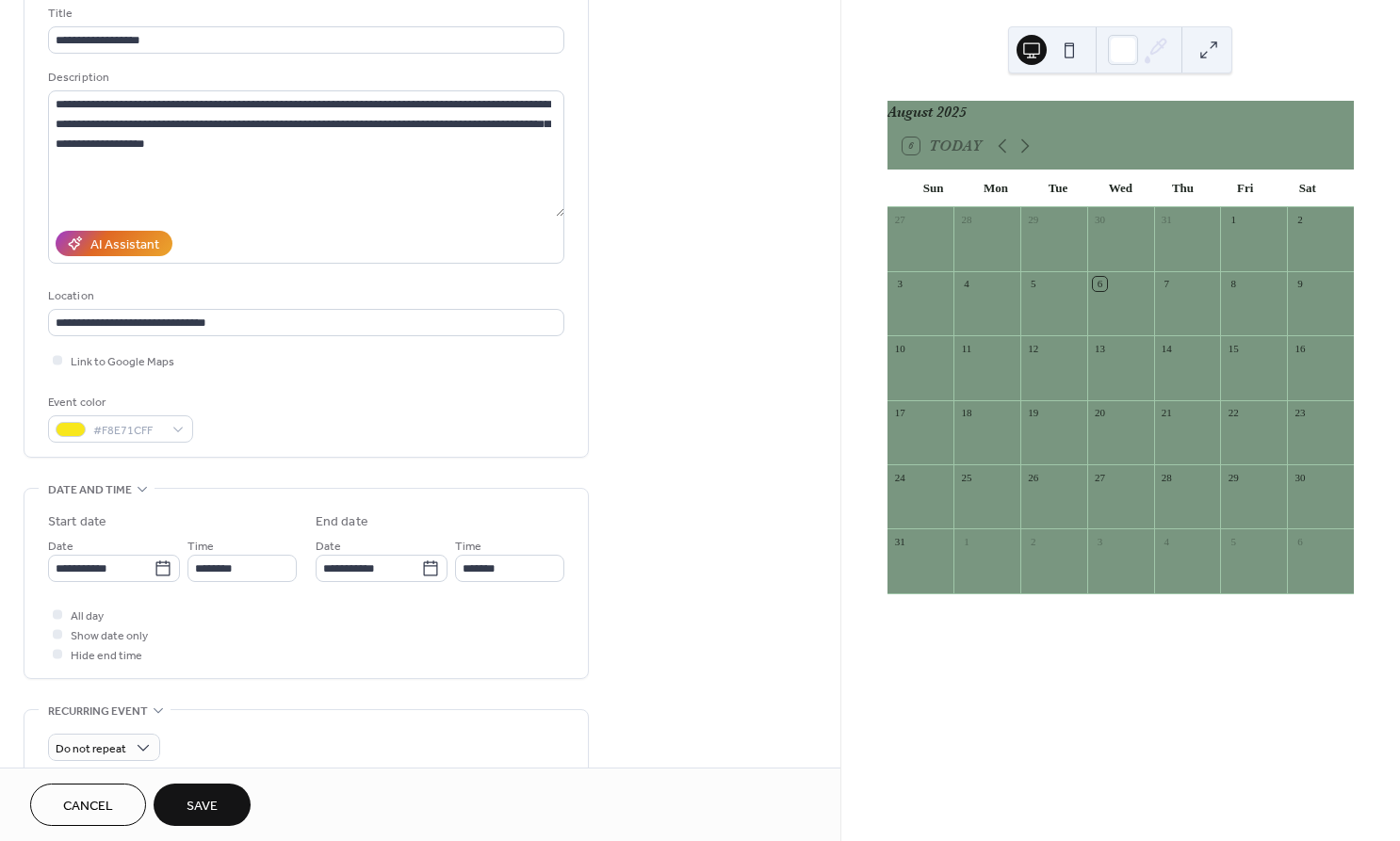 type on "********" 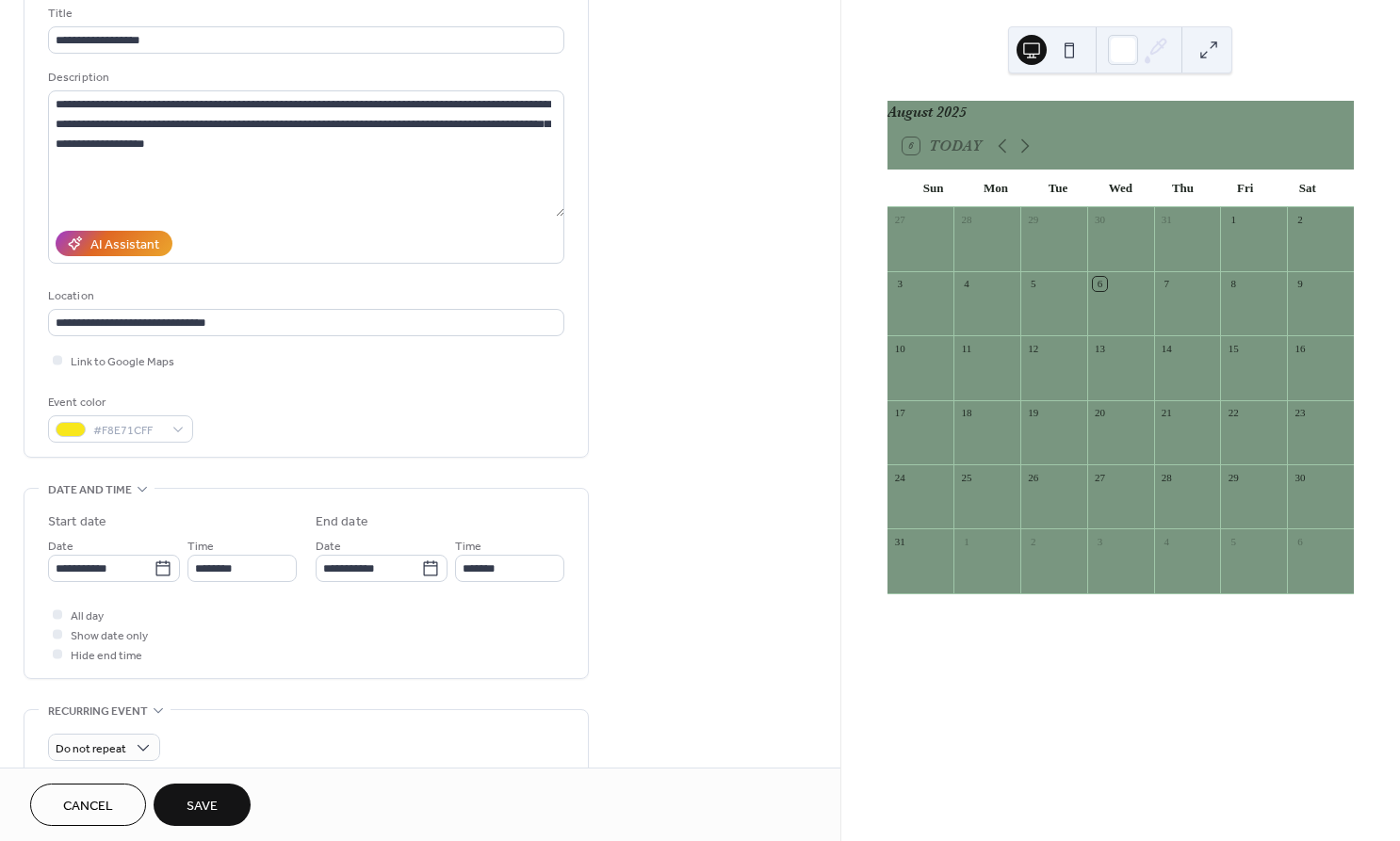 type on "*******" 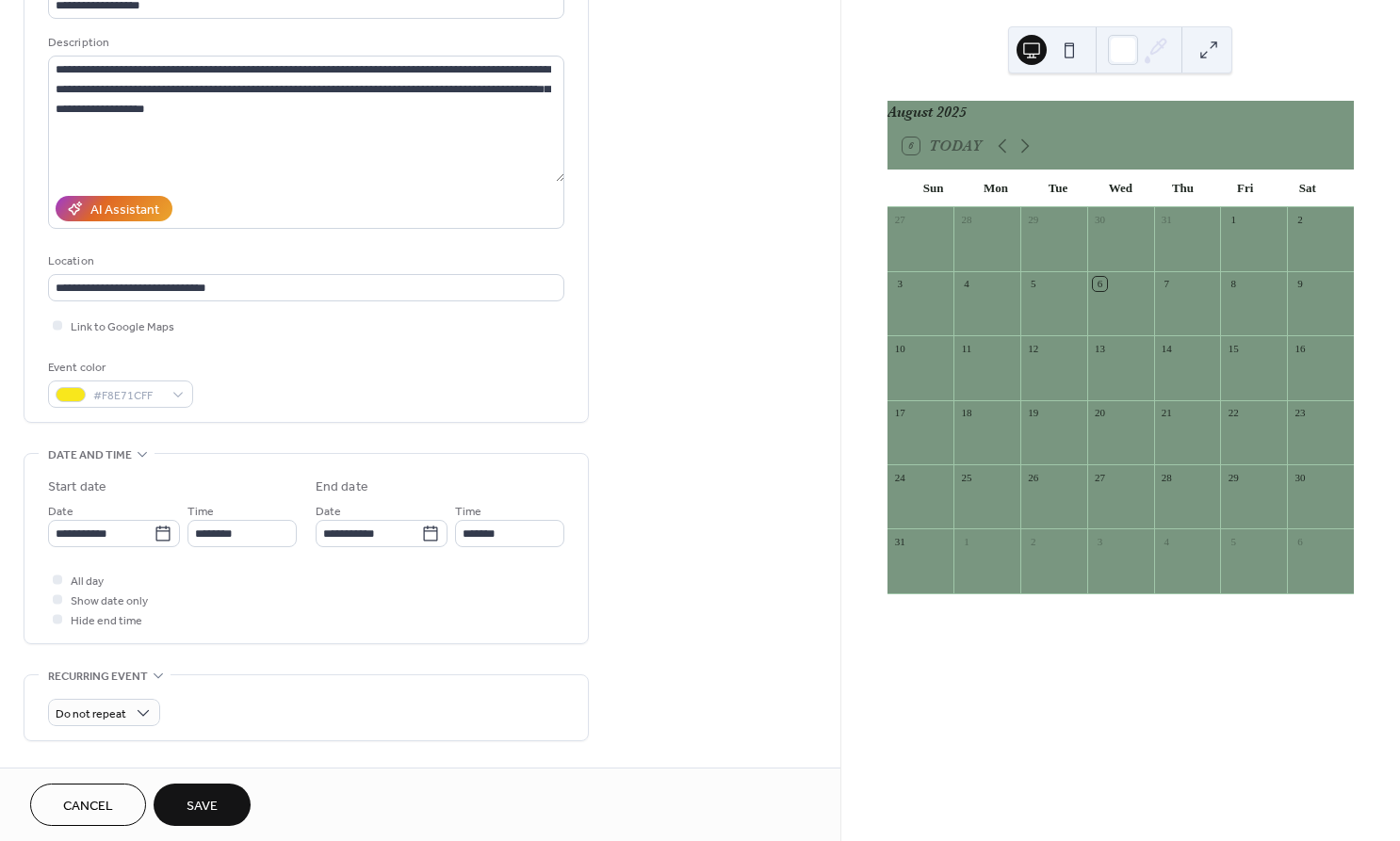 scroll, scrollTop: 163, scrollLeft: 0, axis: vertical 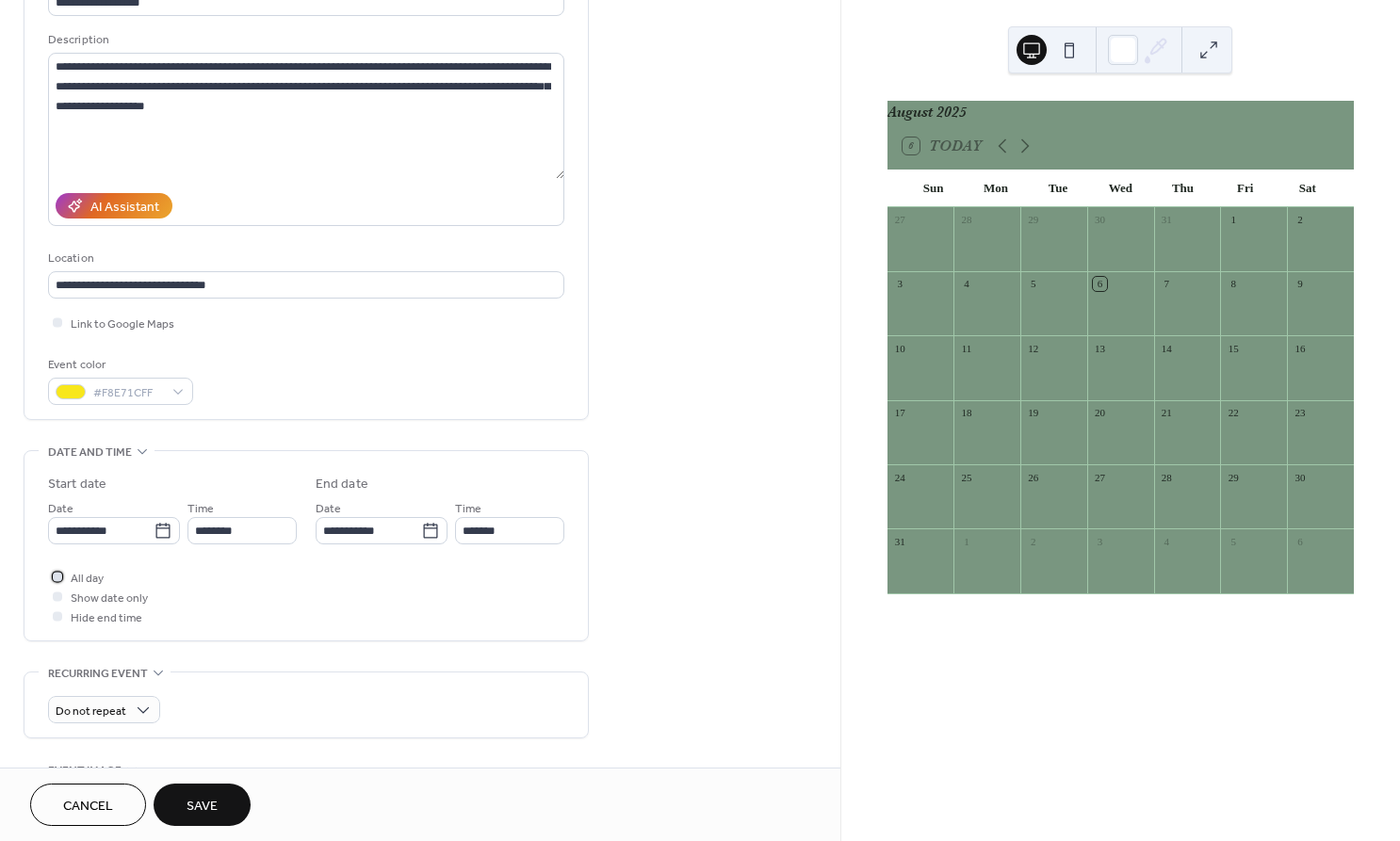 click at bounding box center [57, 576] 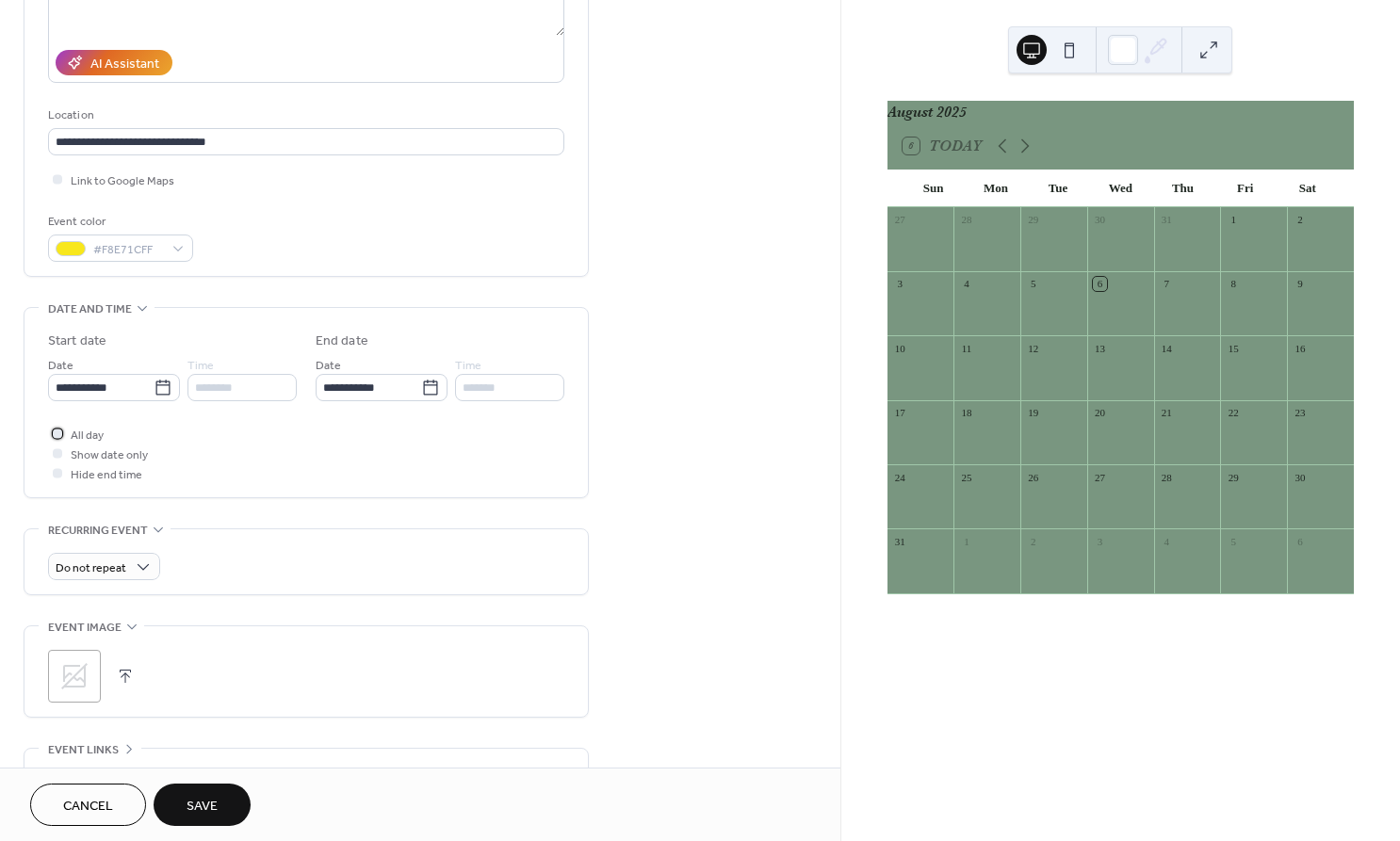 scroll, scrollTop: 317, scrollLeft: 0, axis: vertical 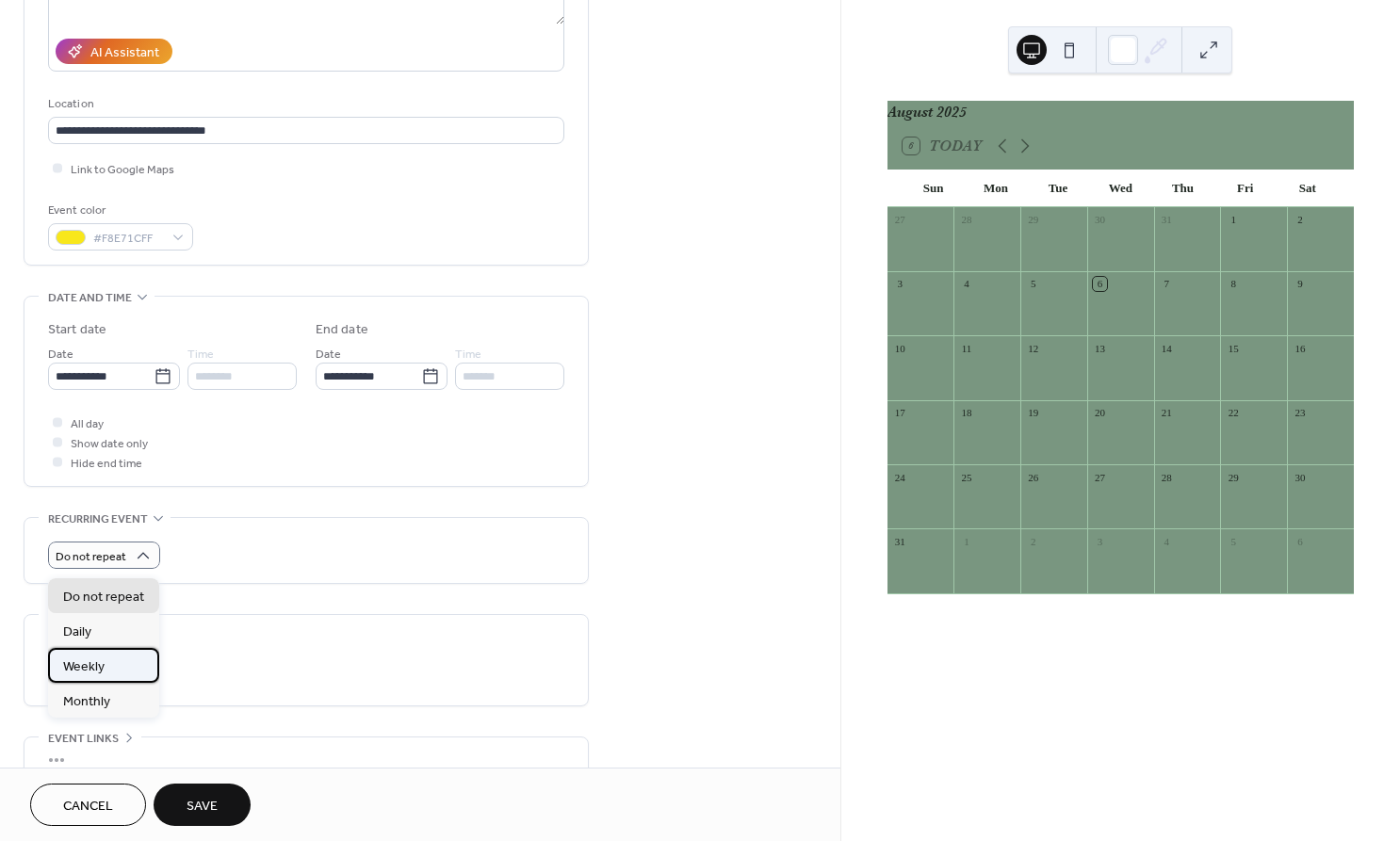 click on "Weekly" at bounding box center [104, 665] 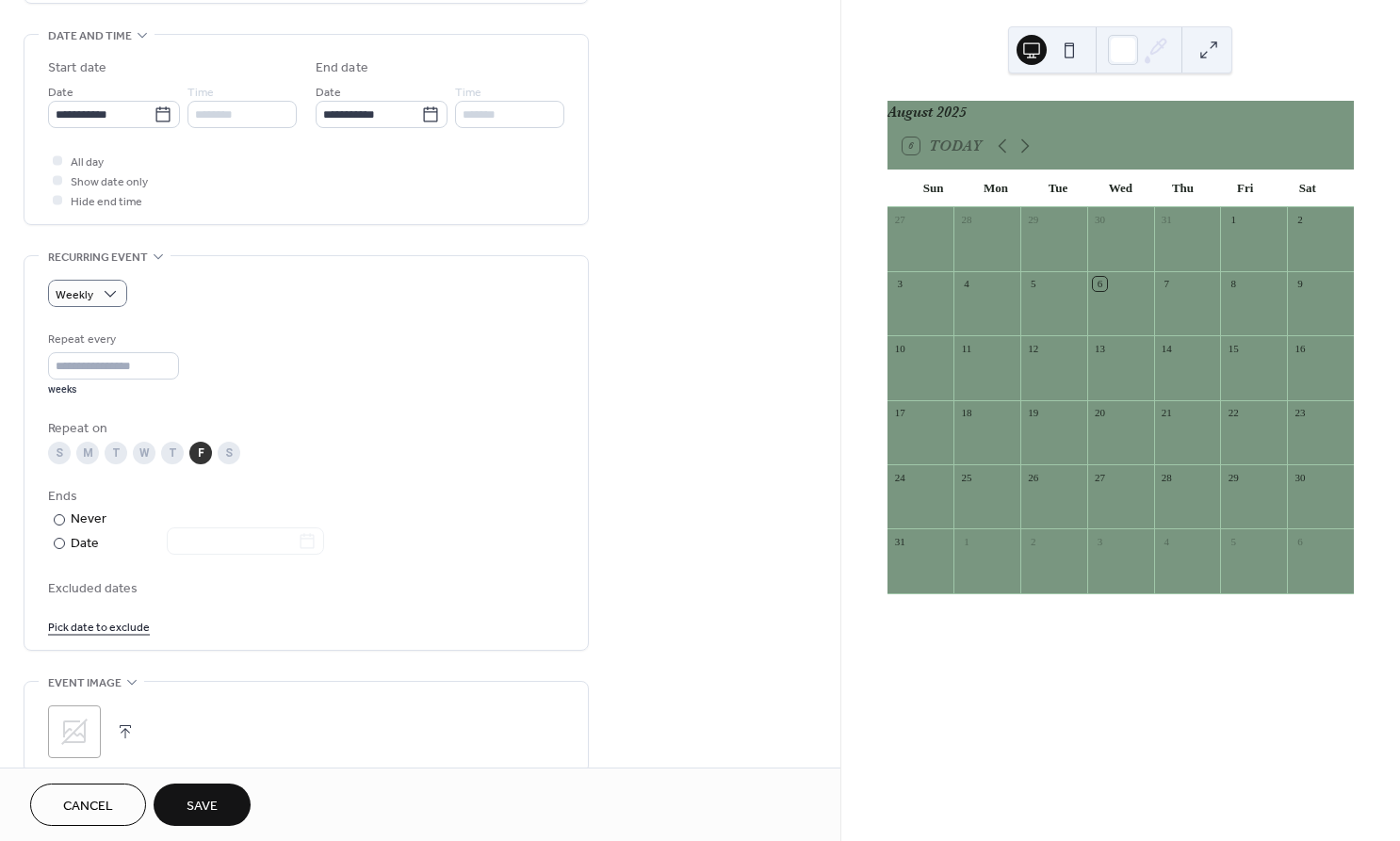 scroll, scrollTop: 587, scrollLeft: 0, axis: vertical 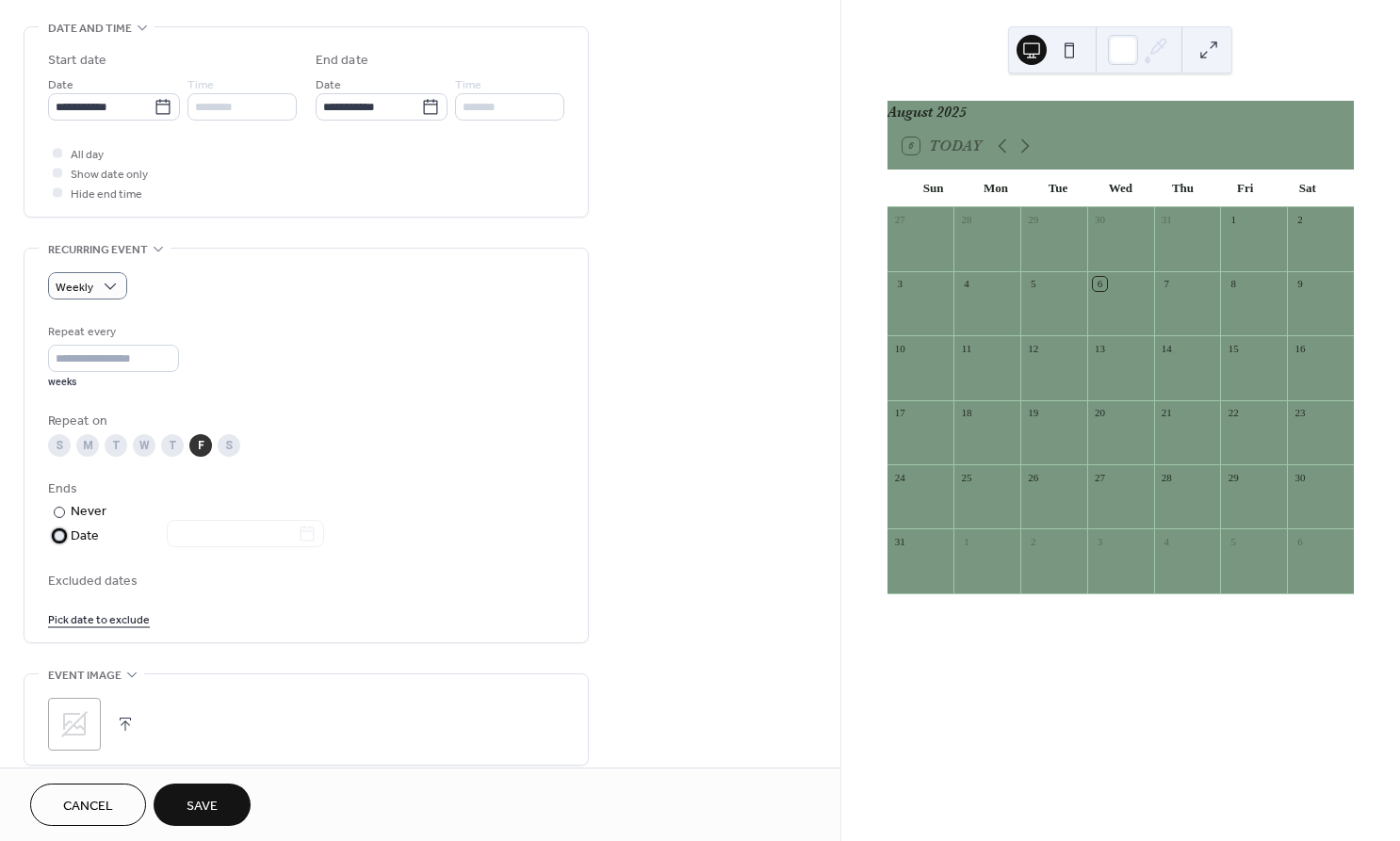 click at bounding box center (59, 536) 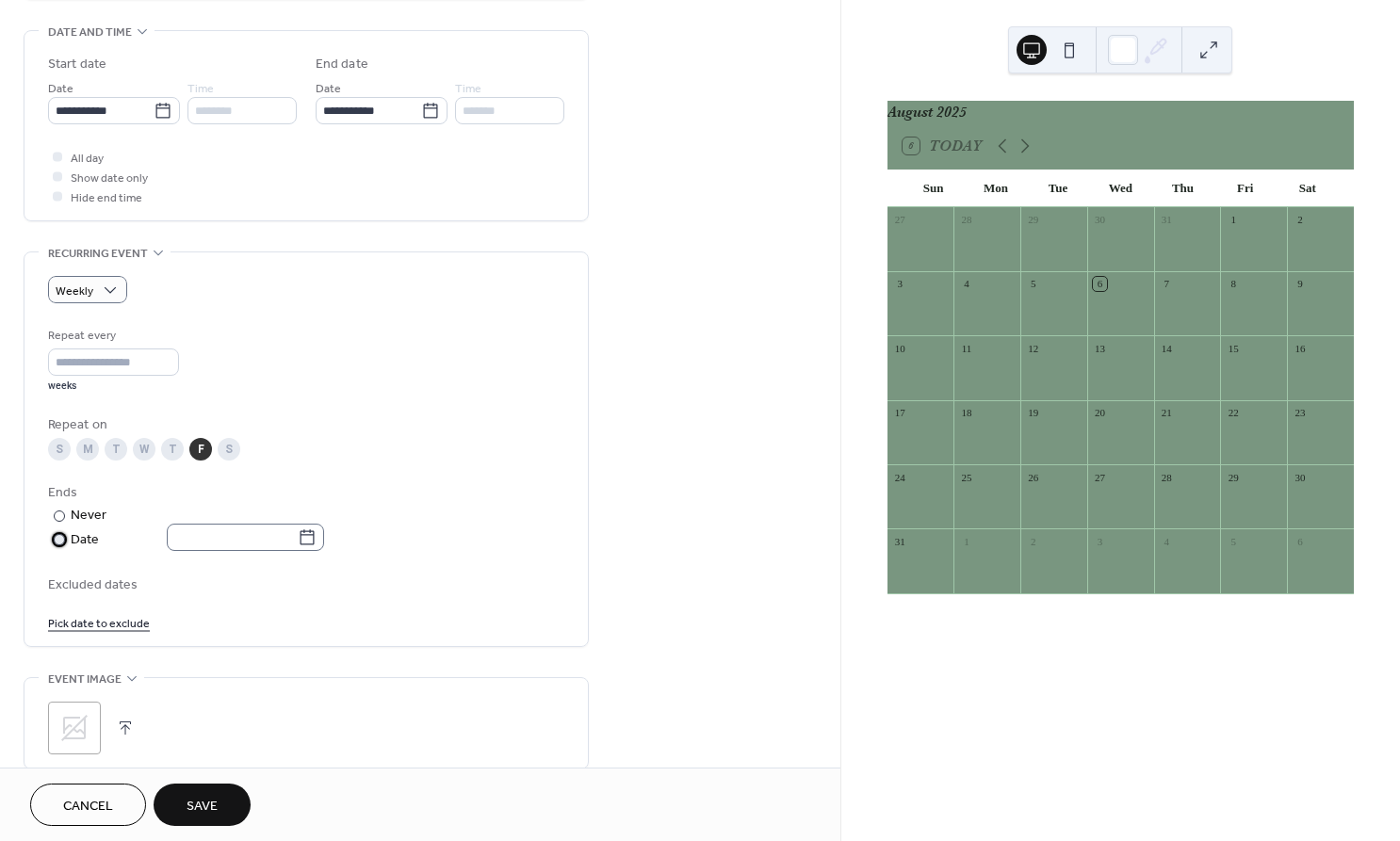 scroll, scrollTop: 581, scrollLeft: 0, axis: vertical 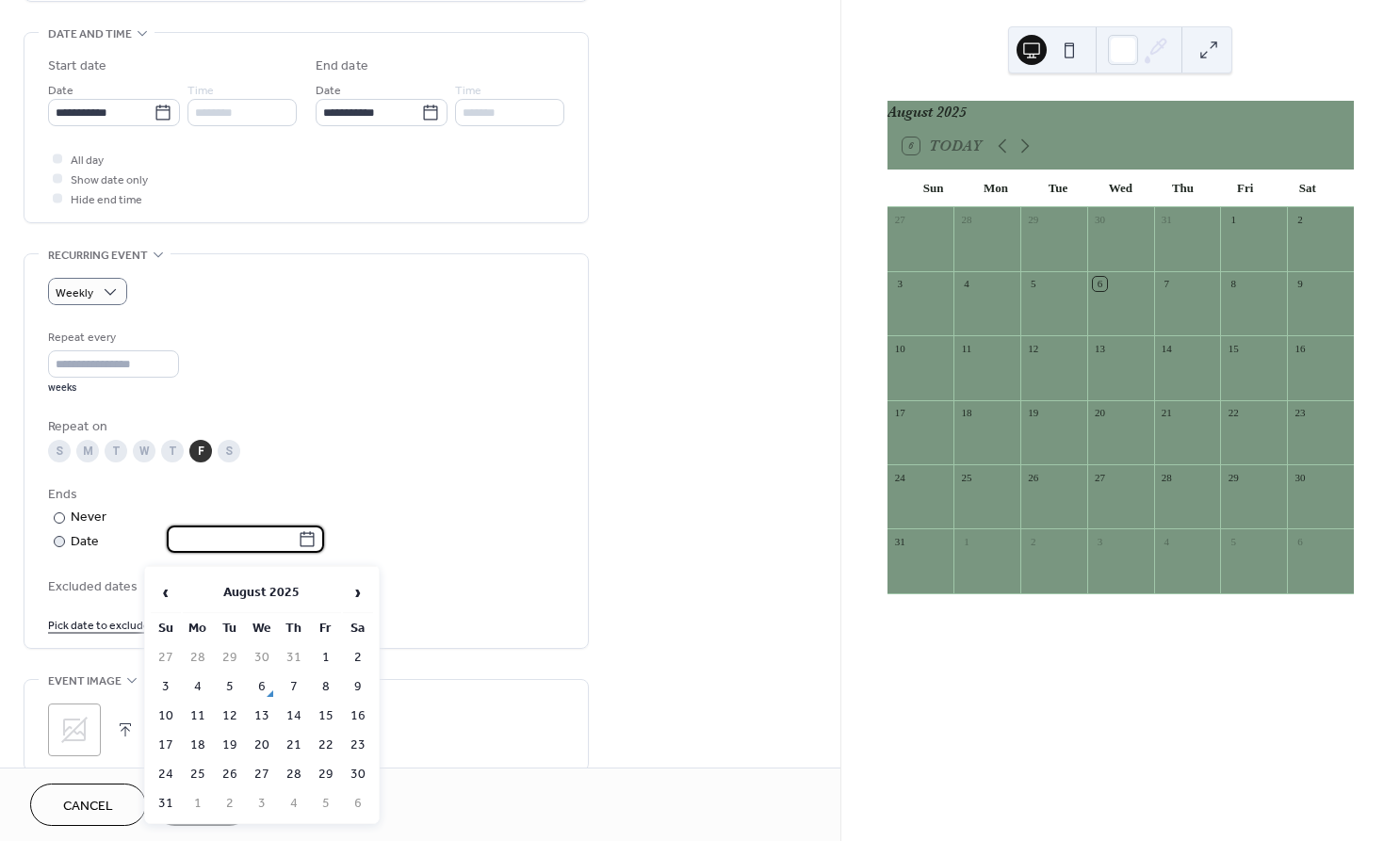 click at bounding box center (232, 539) 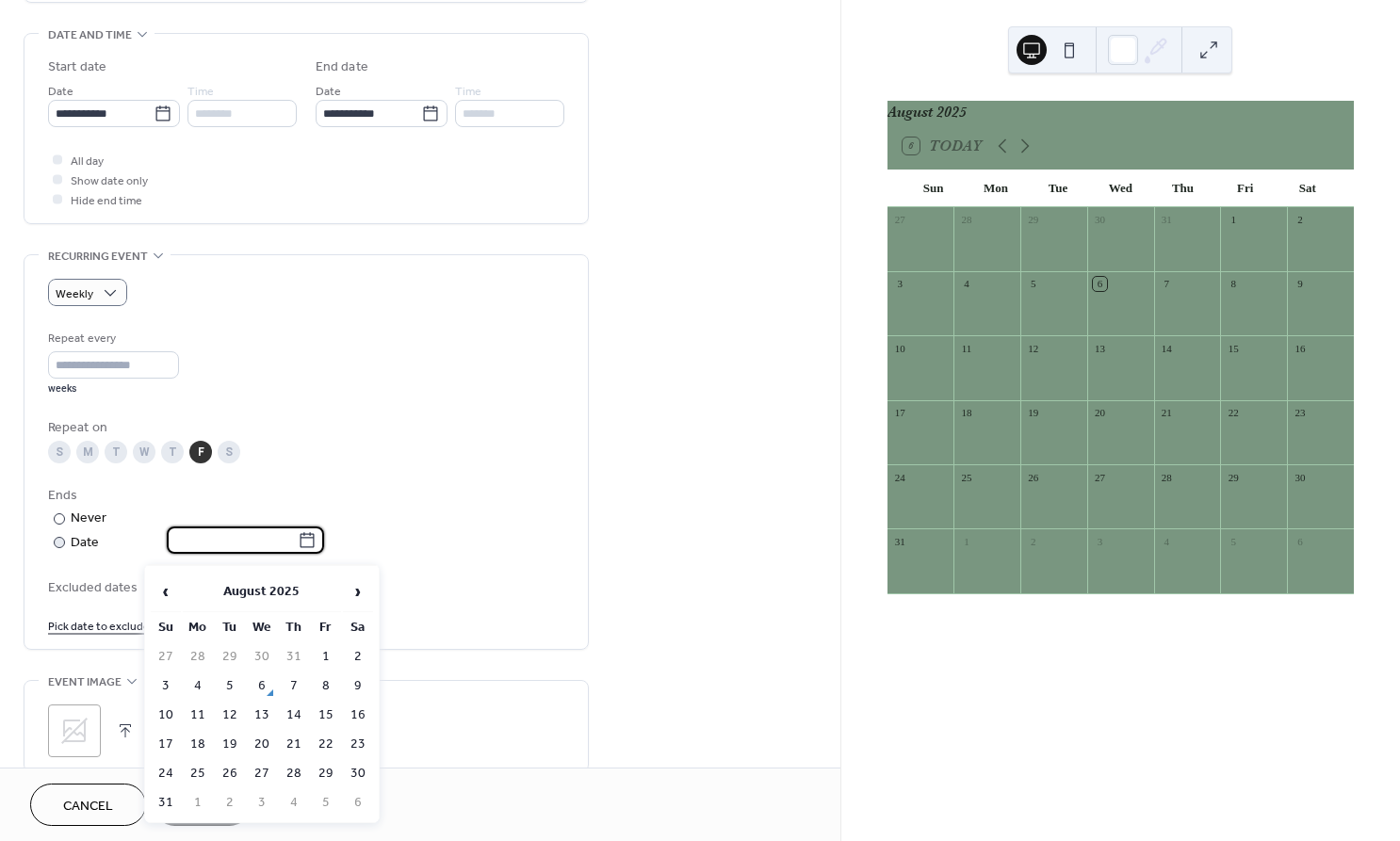 scroll, scrollTop: 582, scrollLeft: 0, axis: vertical 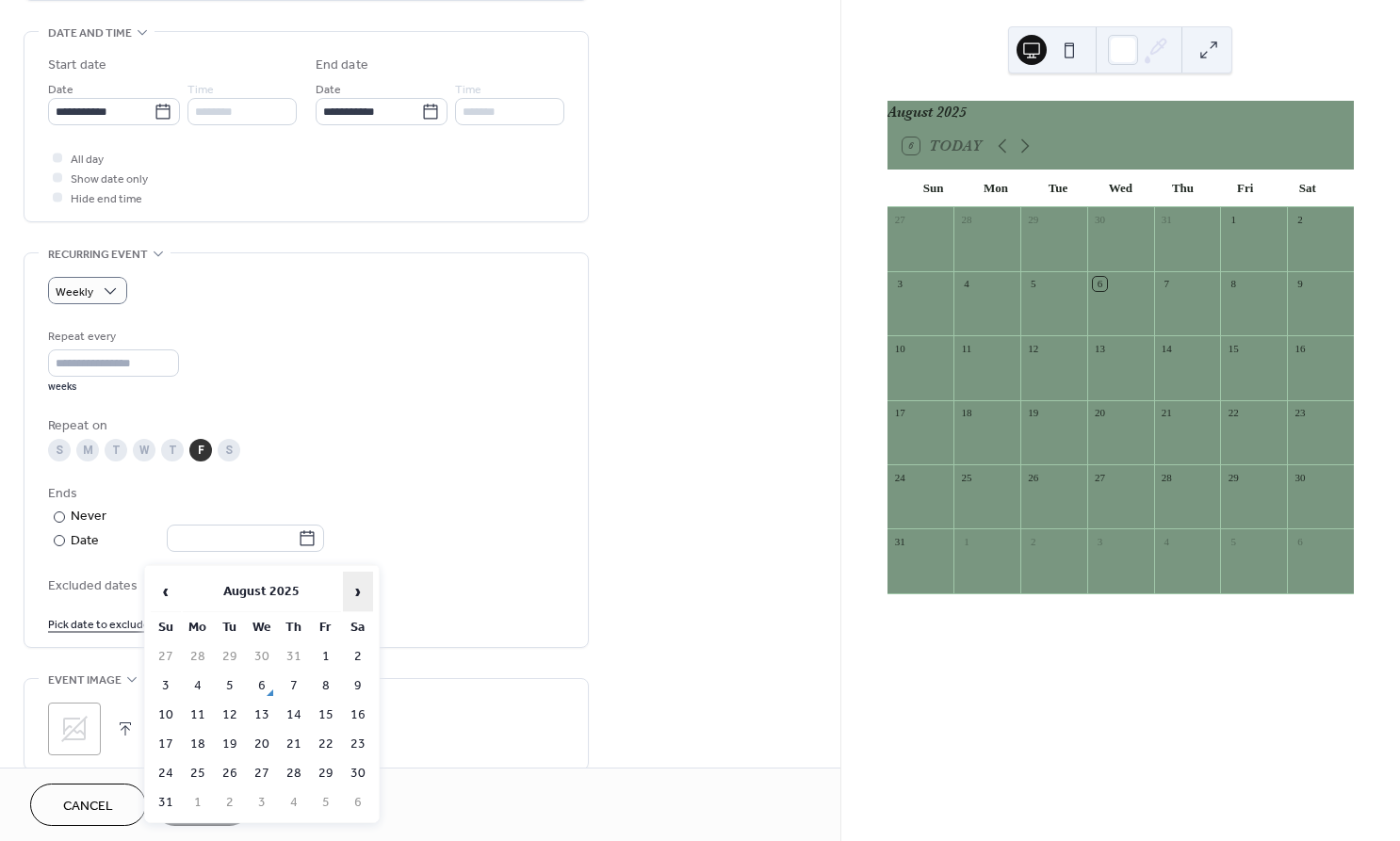 click on "›" at bounding box center [358, 591] 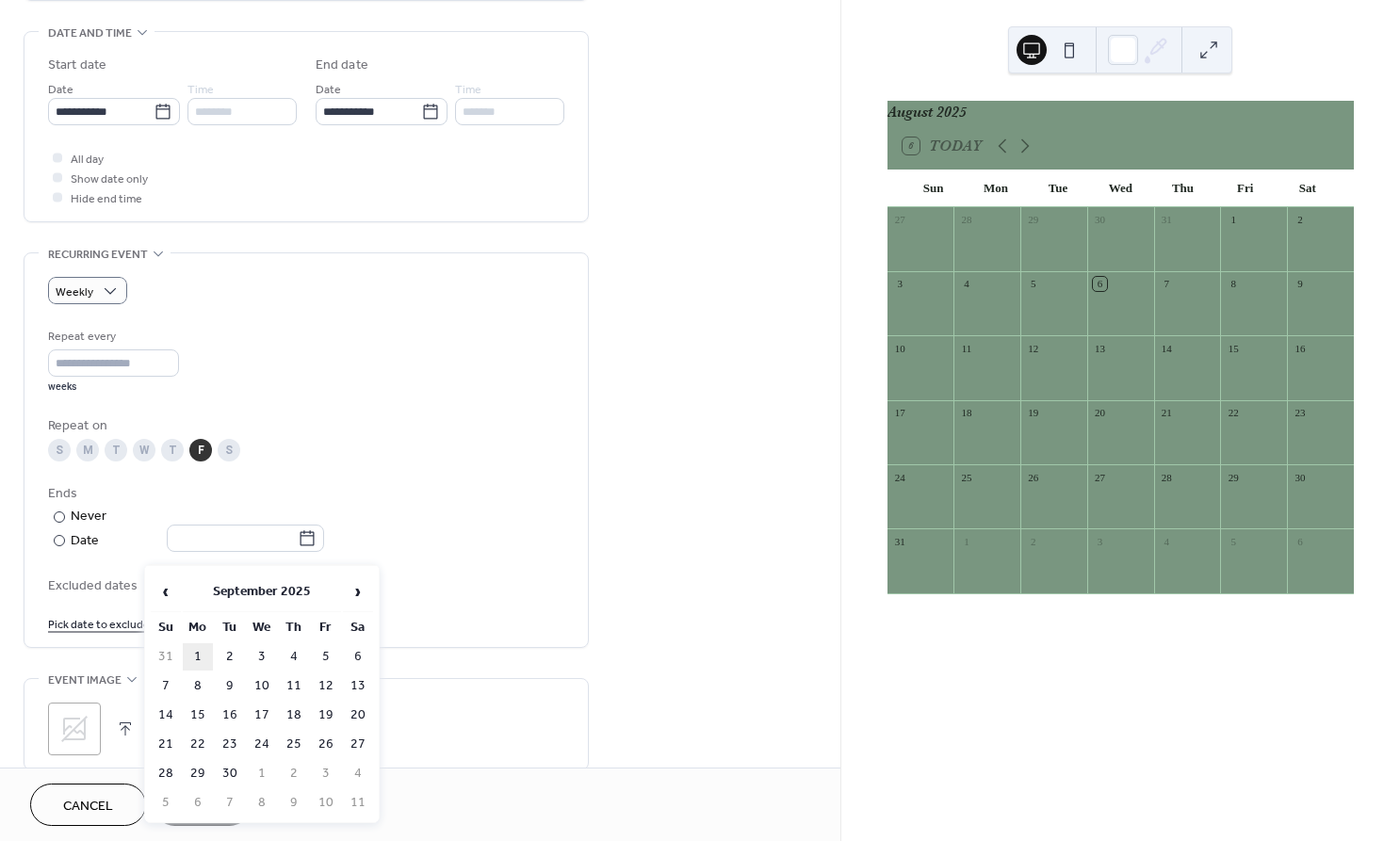 click on "1" at bounding box center (198, 656) 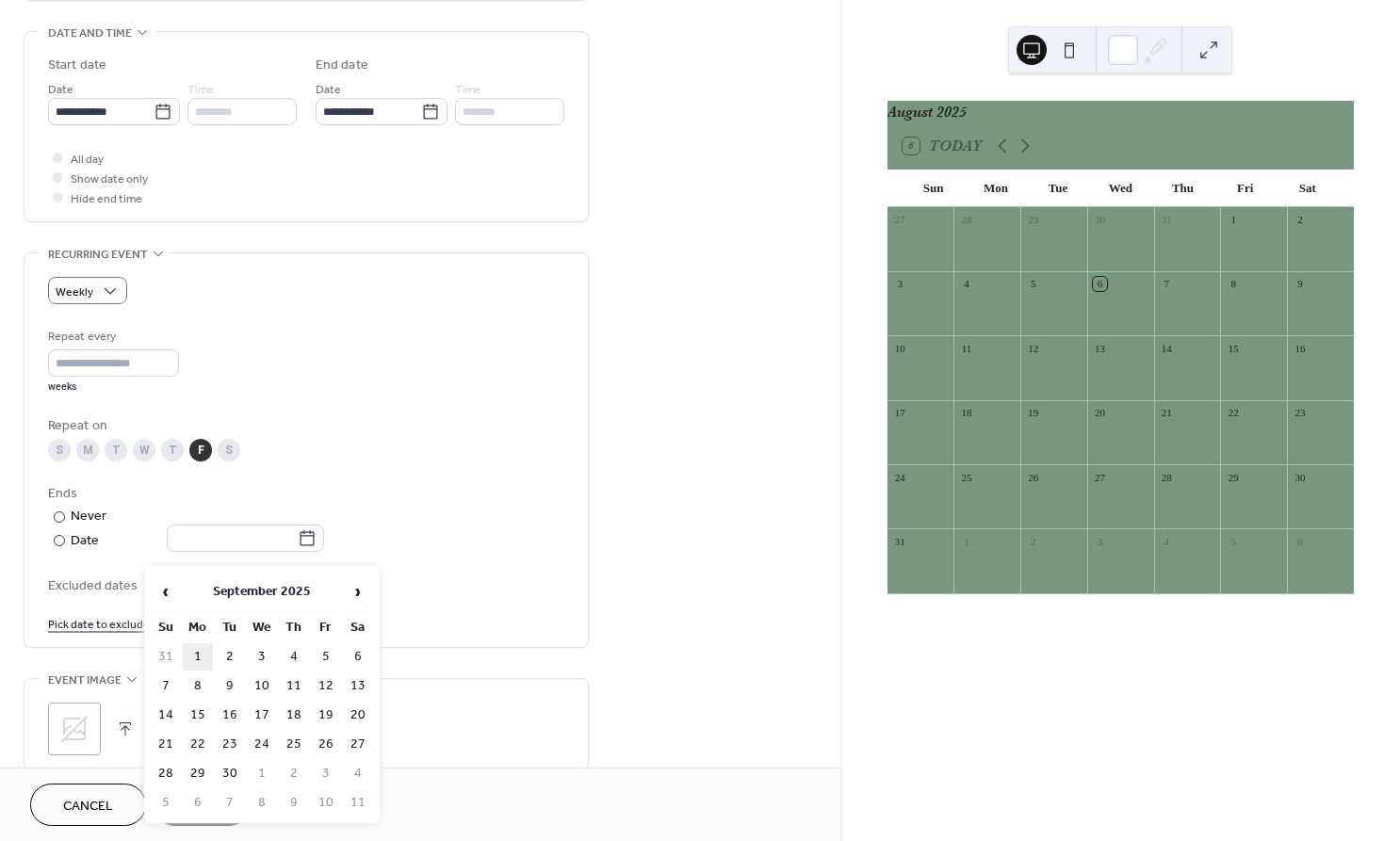 type on "**********" 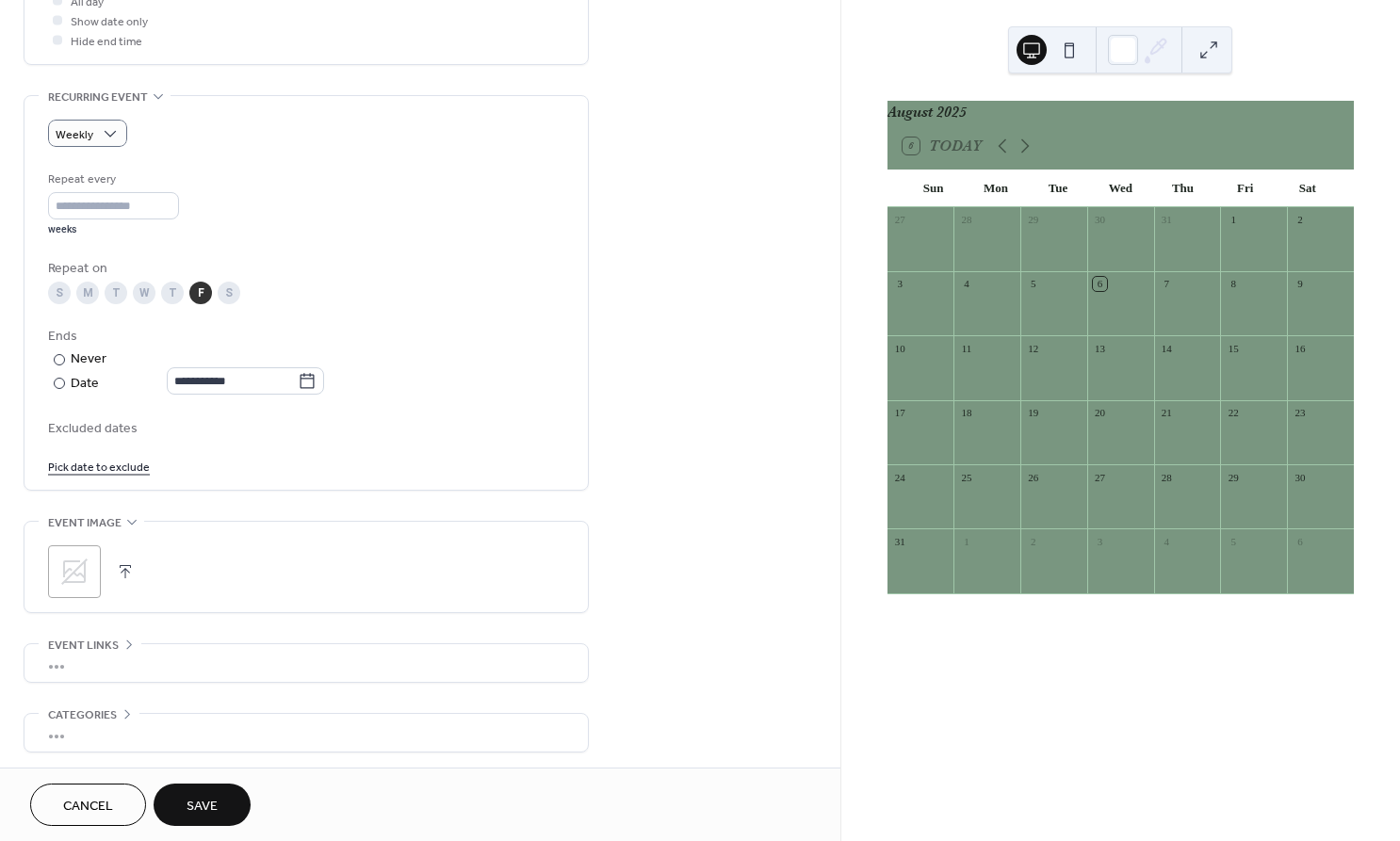 scroll, scrollTop: 745, scrollLeft: 0, axis: vertical 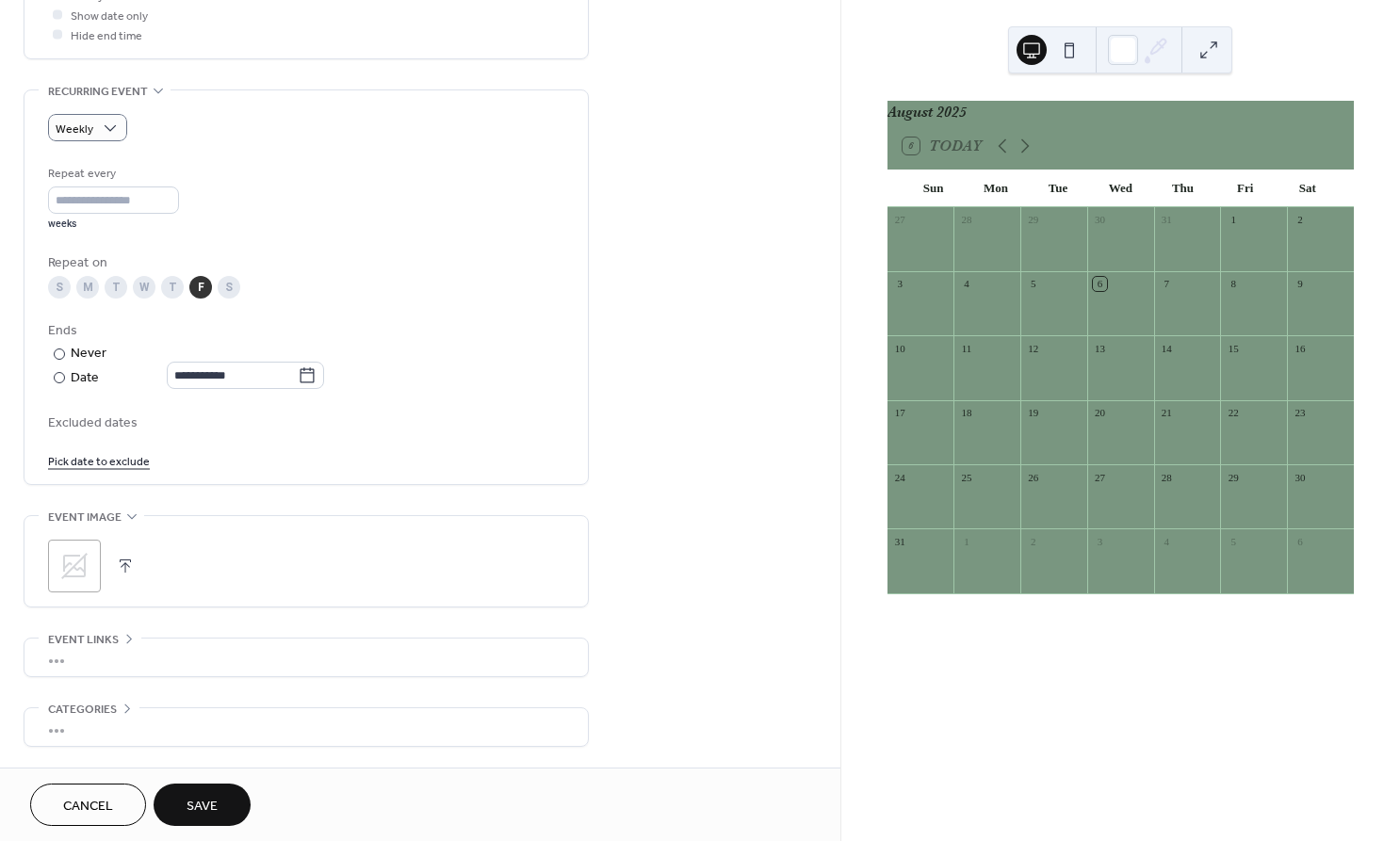 click 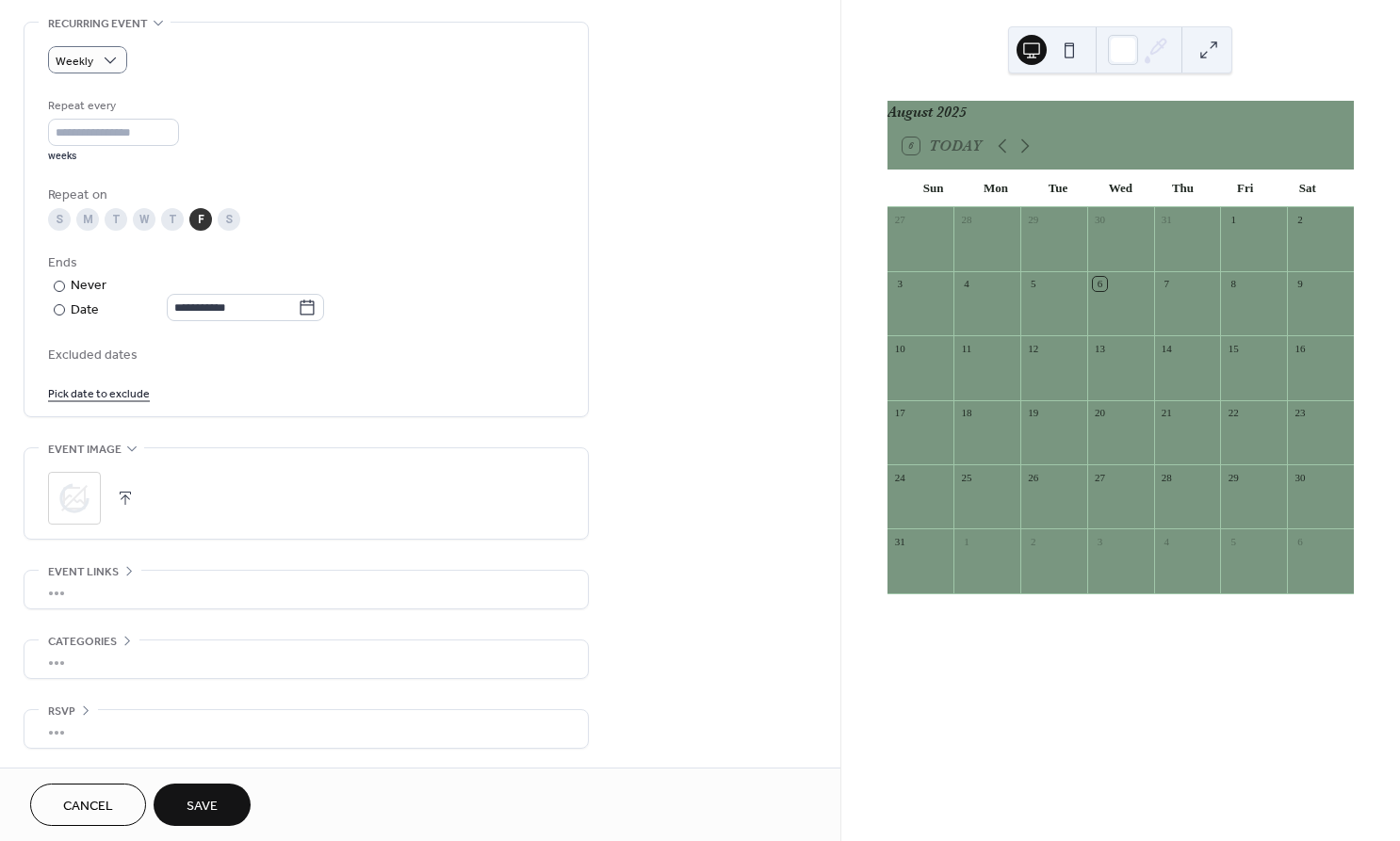 scroll, scrollTop: 822, scrollLeft: 0, axis: vertical 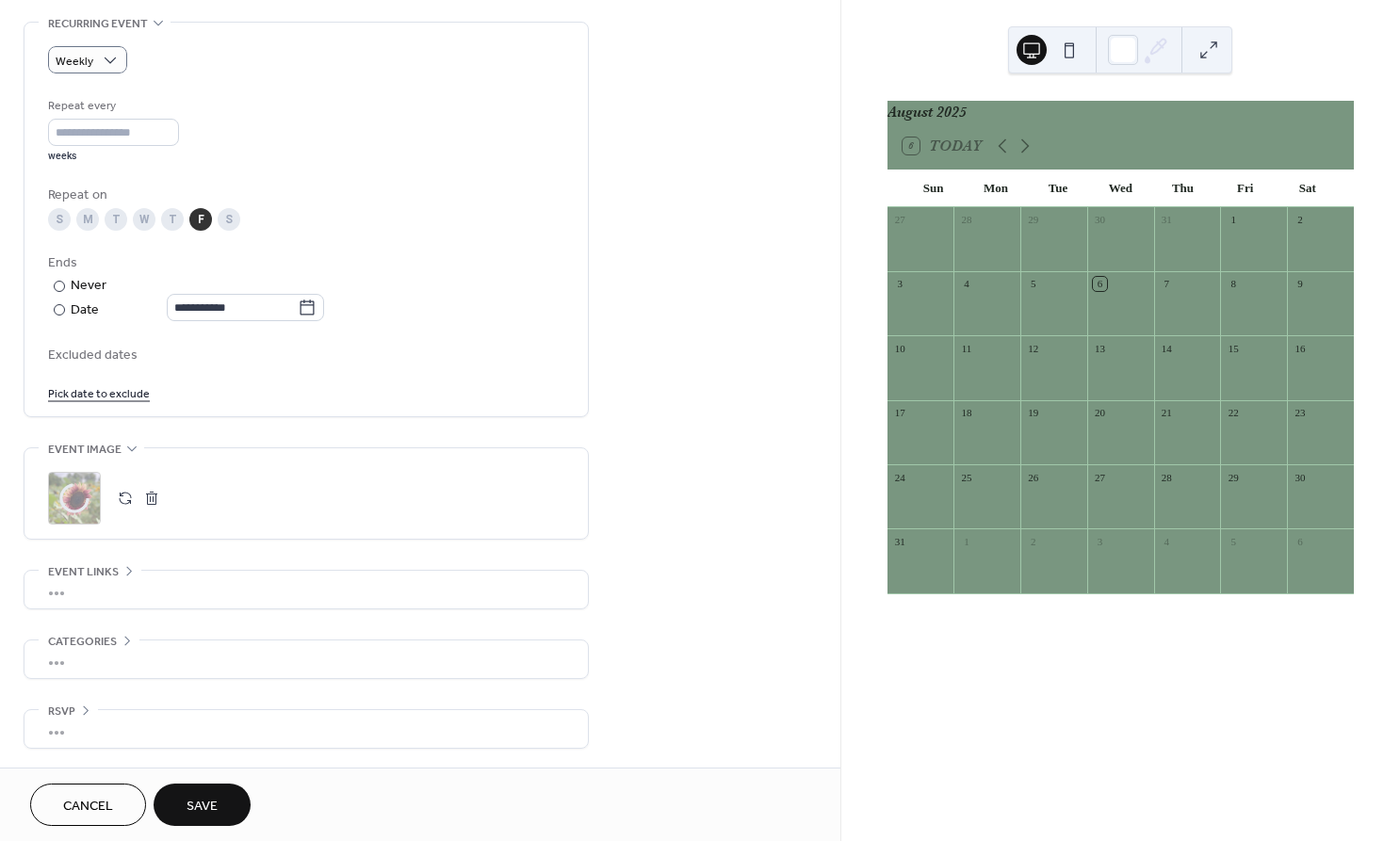 click 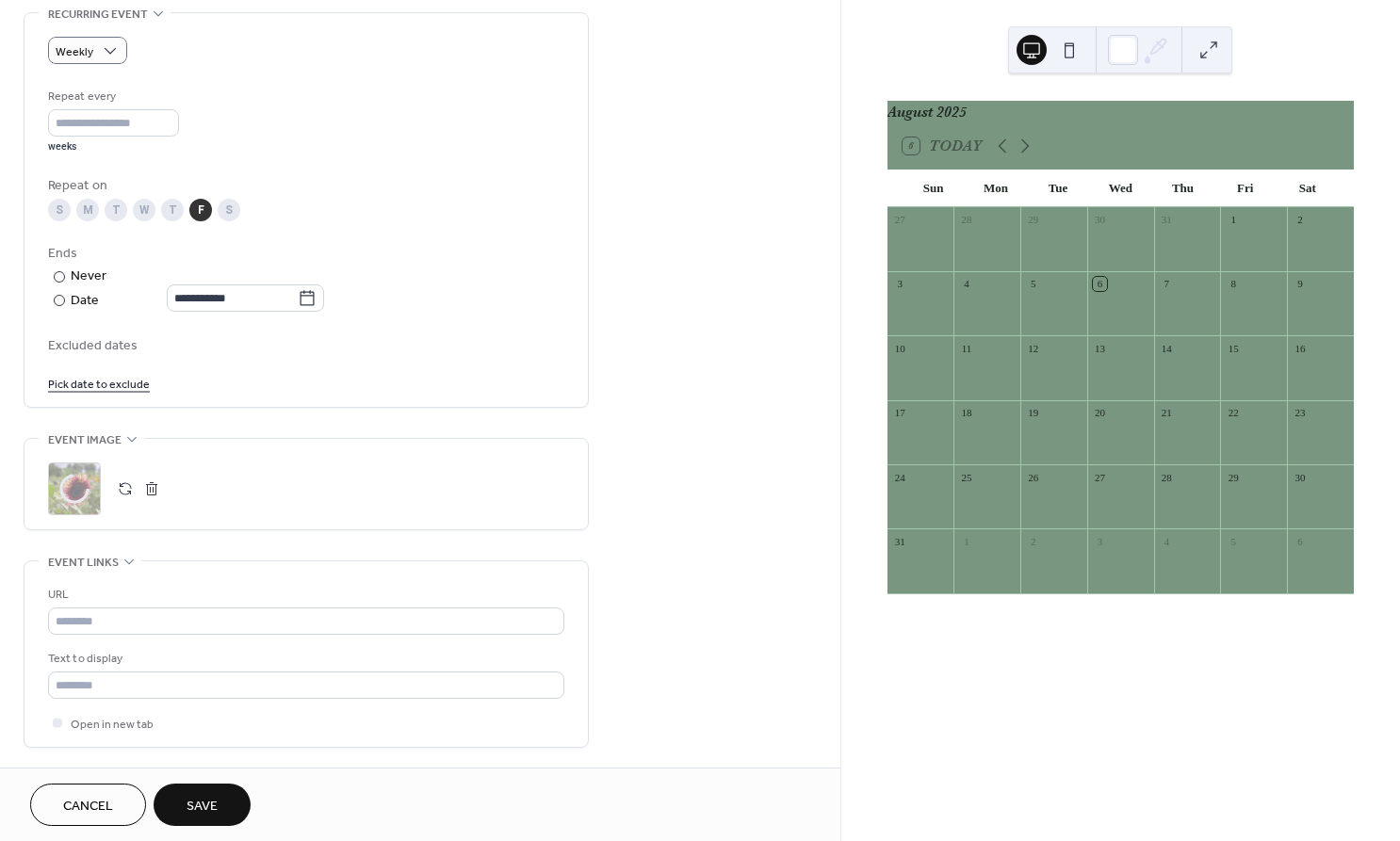 scroll, scrollTop: 821, scrollLeft: 0, axis: vertical 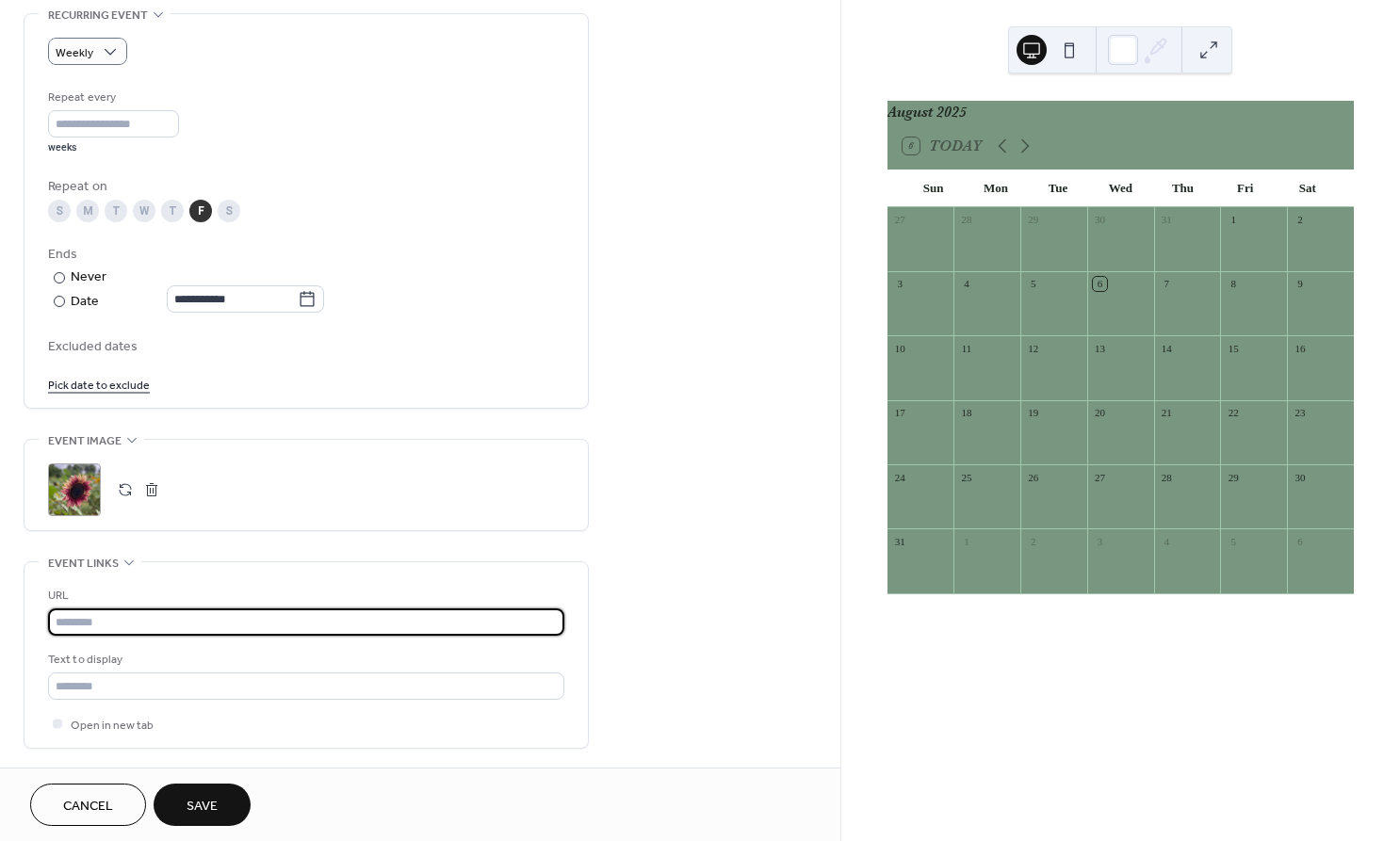 click at bounding box center (306, 622) 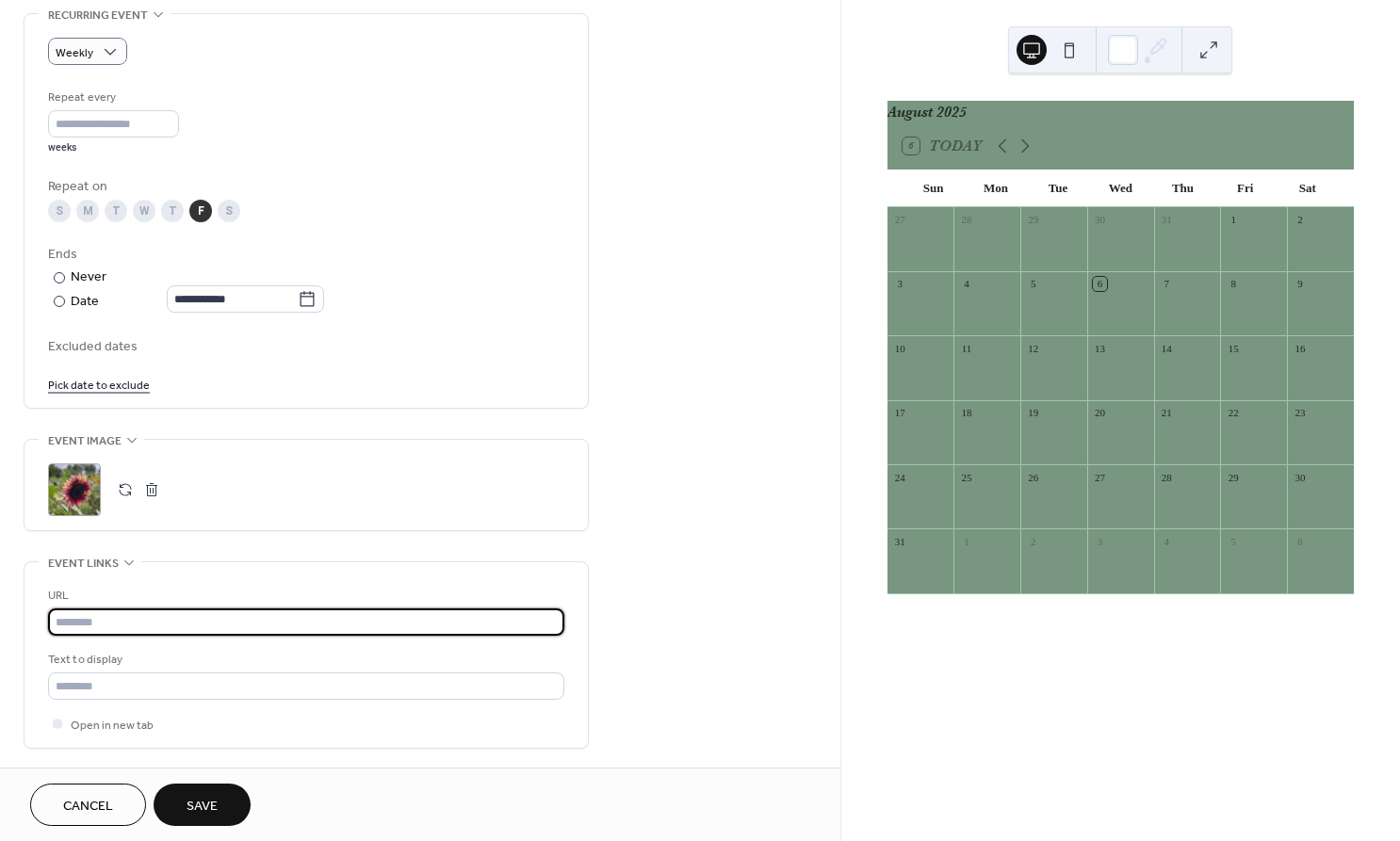 paste on "**********" 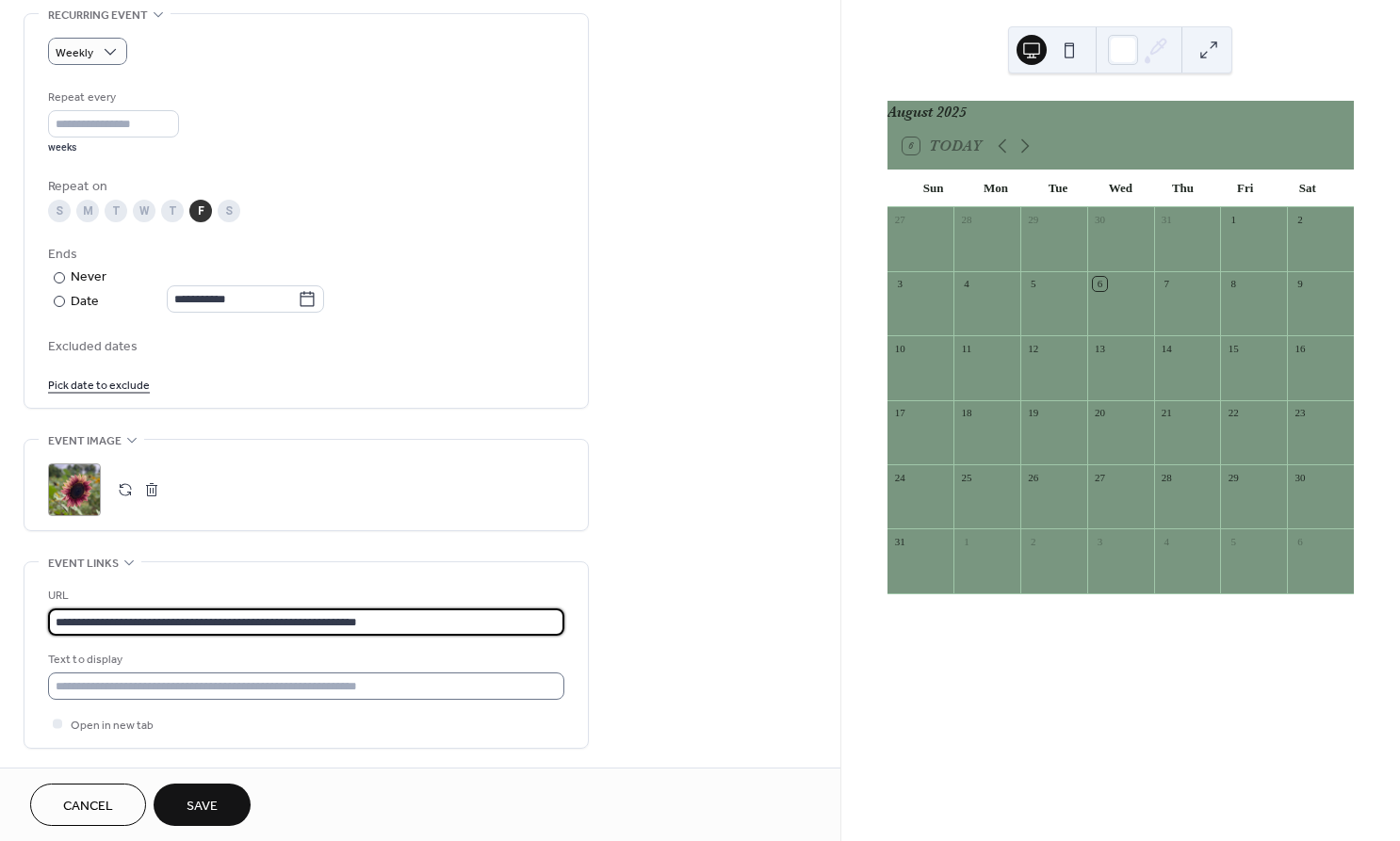 type on "**********" 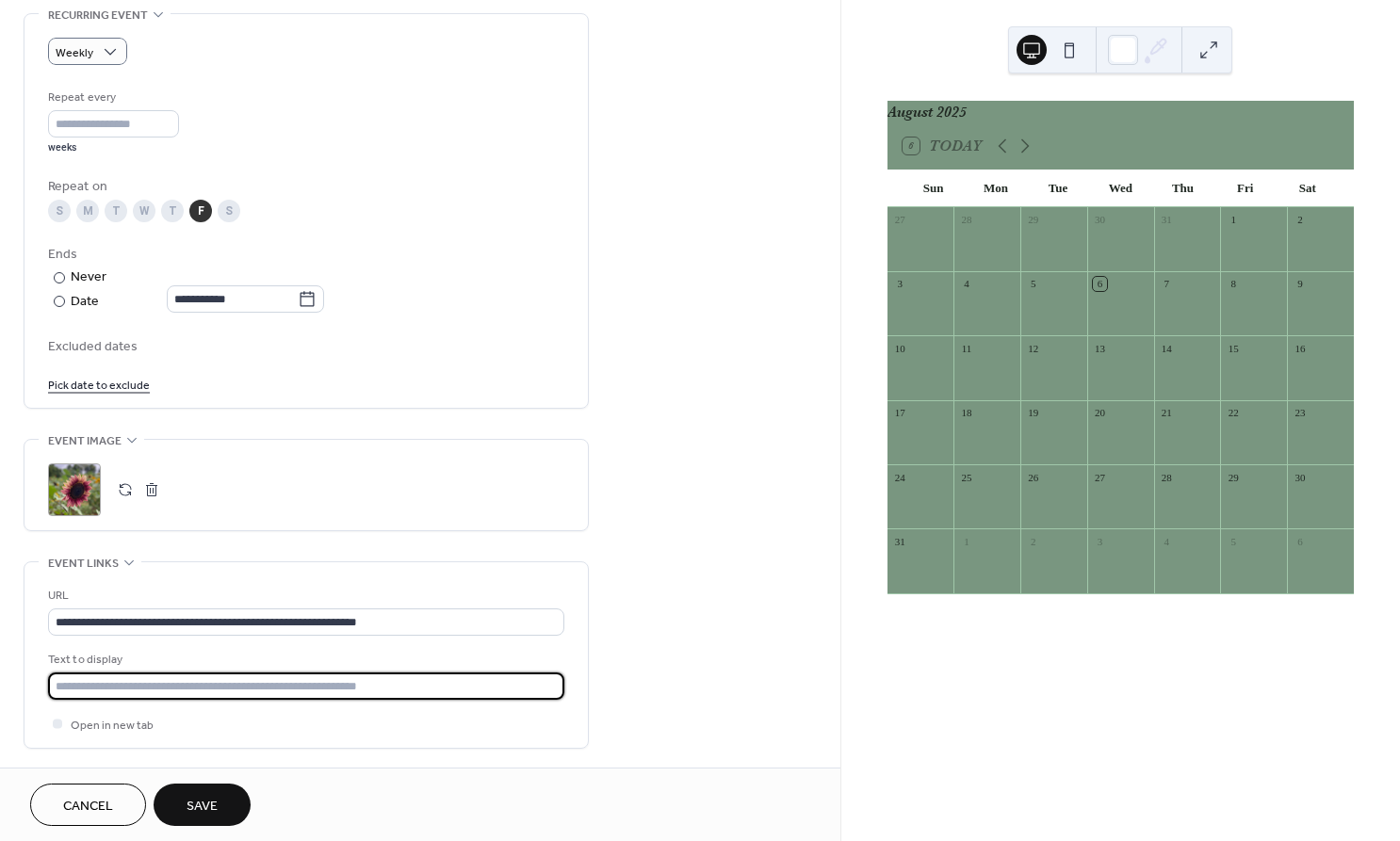 click at bounding box center (306, 686) 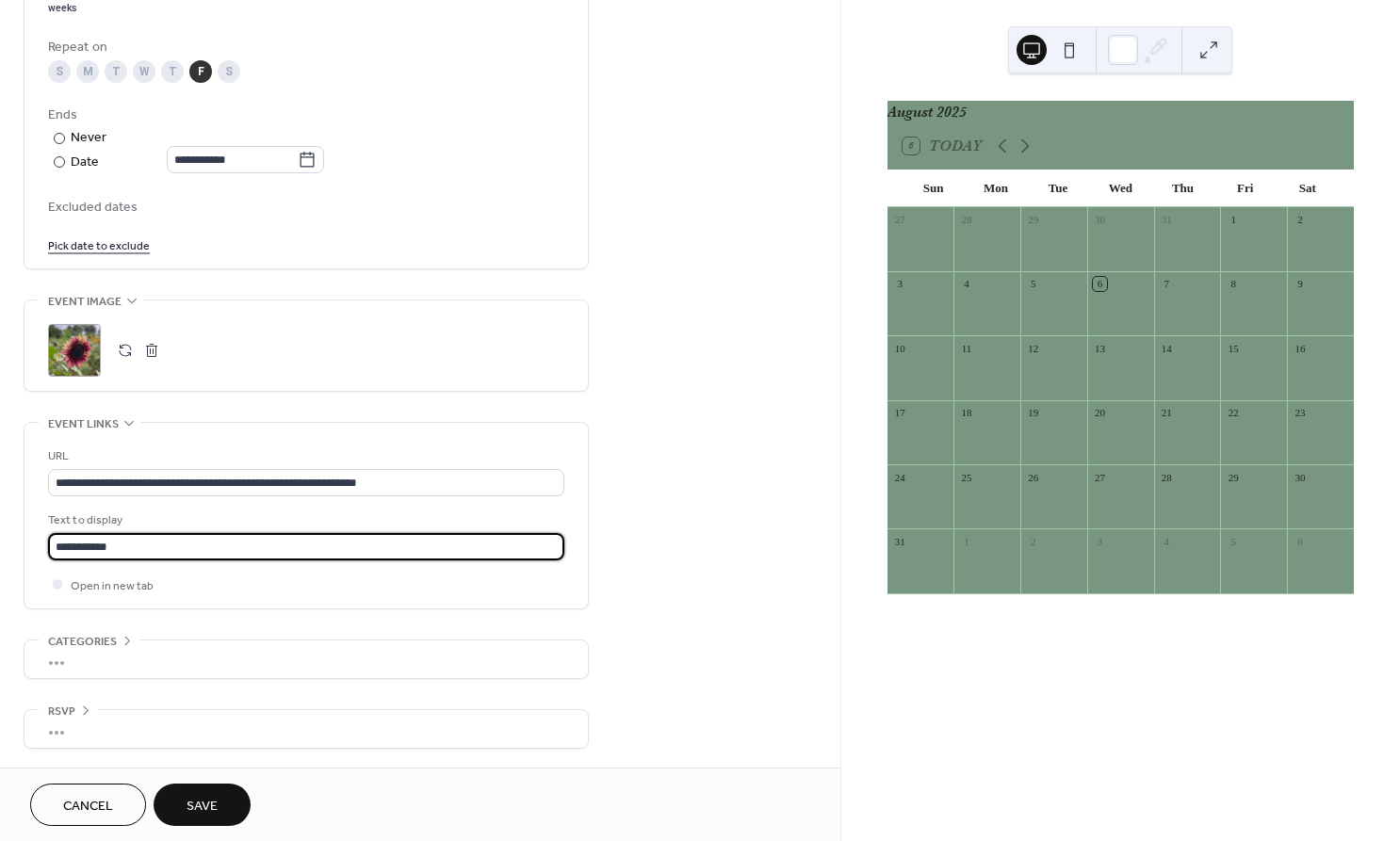scroll, scrollTop: 974, scrollLeft: 0, axis: vertical 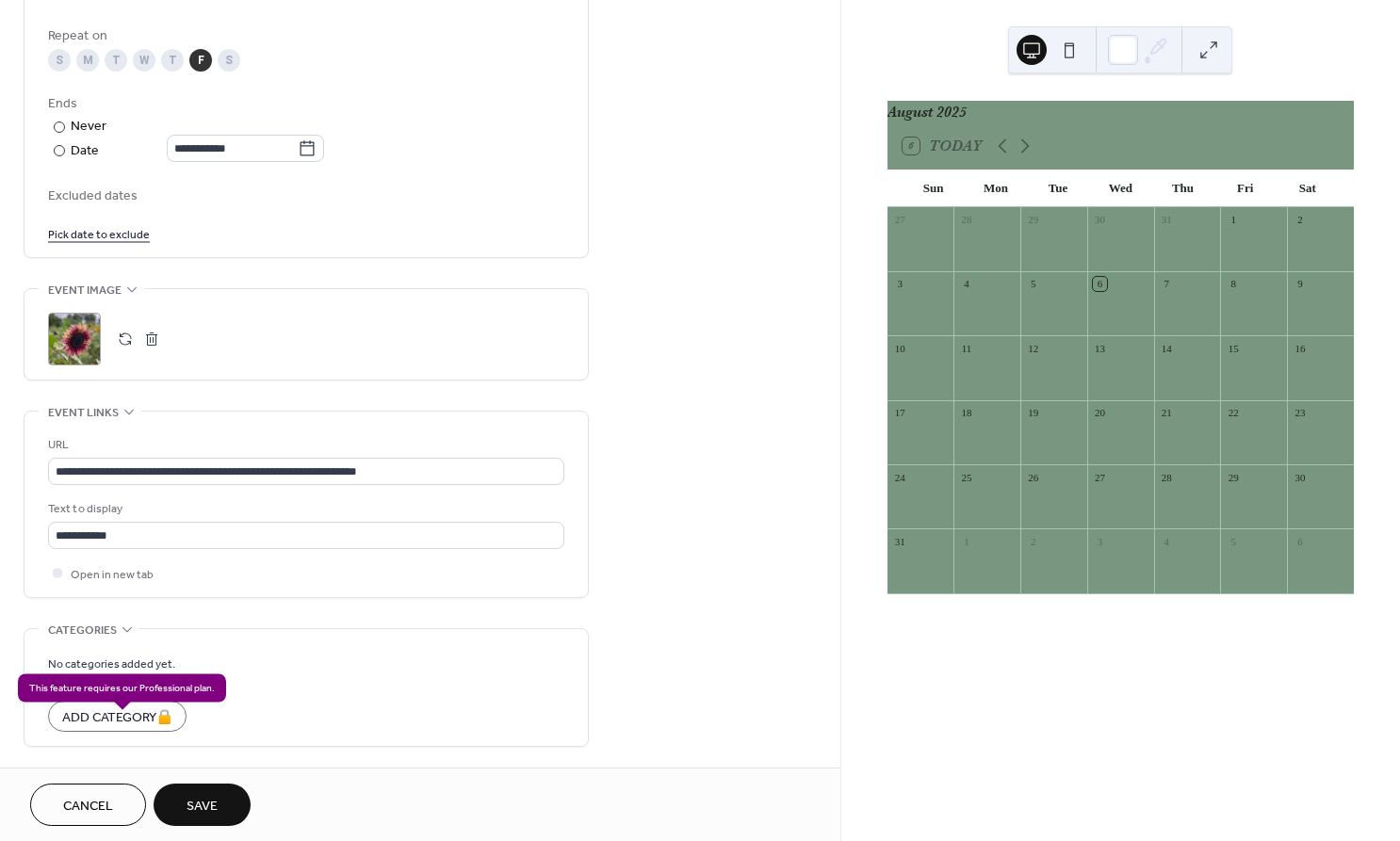click on "Add Category  🔒" at bounding box center [117, 716] 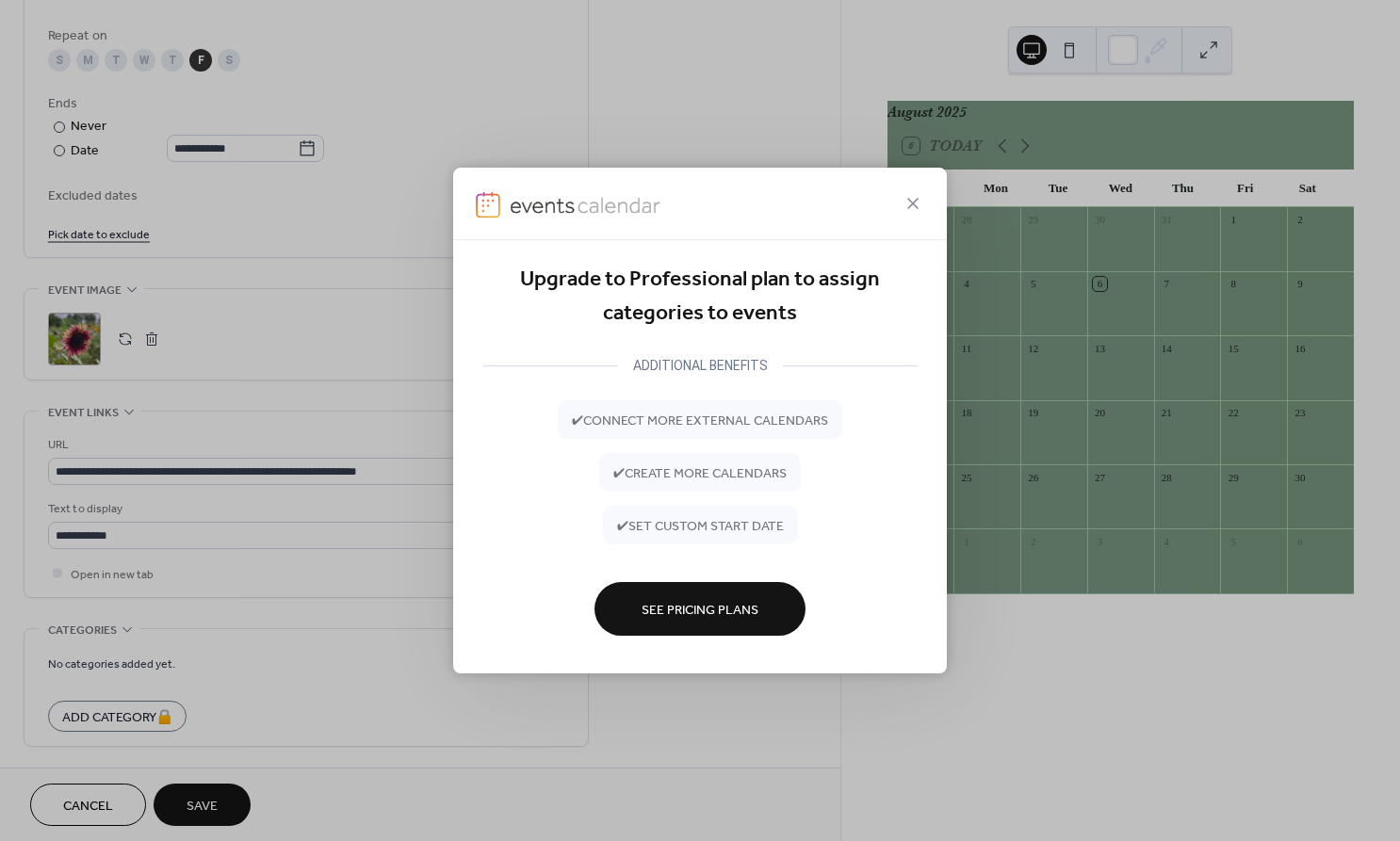 click 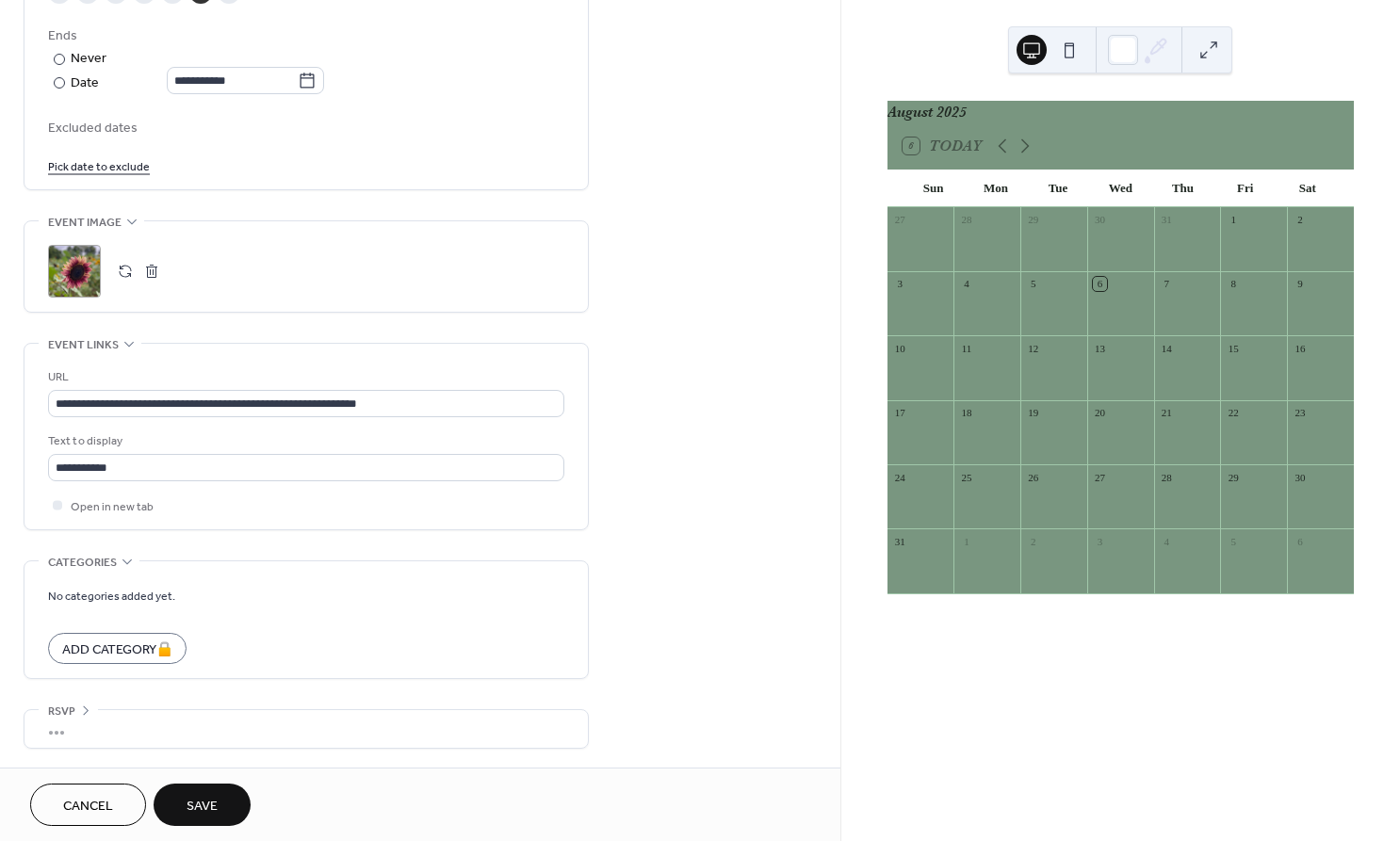 scroll, scrollTop: 1053, scrollLeft: 0, axis: vertical 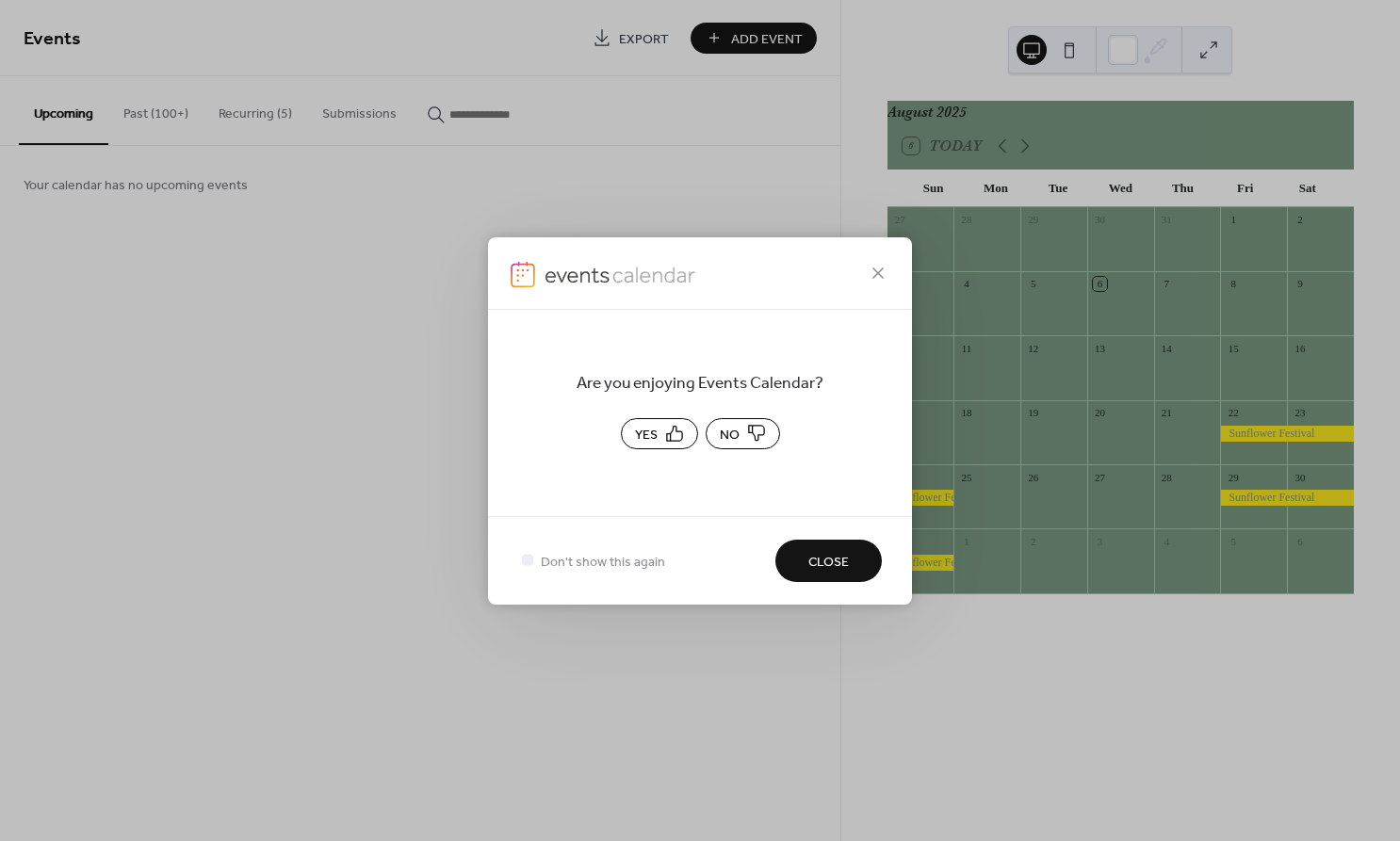 click on "Close" at bounding box center [828, 561] 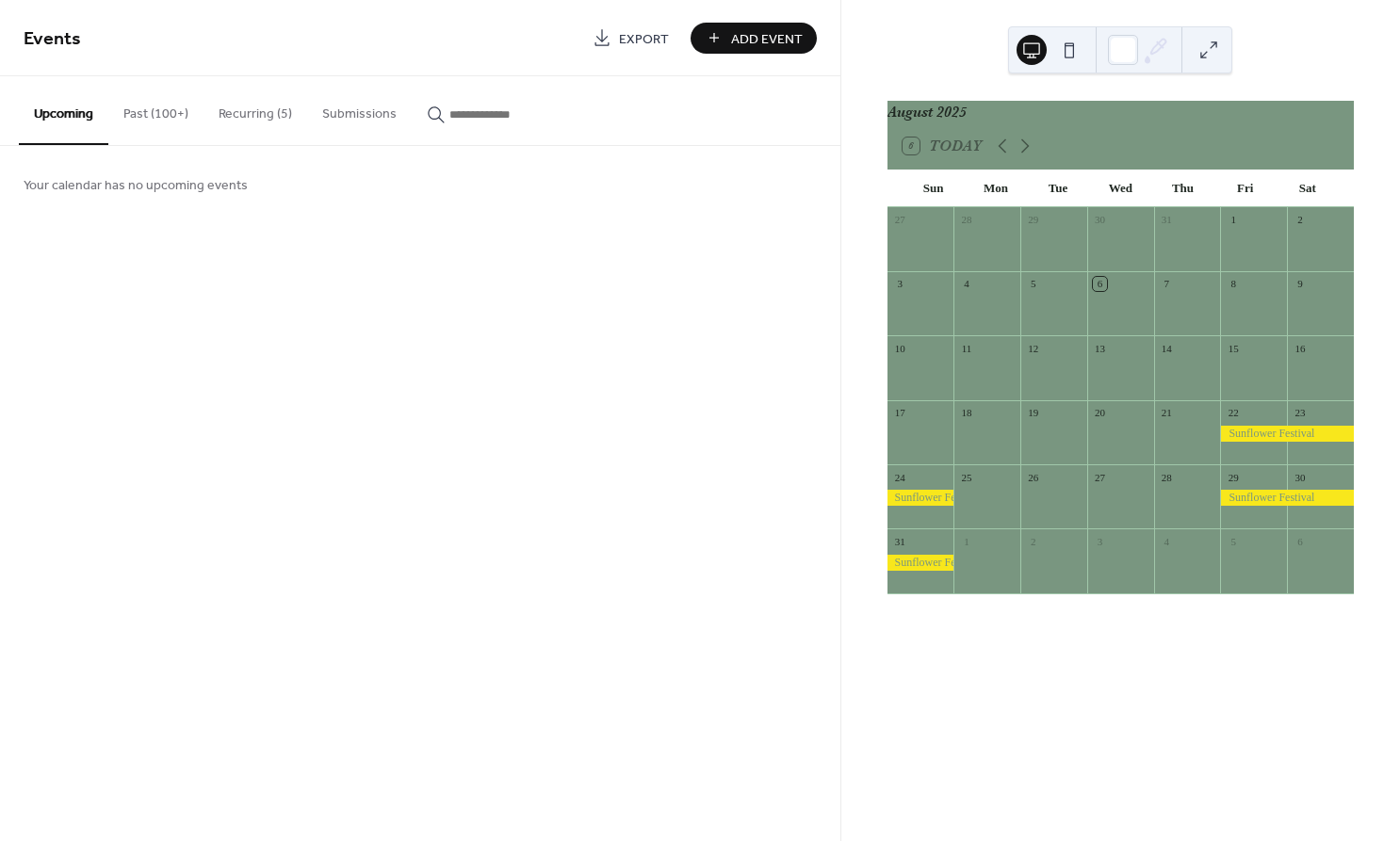 click on "Recurring (5)" at bounding box center (255, 109) 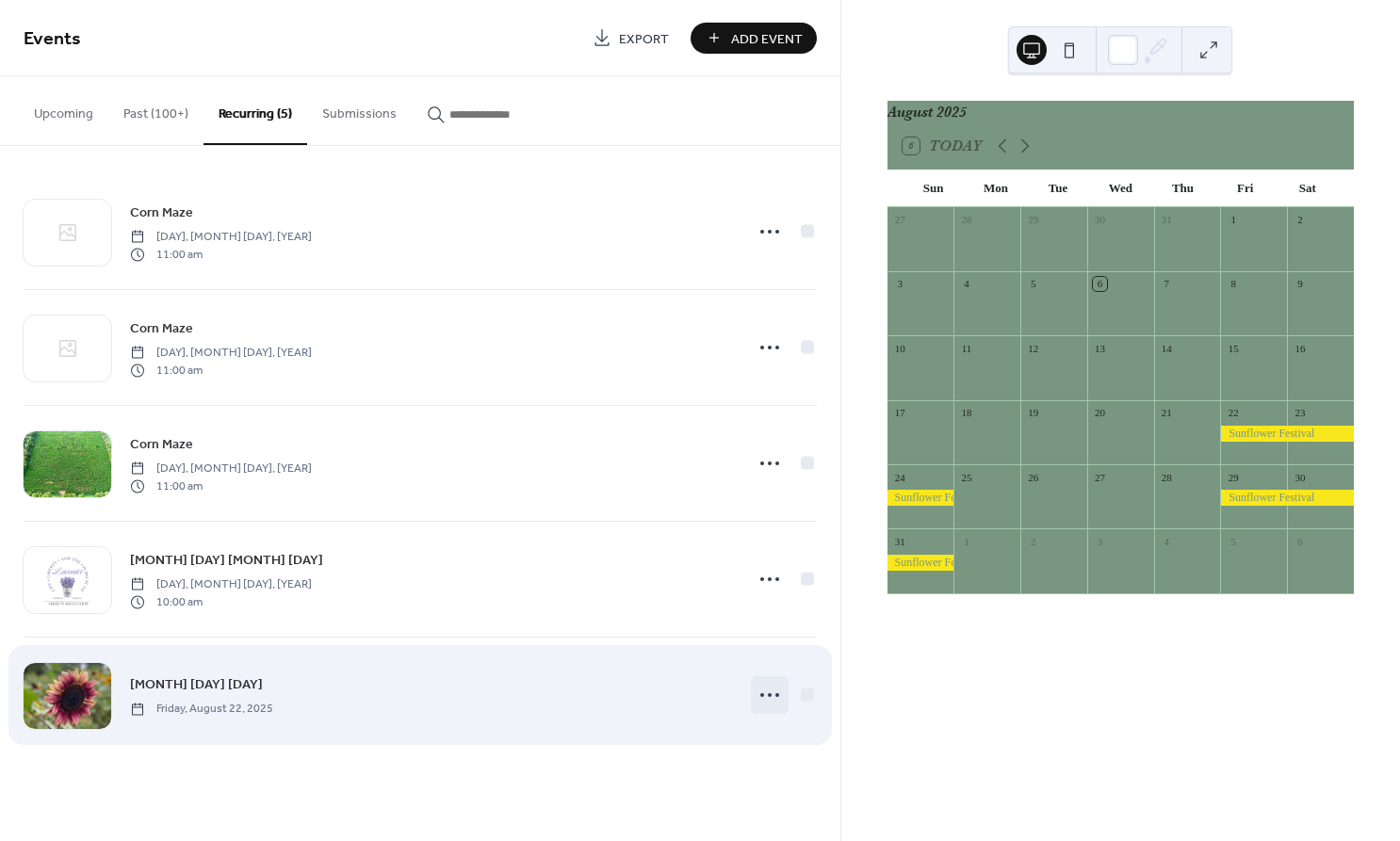 click 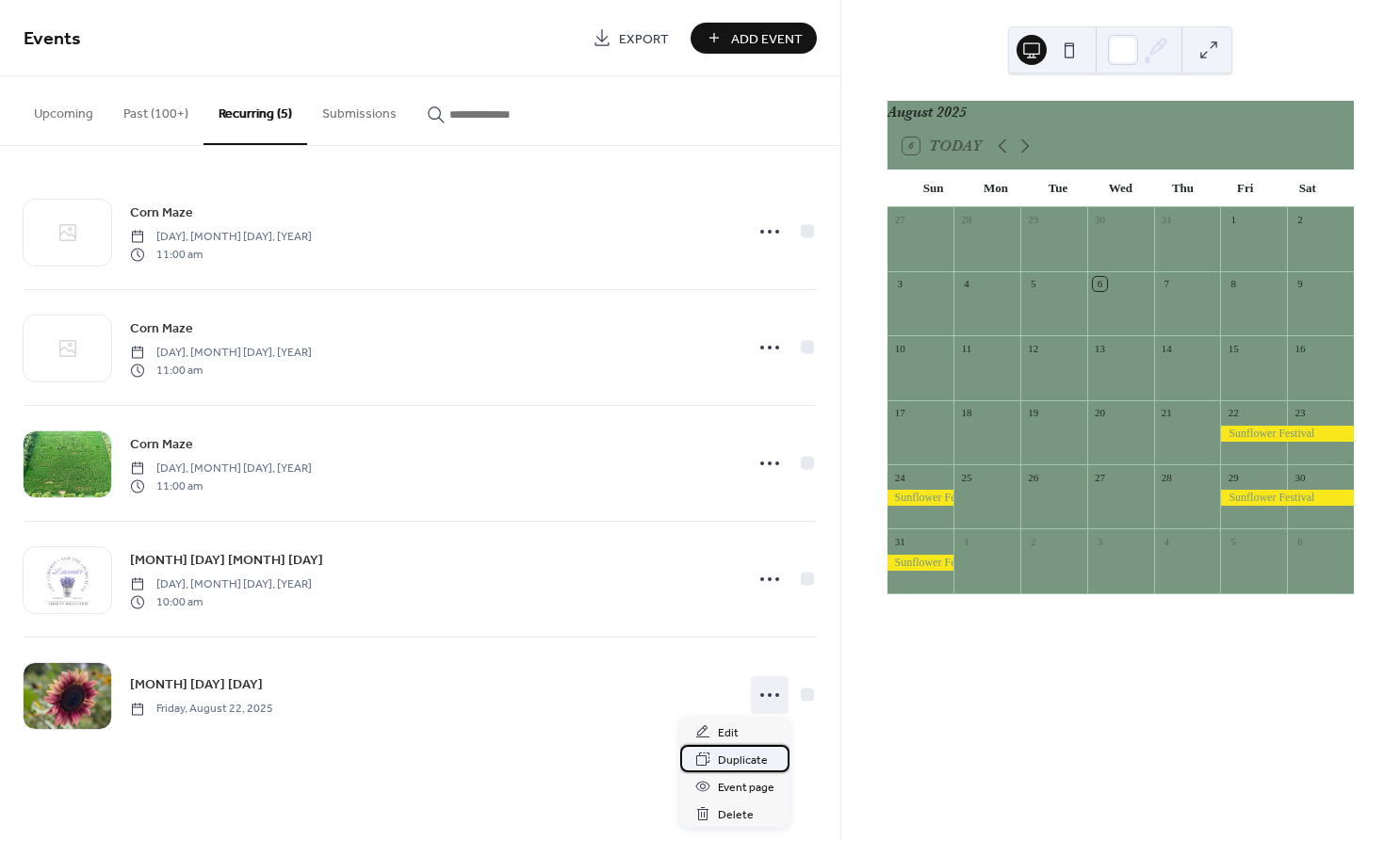 click on "Duplicate" at bounding box center (742, 760) 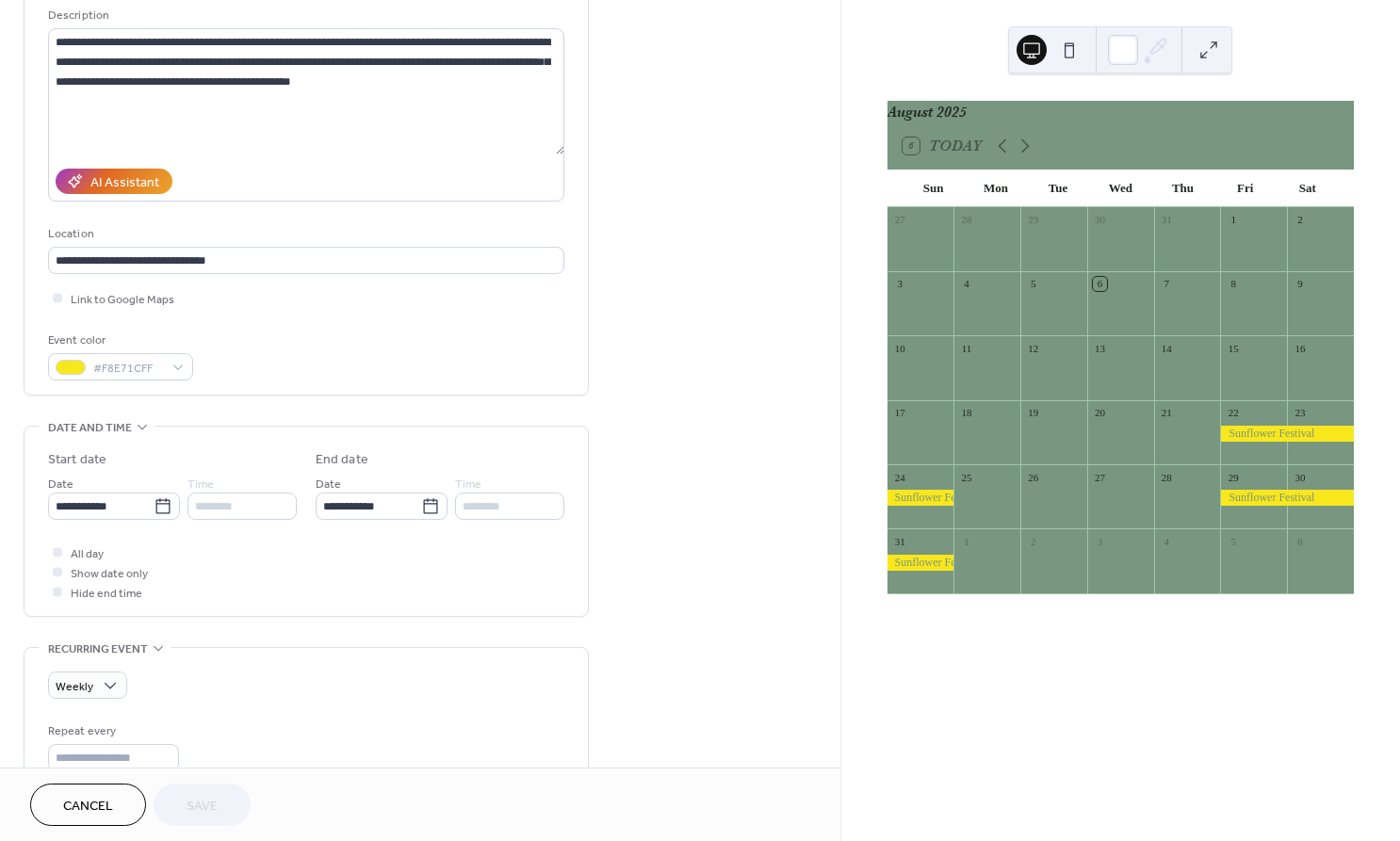 scroll, scrollTop: 188, scrollLeft: 0, axis: vertical 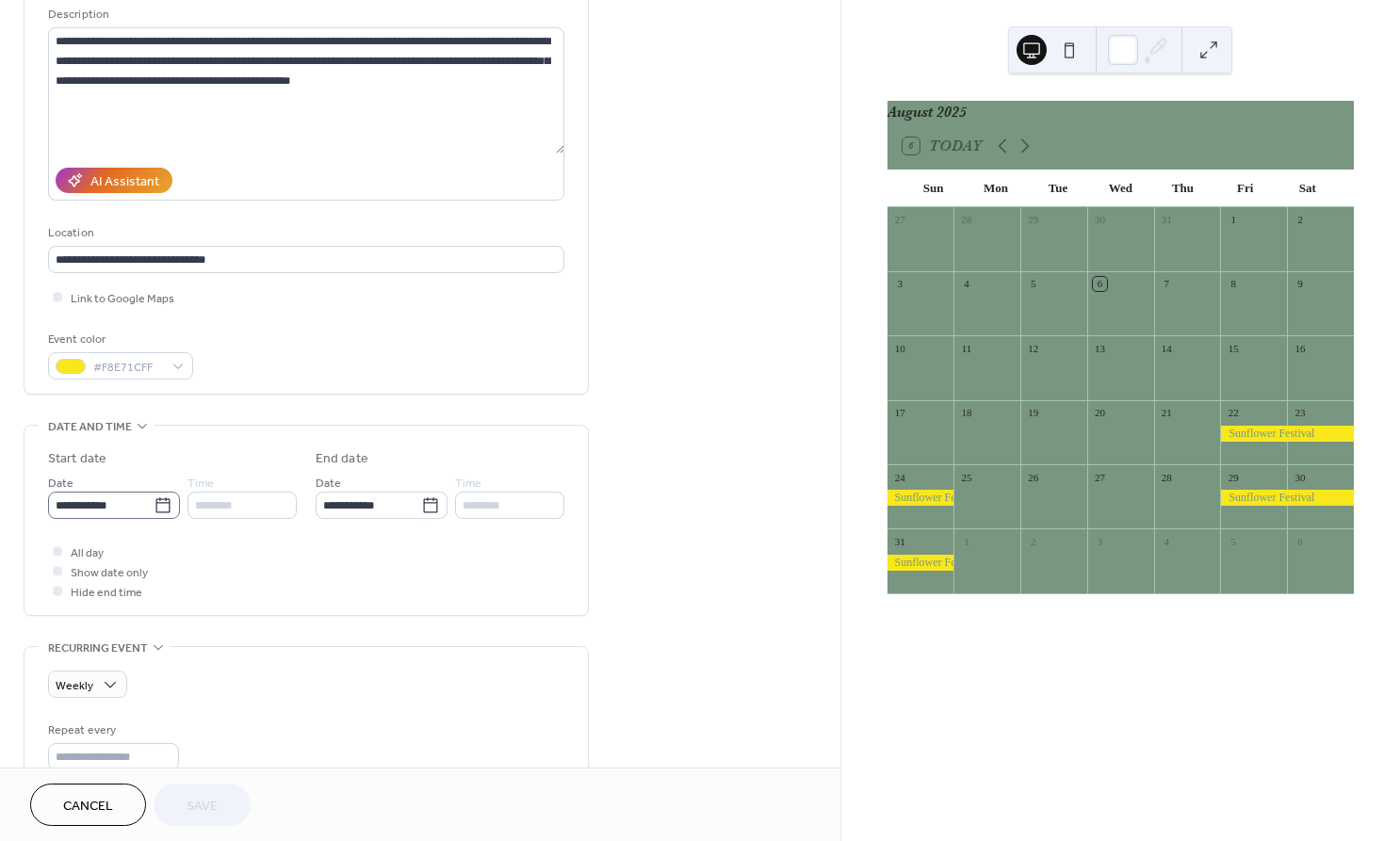 click 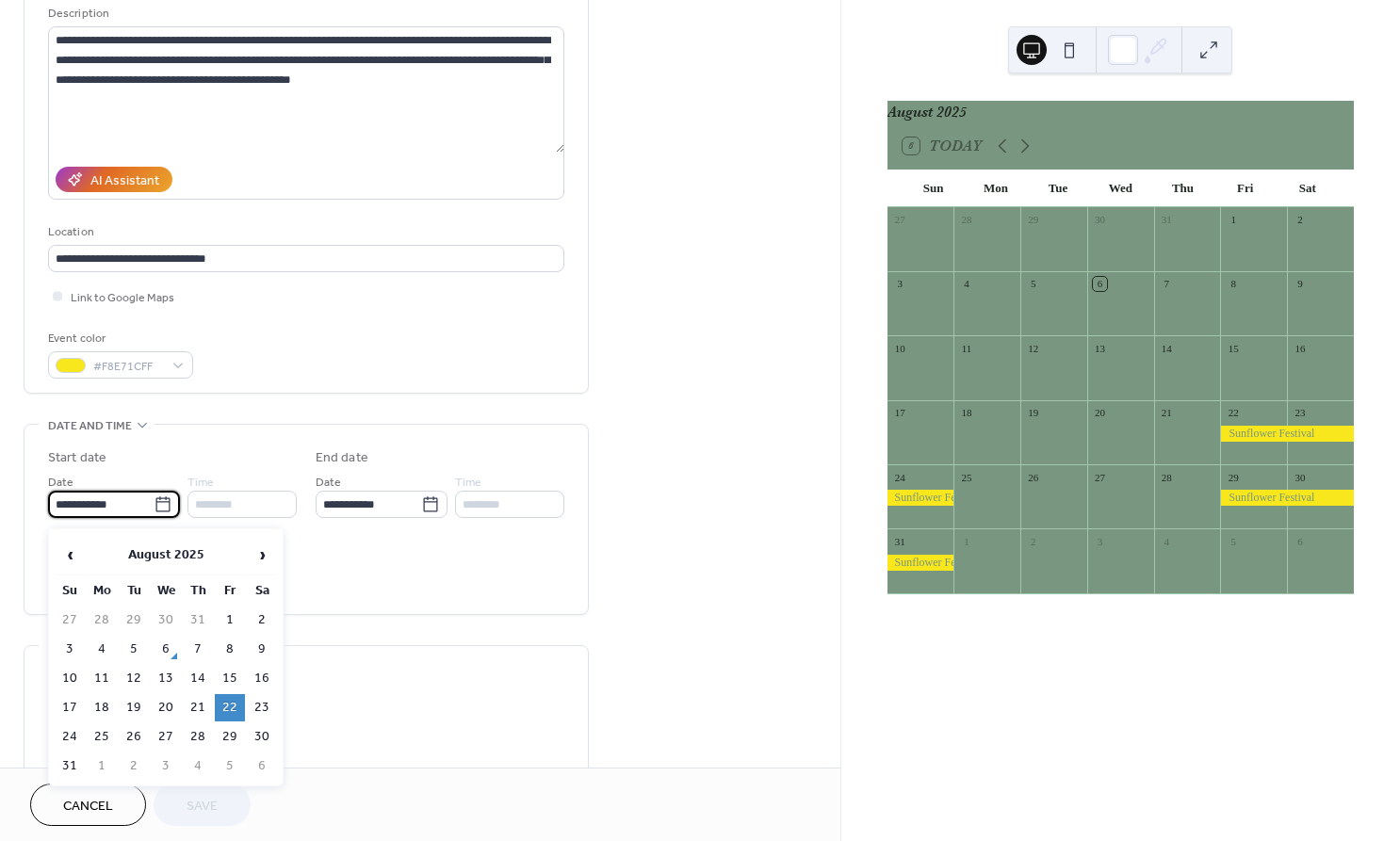 click on "**********" at bounding box center [101, 504] 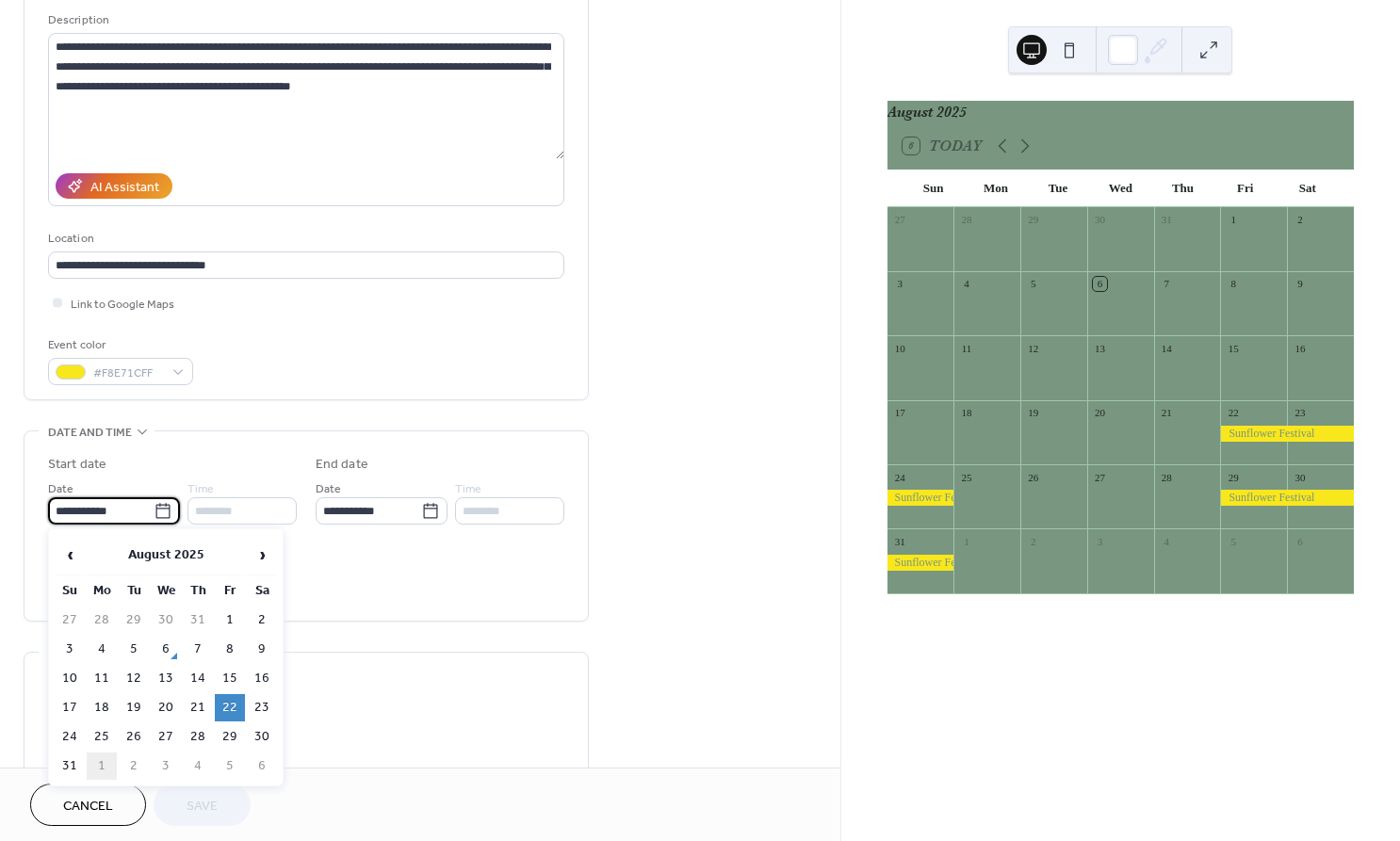 click on "1" at bounding box center (102, 766) 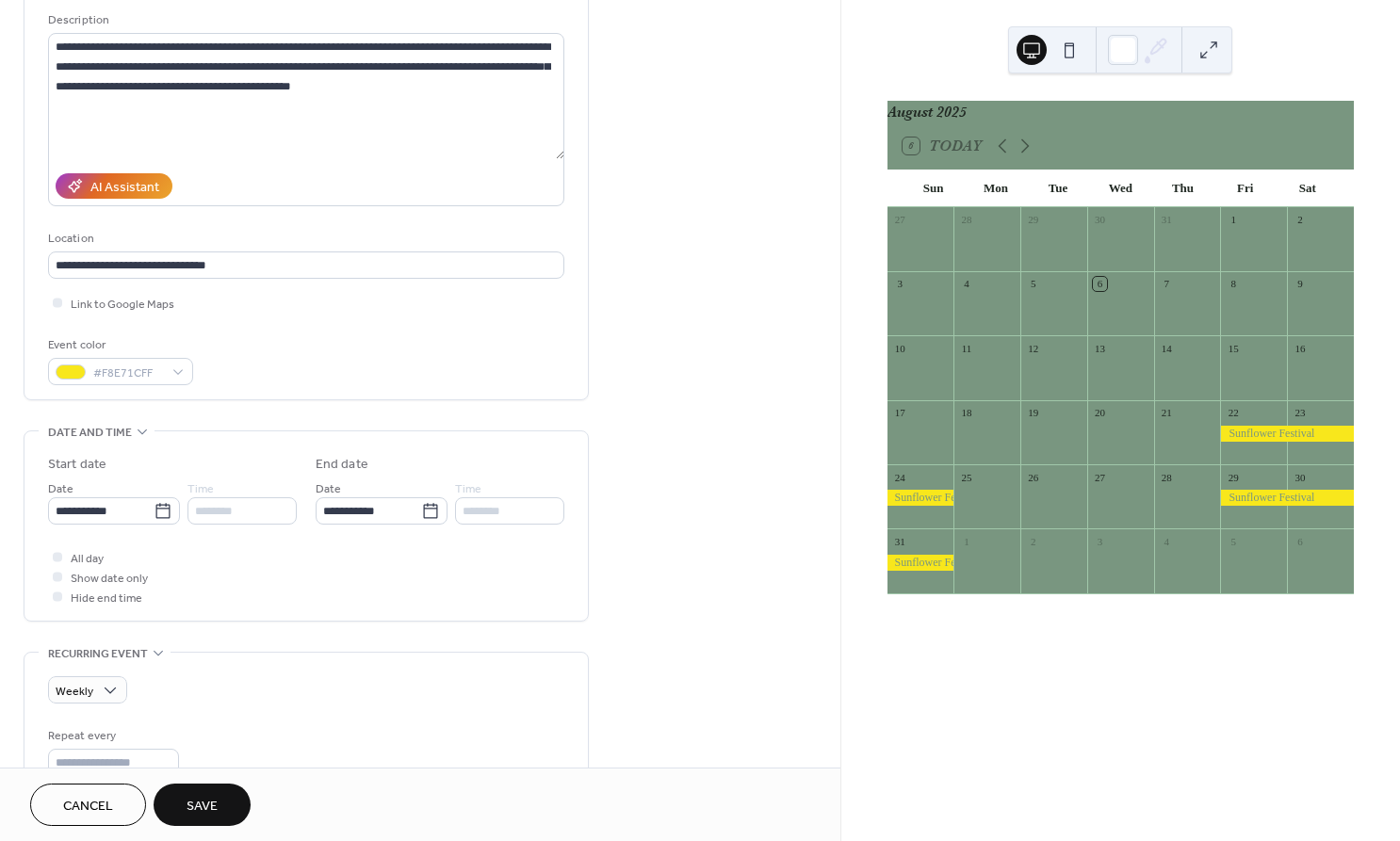 type on "**********" 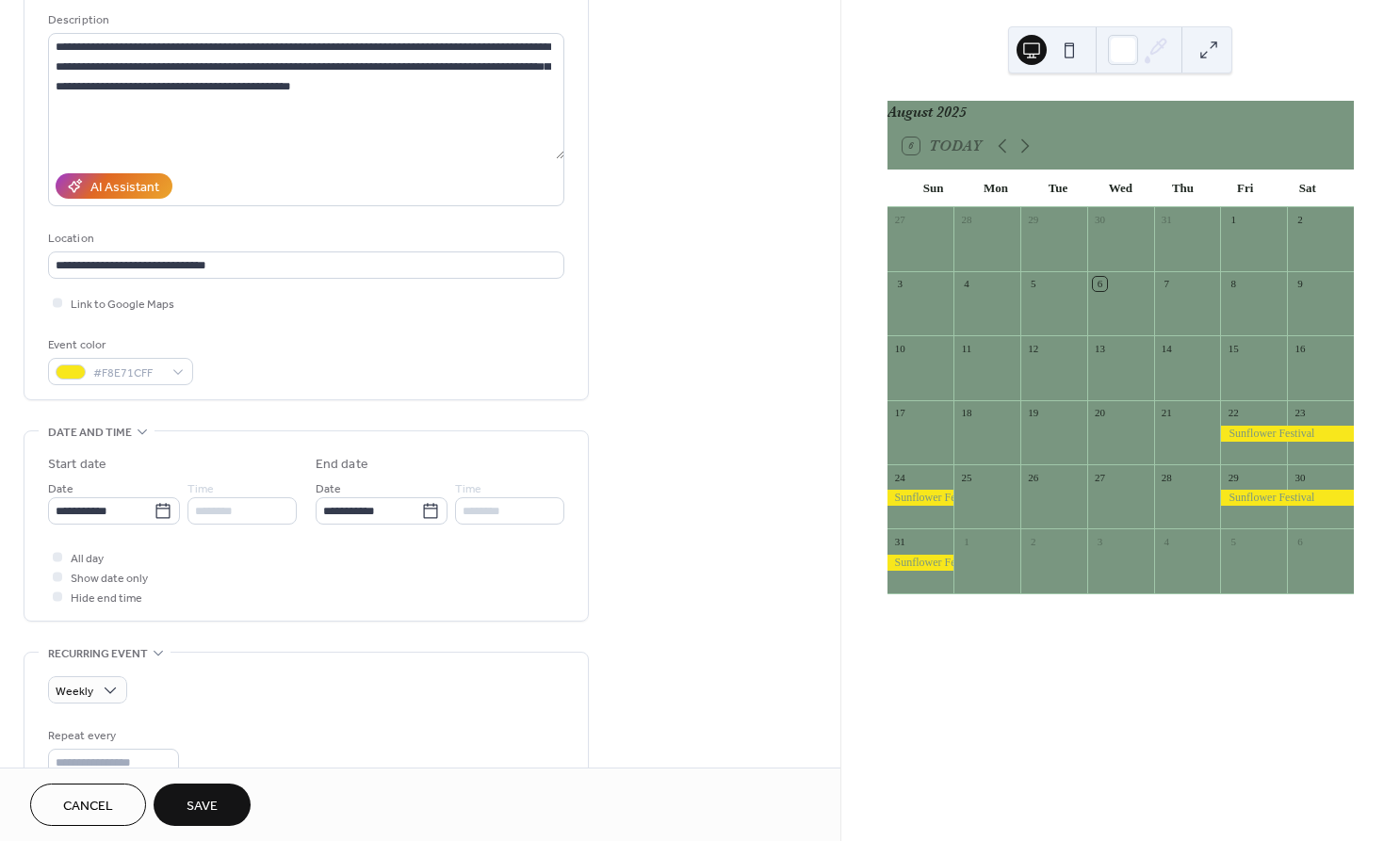 scroll, scrollTop: 181, scrollLeft: 0, axis: vertical 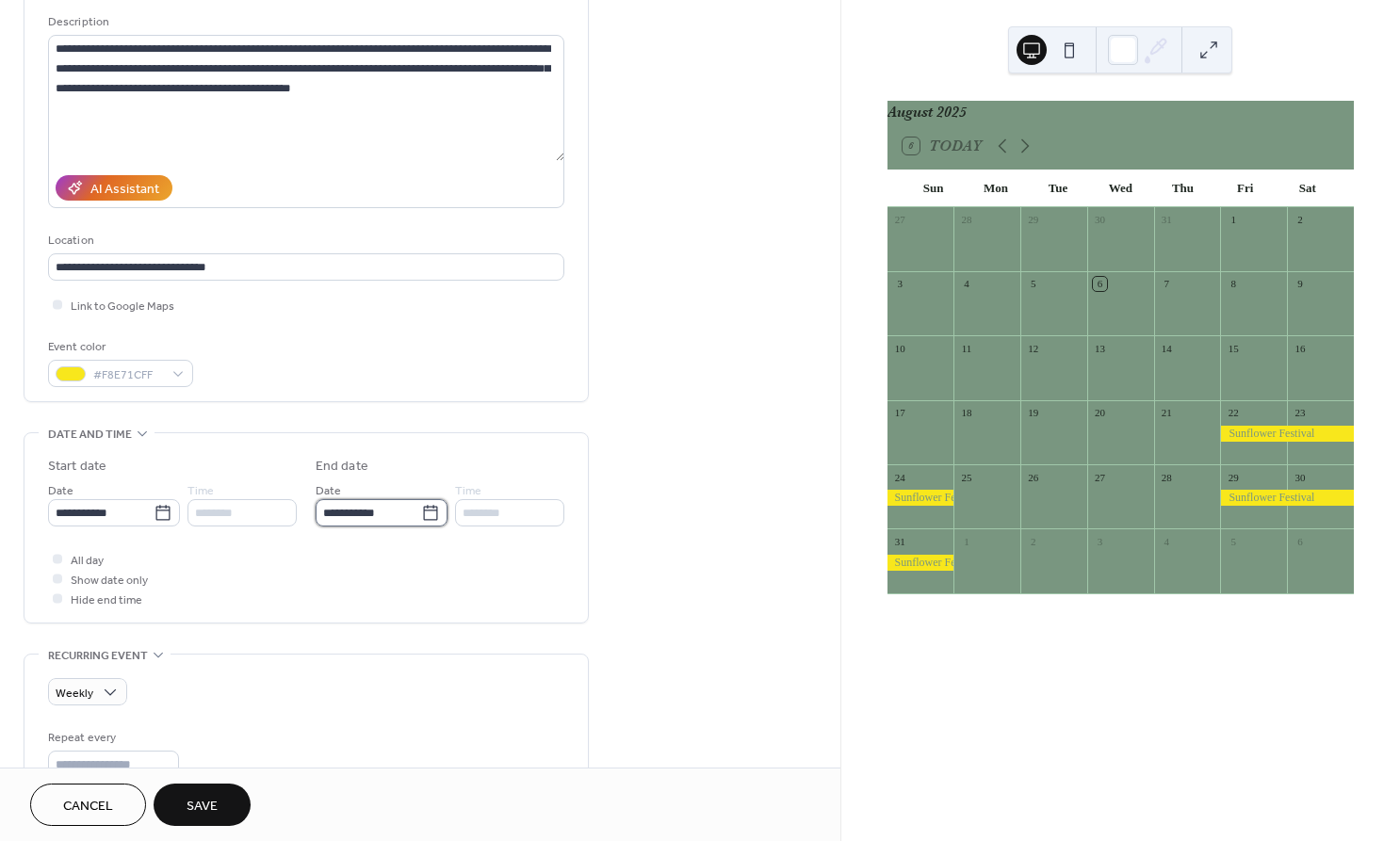 click on "**********" at bounding box center (368, 512) 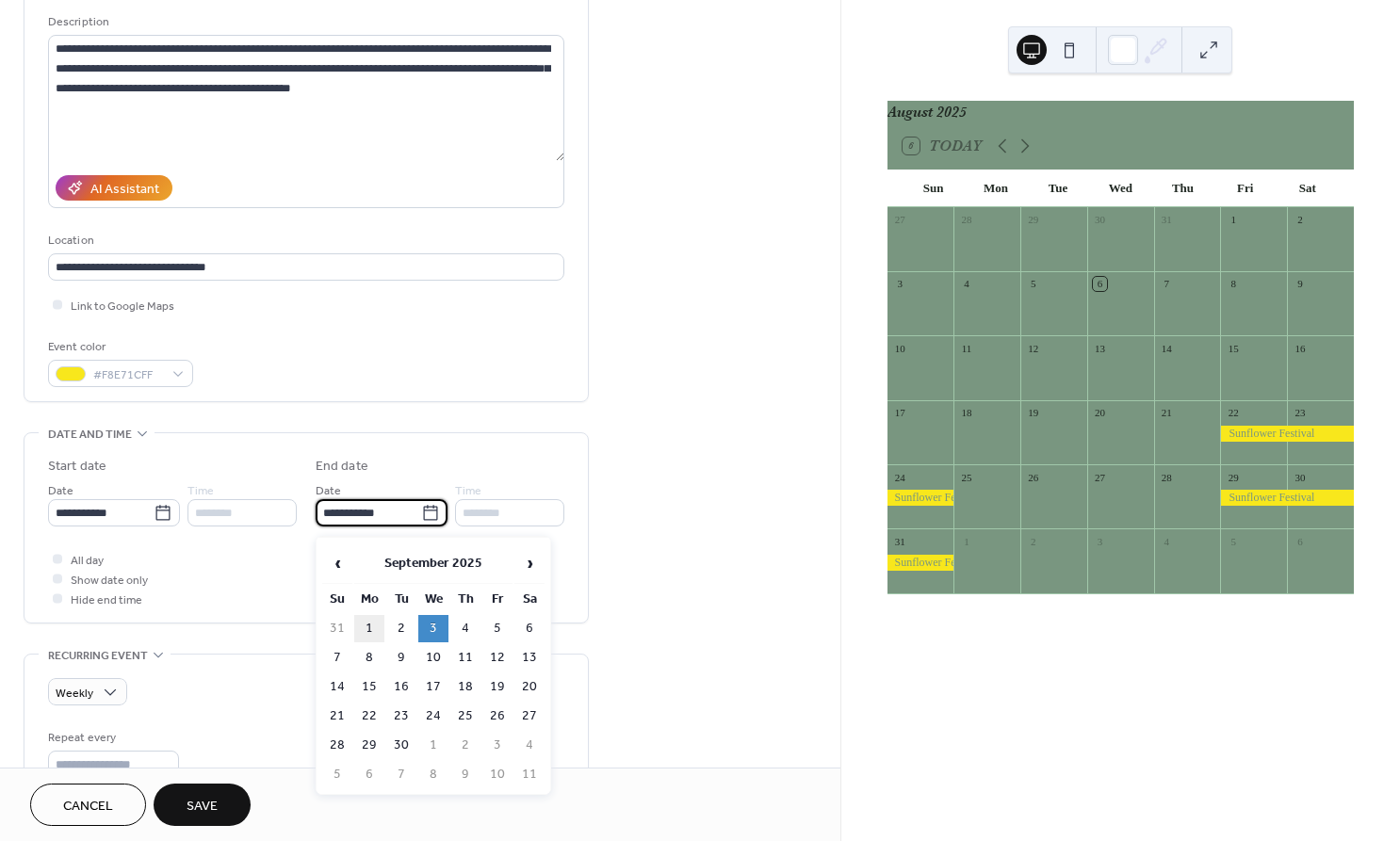 click on "1" at bounding box center (369, 628) 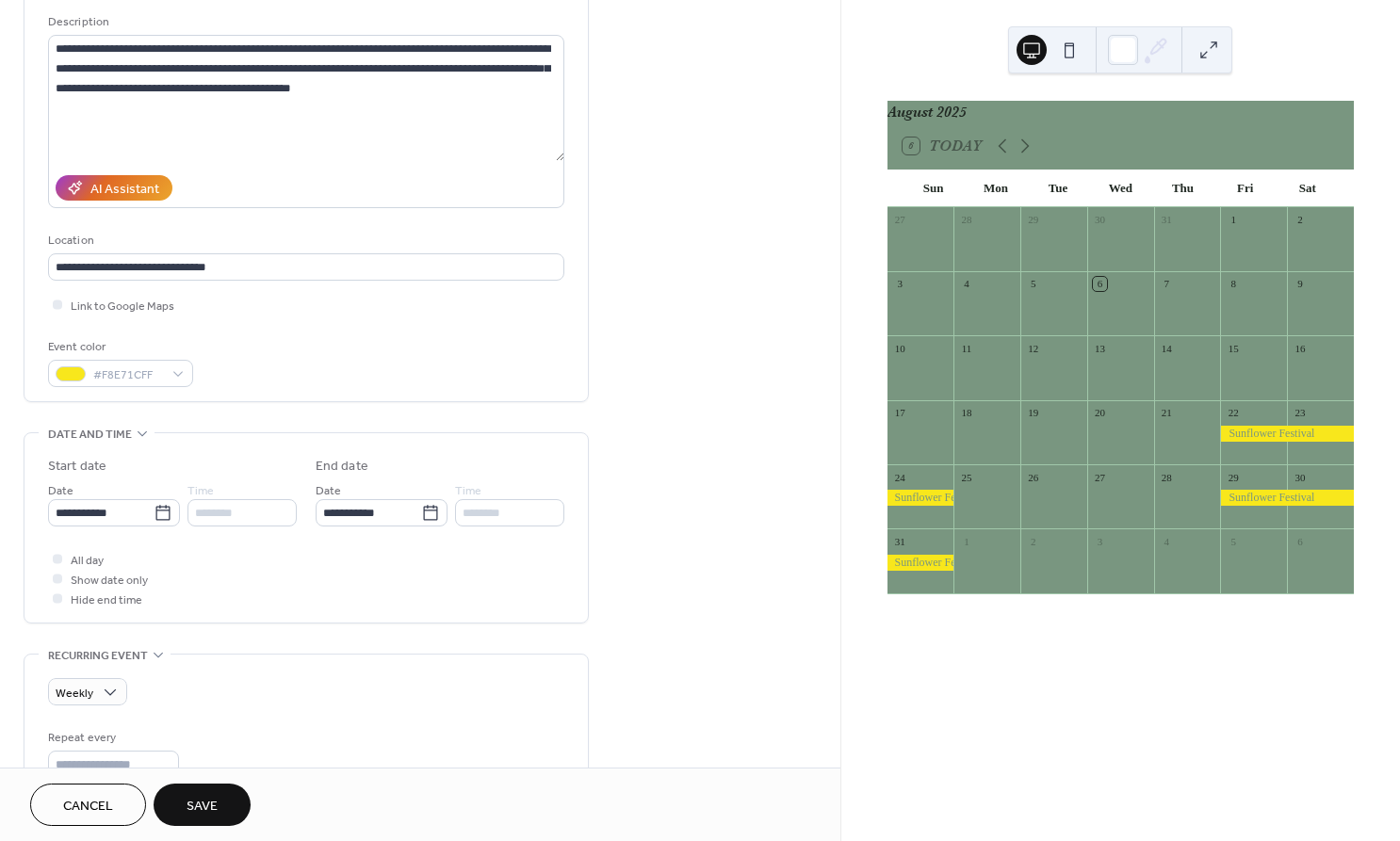 type on "**********" 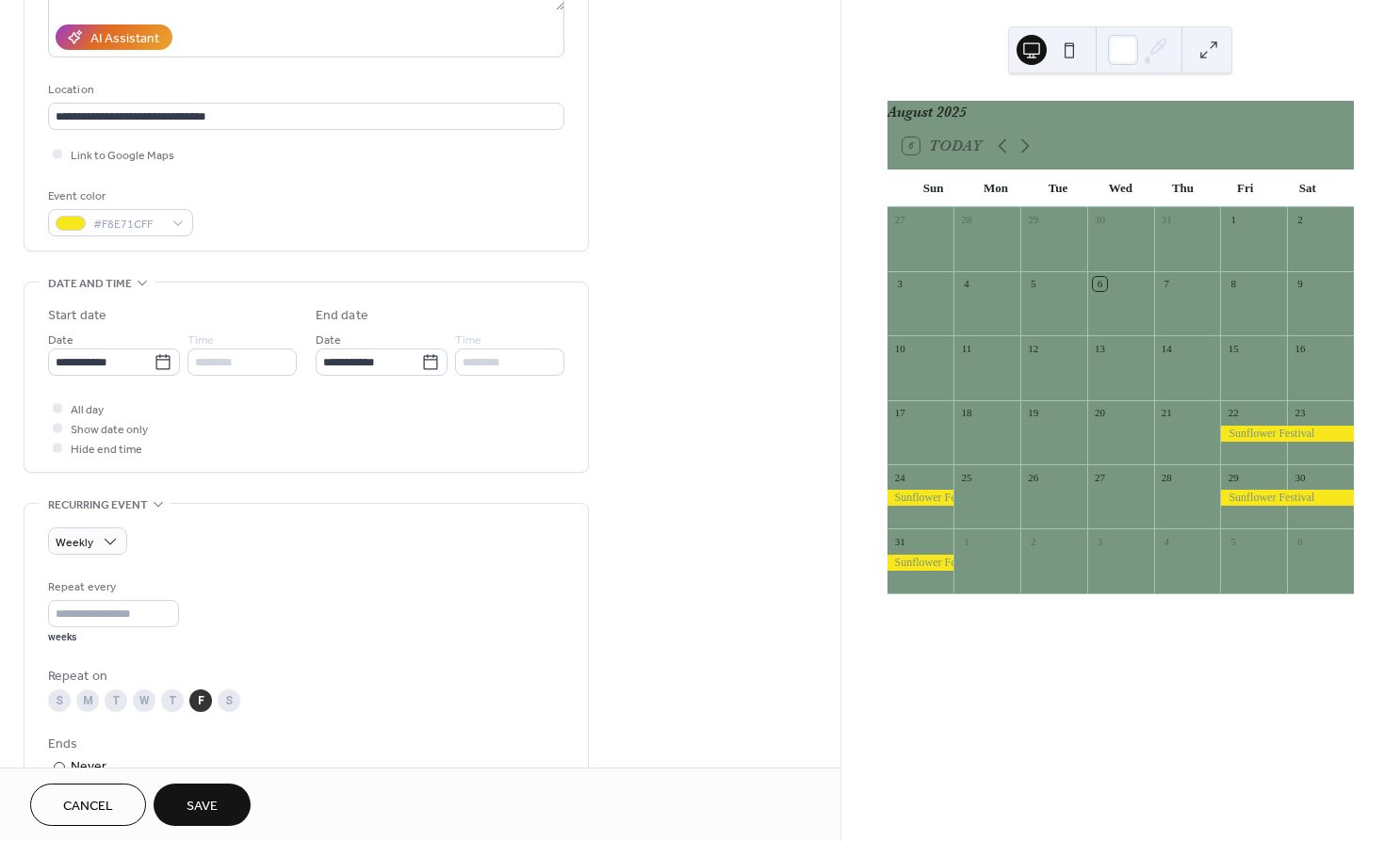 scroll, scrollTop: 338, scrollLeft: 0, axis: vertical 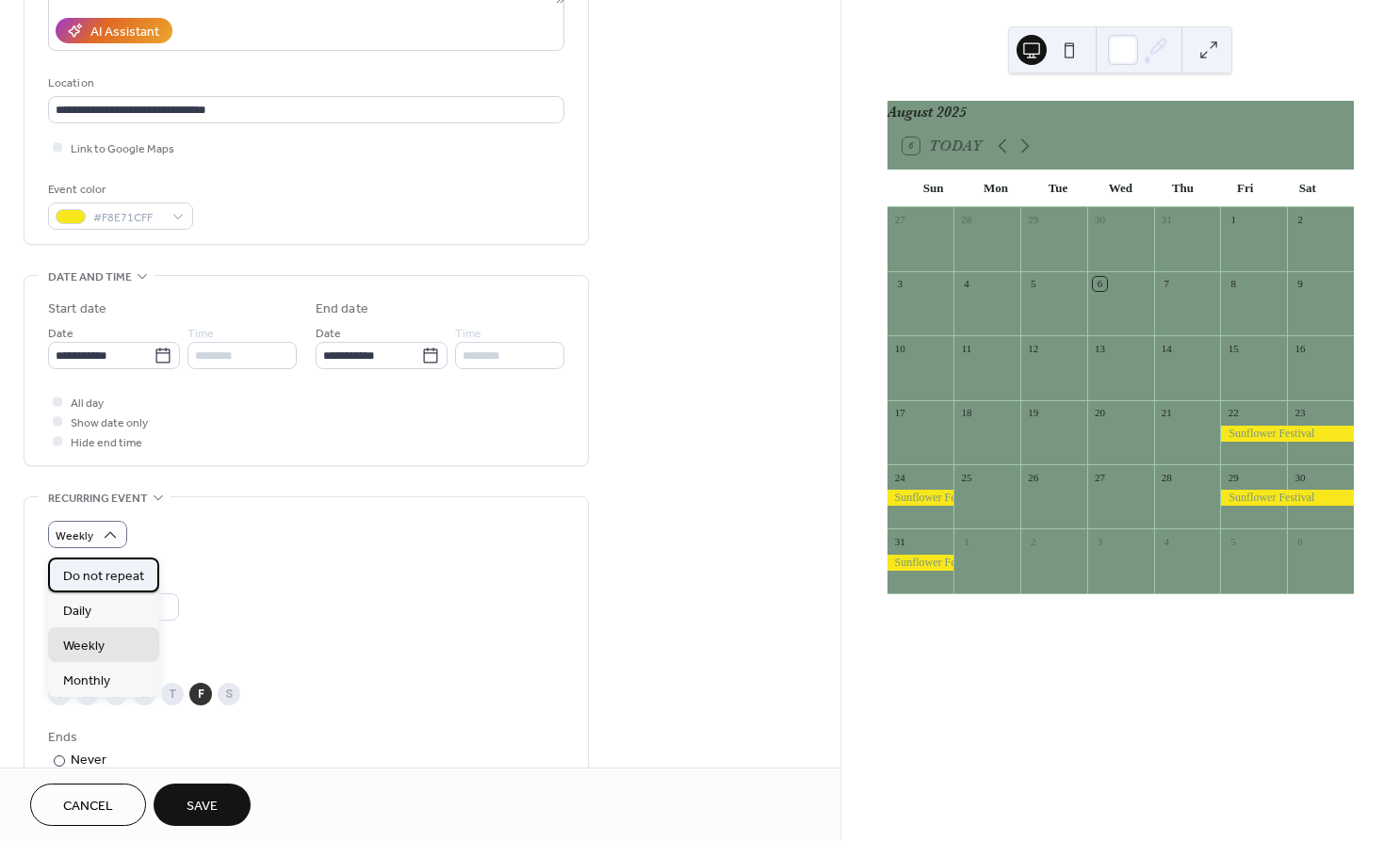 click on "Do not repeat" at bounding box center (104, 576) 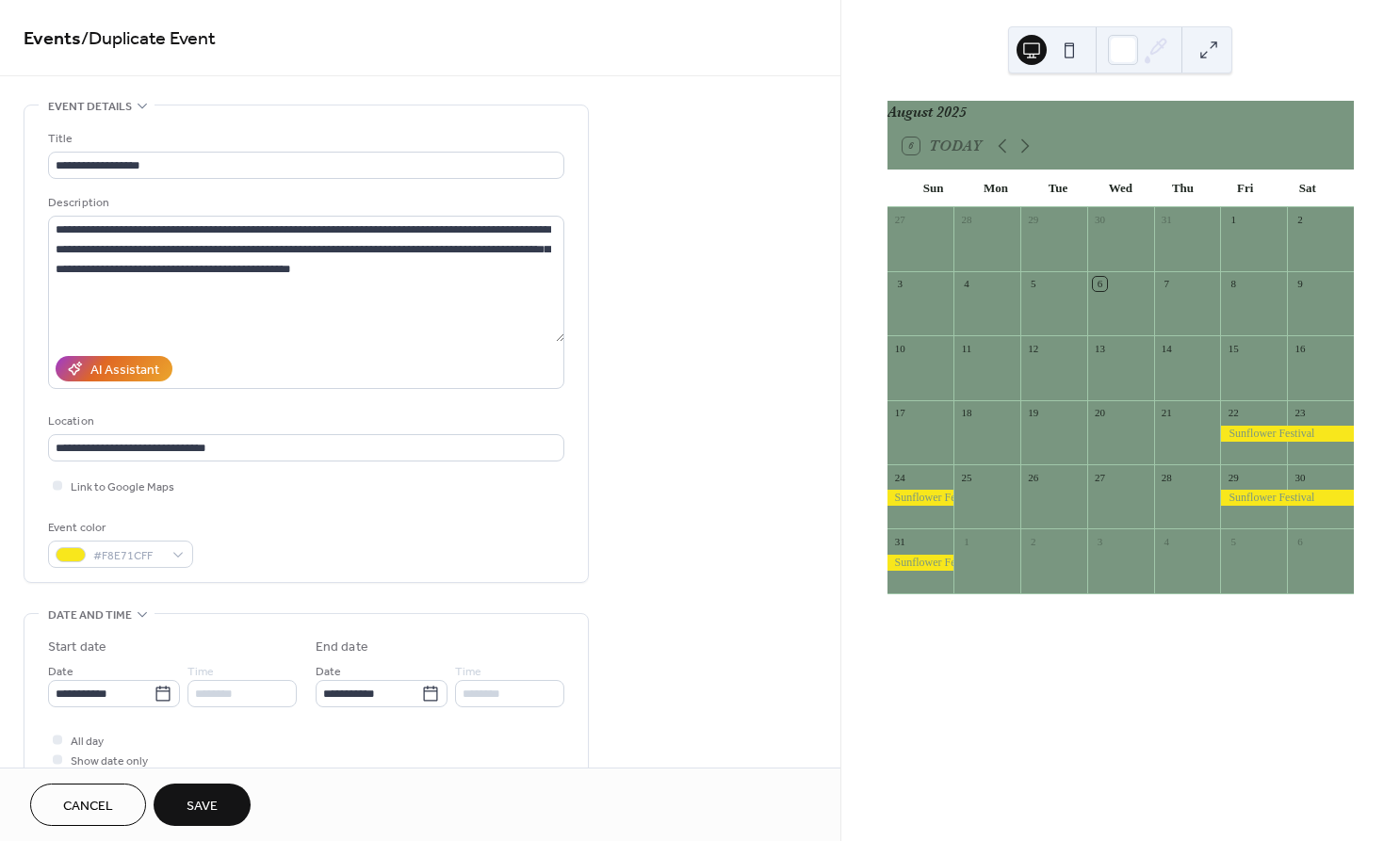 scroll, scrollTop: 0, scrollLeft: 0, axis: both 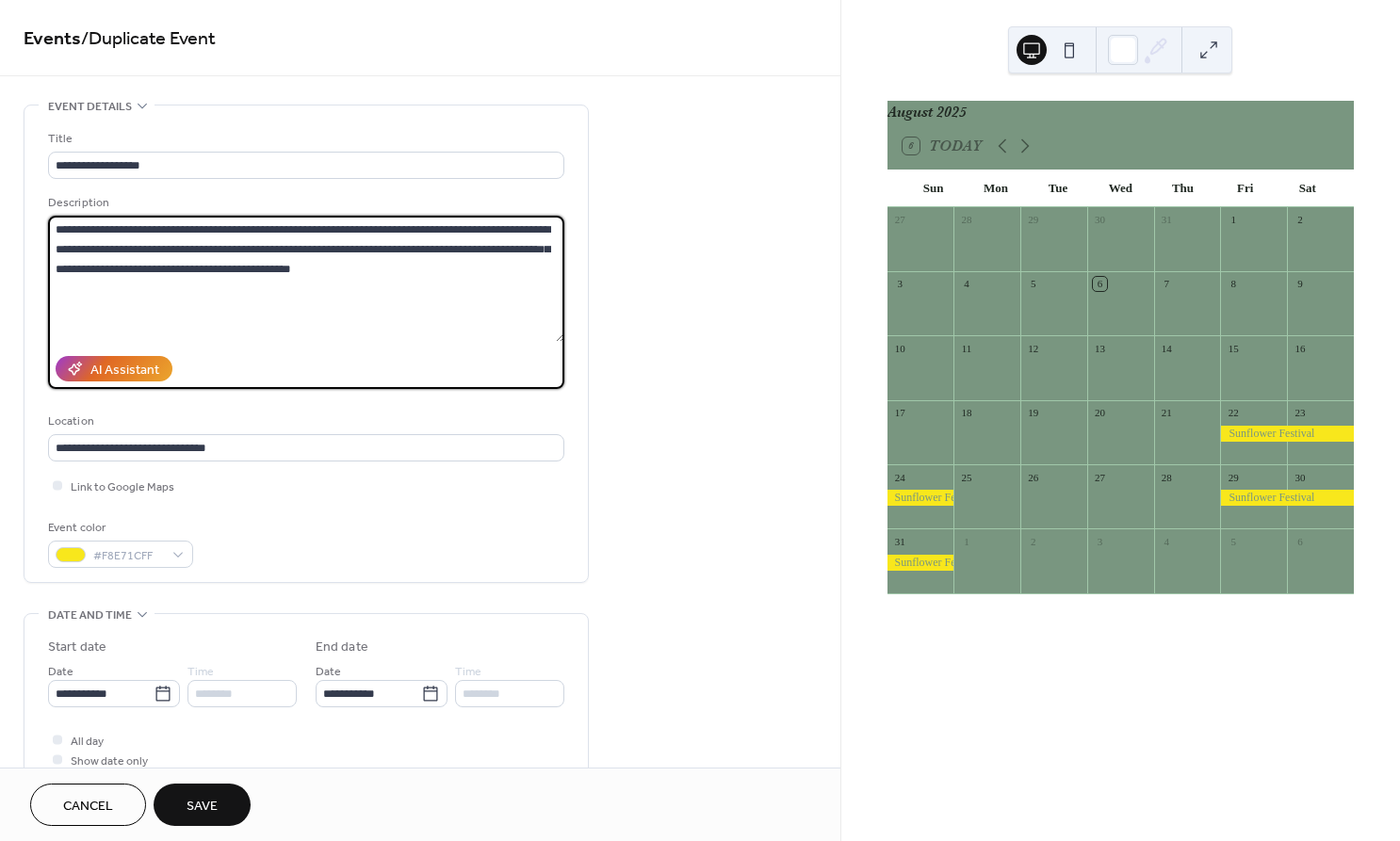 drag, startPoint x: 116, startPoint y: 270, endPoint x: 191, endPoint y: 269, distance: 75.00667 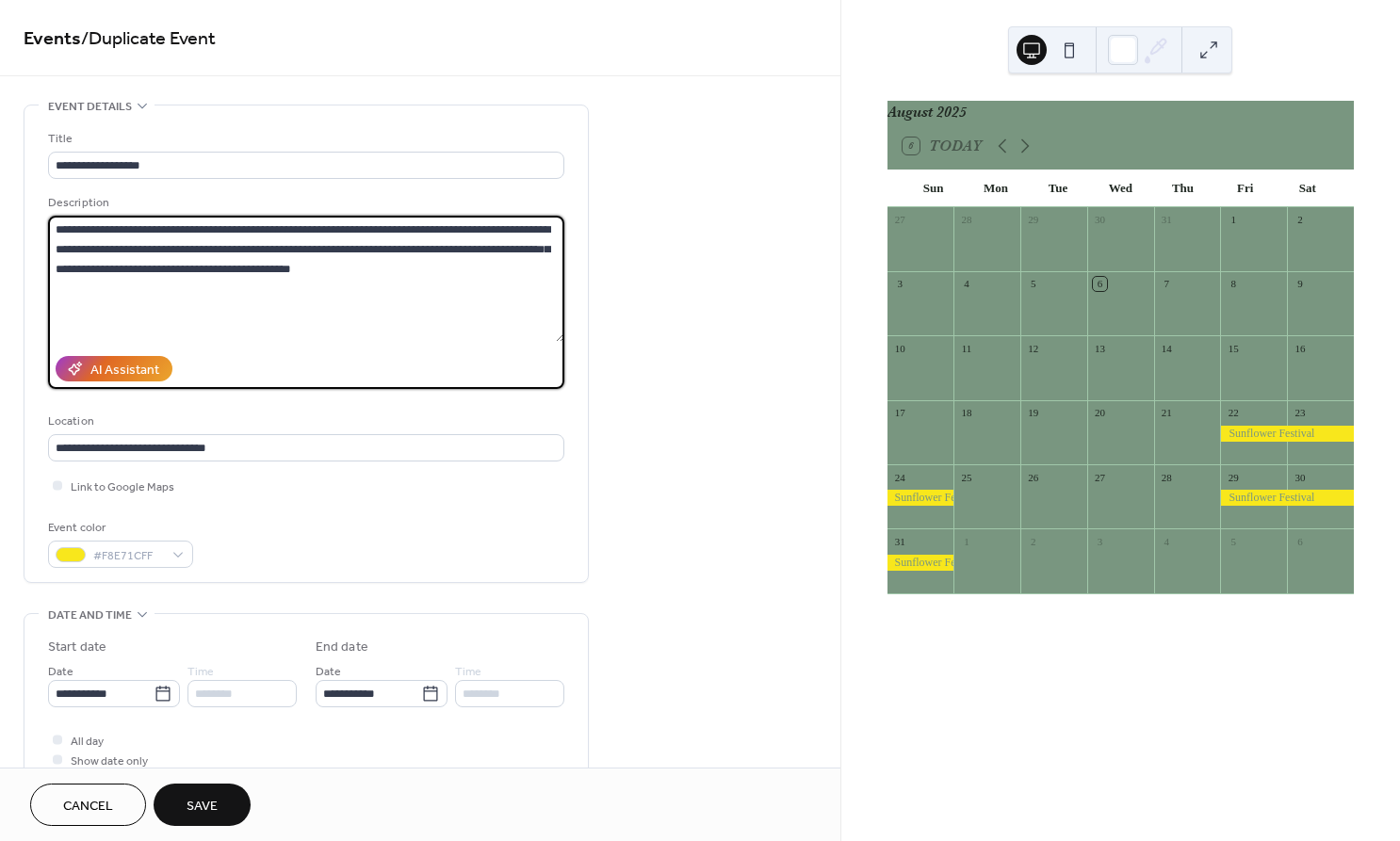 click on "**********" at bounding box center [306, 279] 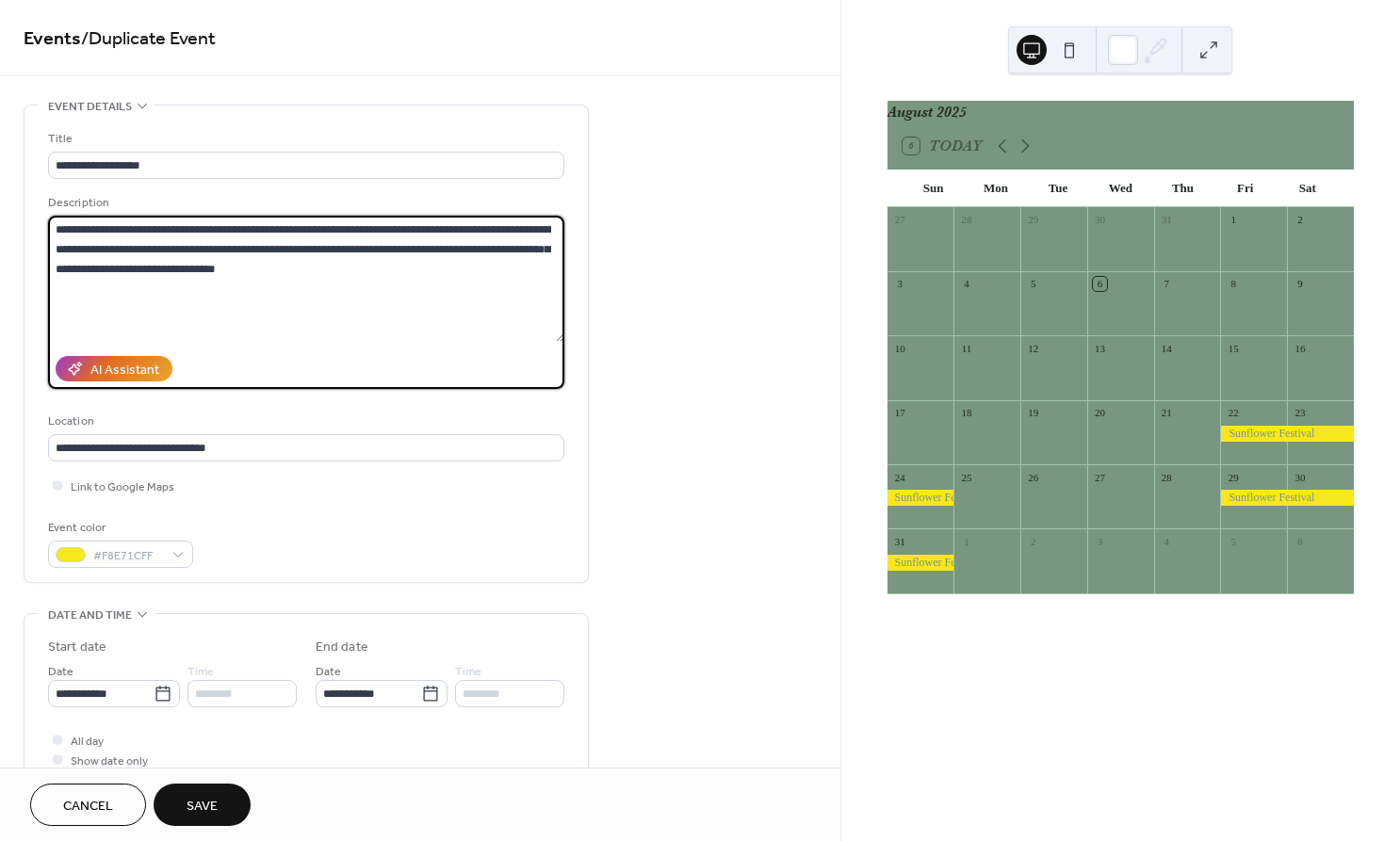 click on "**********" at bounding box center (306, 279) 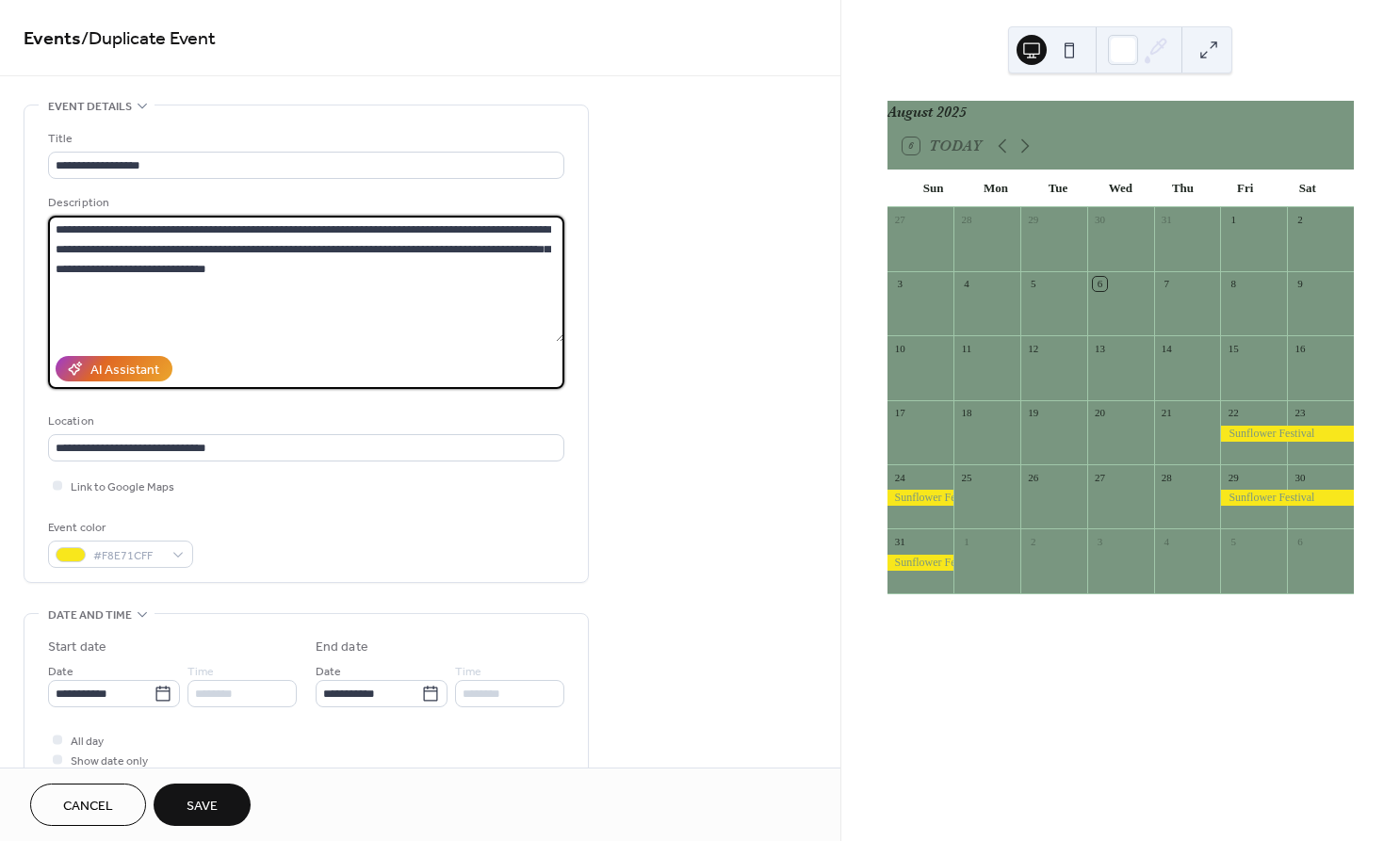 type on "**********" 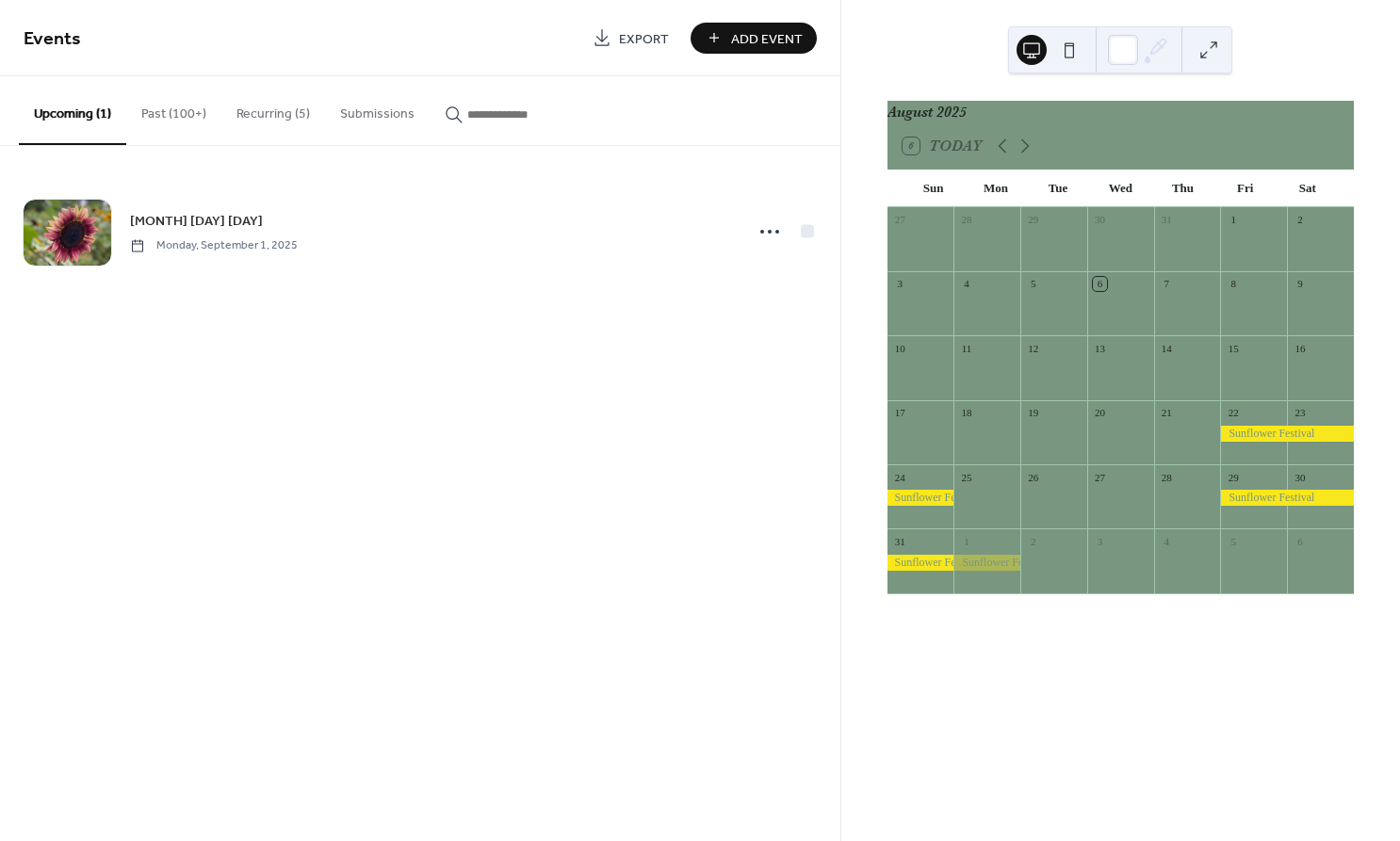click on "Past (100+)" at bounding box center (173, 109) 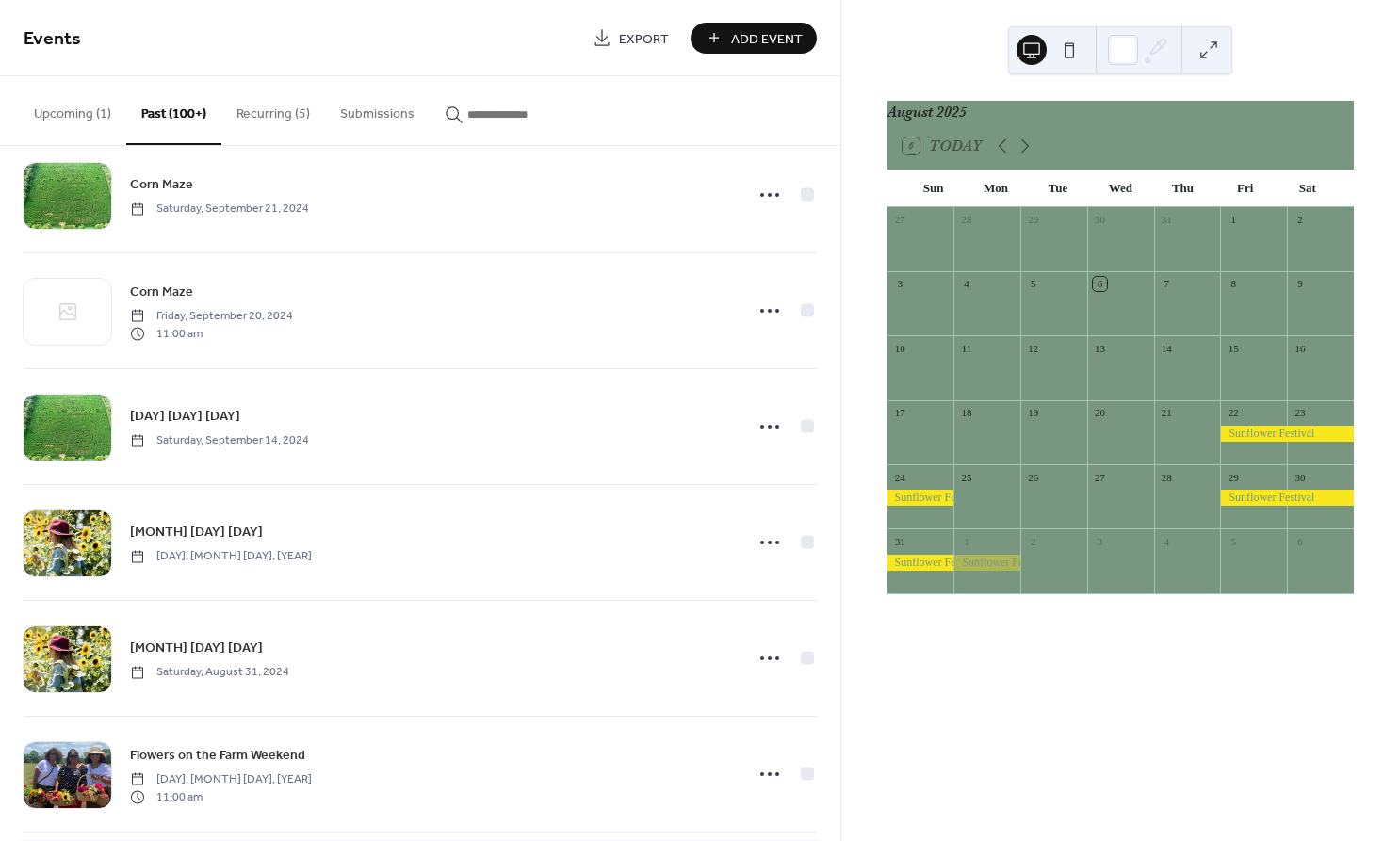 scroll, scrollTop: 4090, scrollLeft: 0, axis: vertical 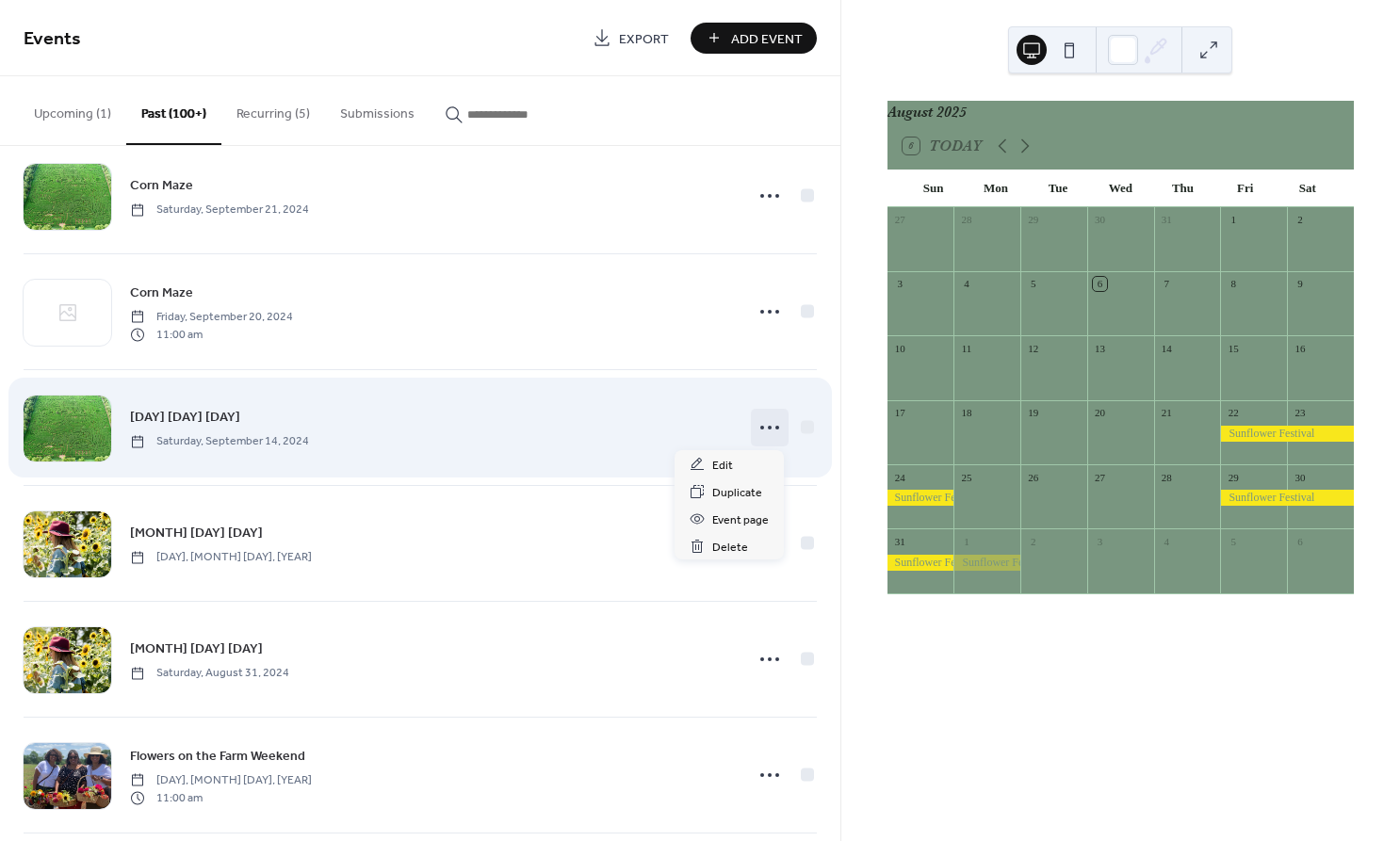 click 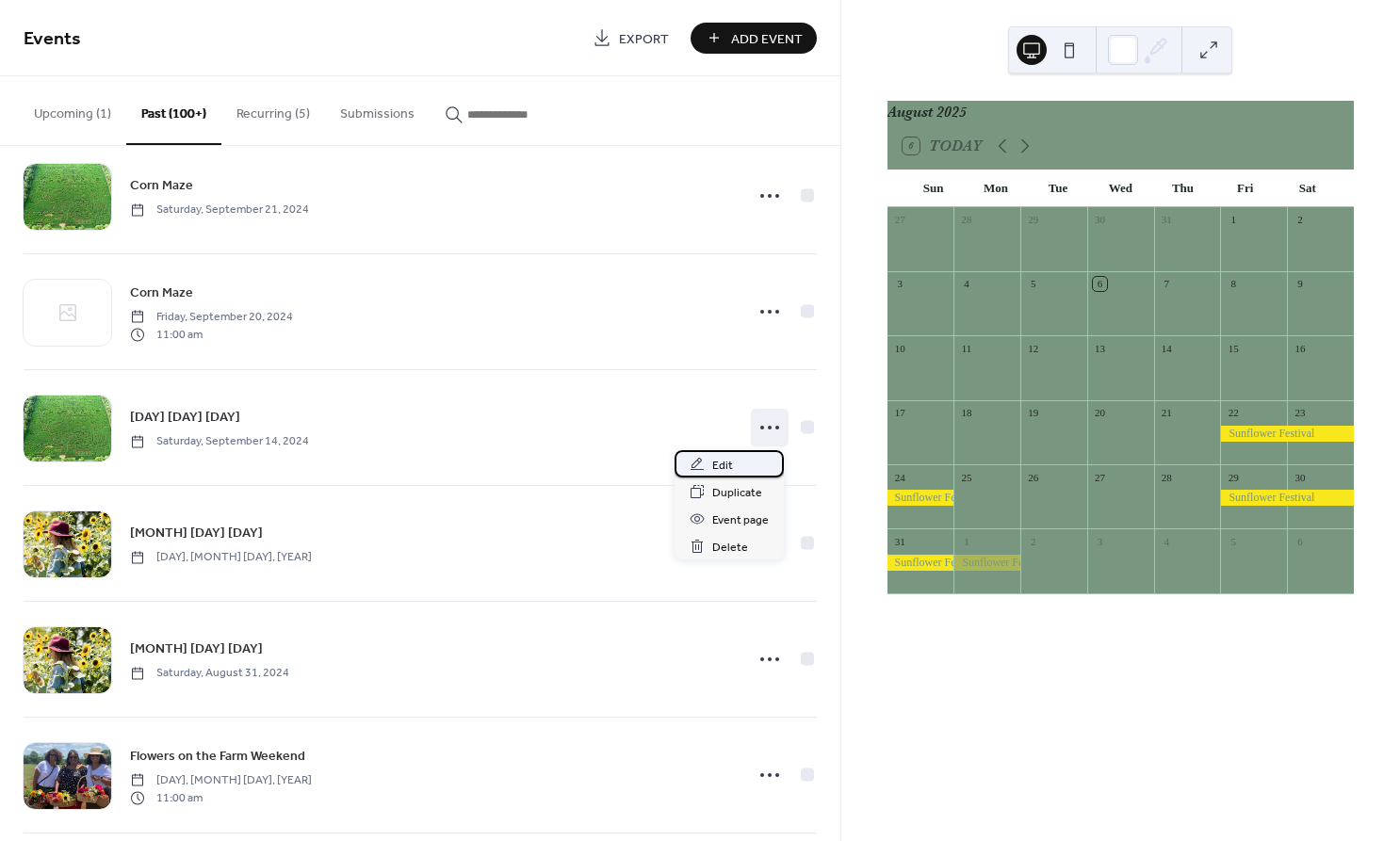 click on "Edit" at bounding box center [723, 465] 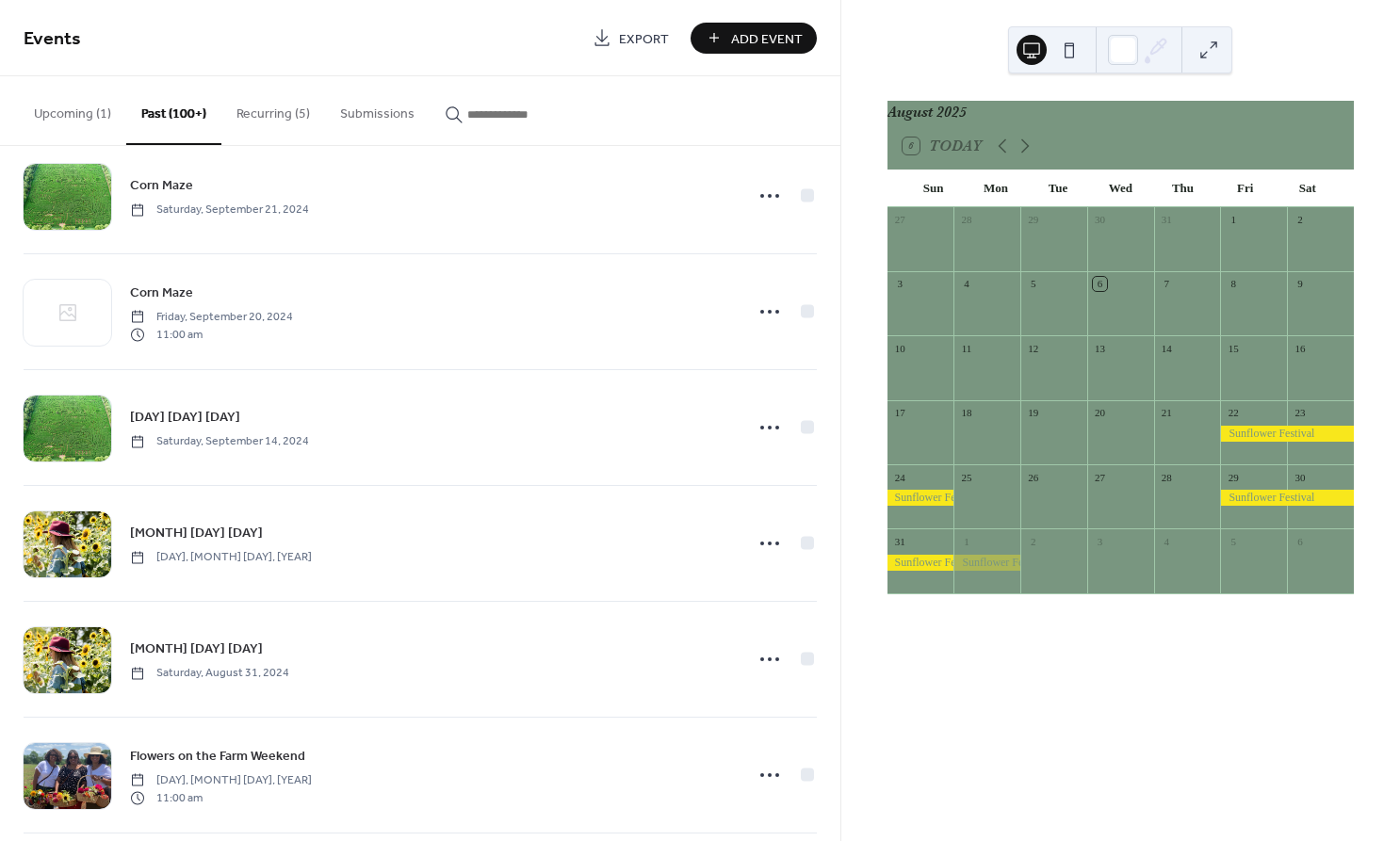 scroll, scrollTop: 0, scrollLeft: 0, axis: both 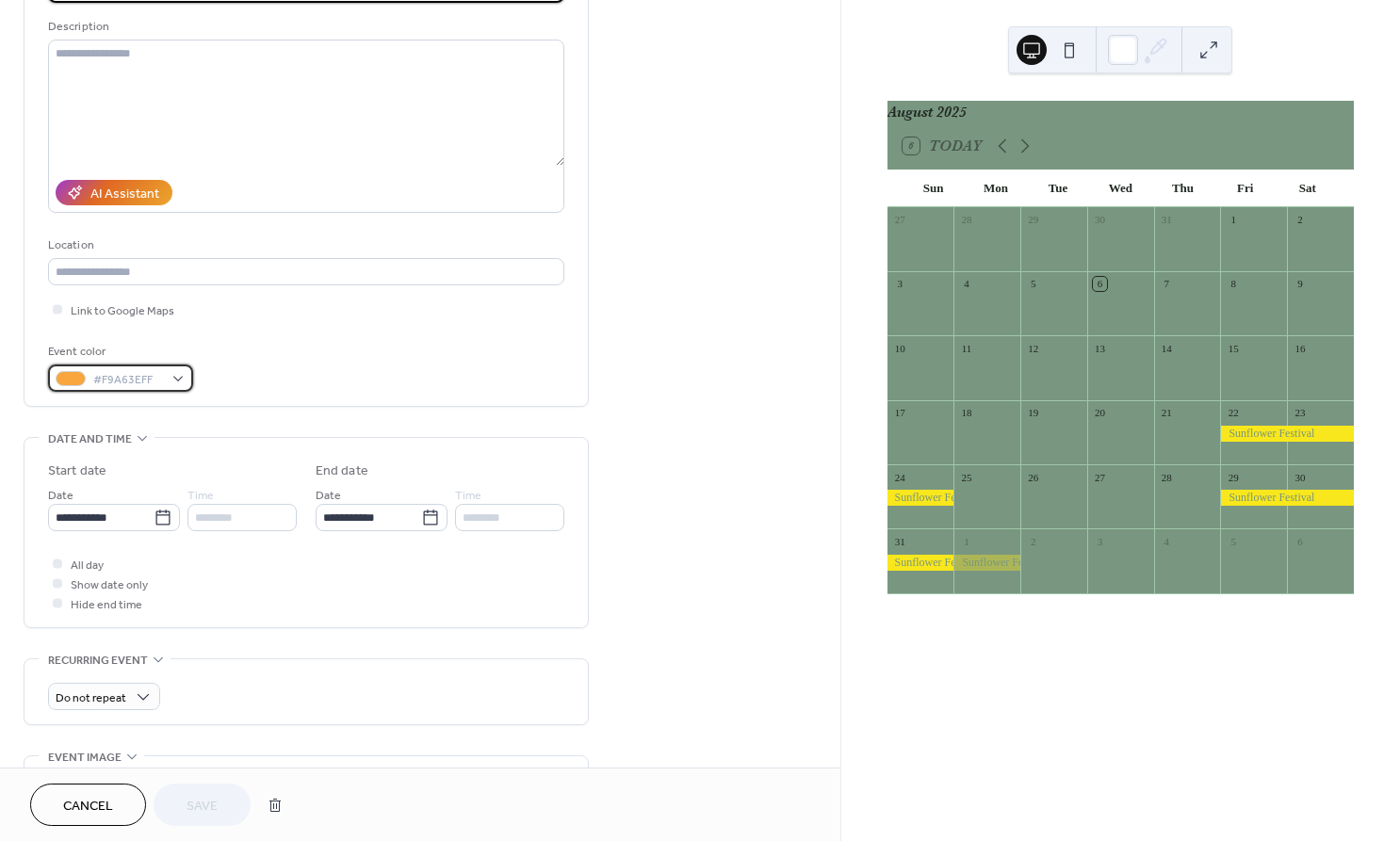click at bounding box center [71, 379] 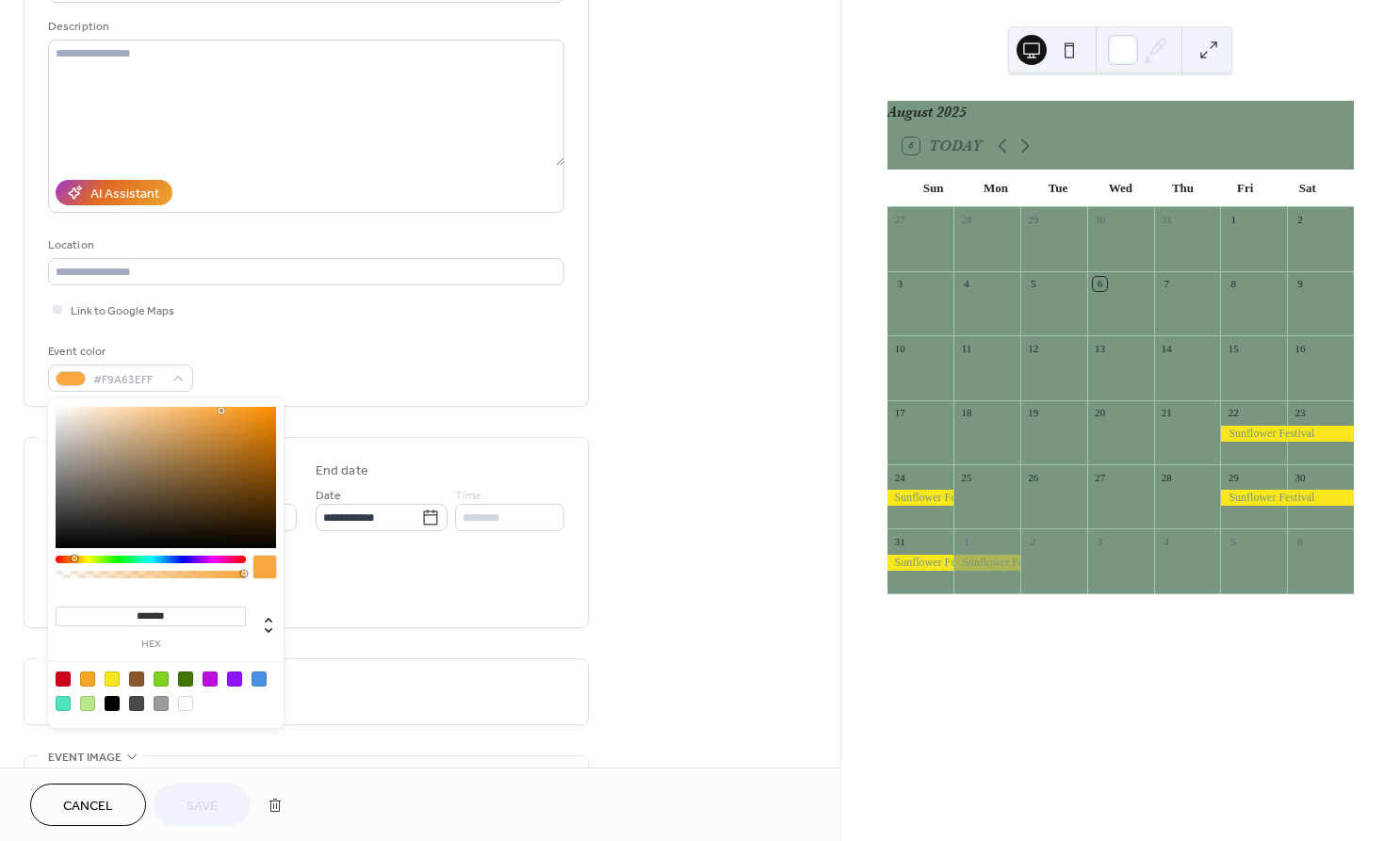 click at bounding box center (161, 679) 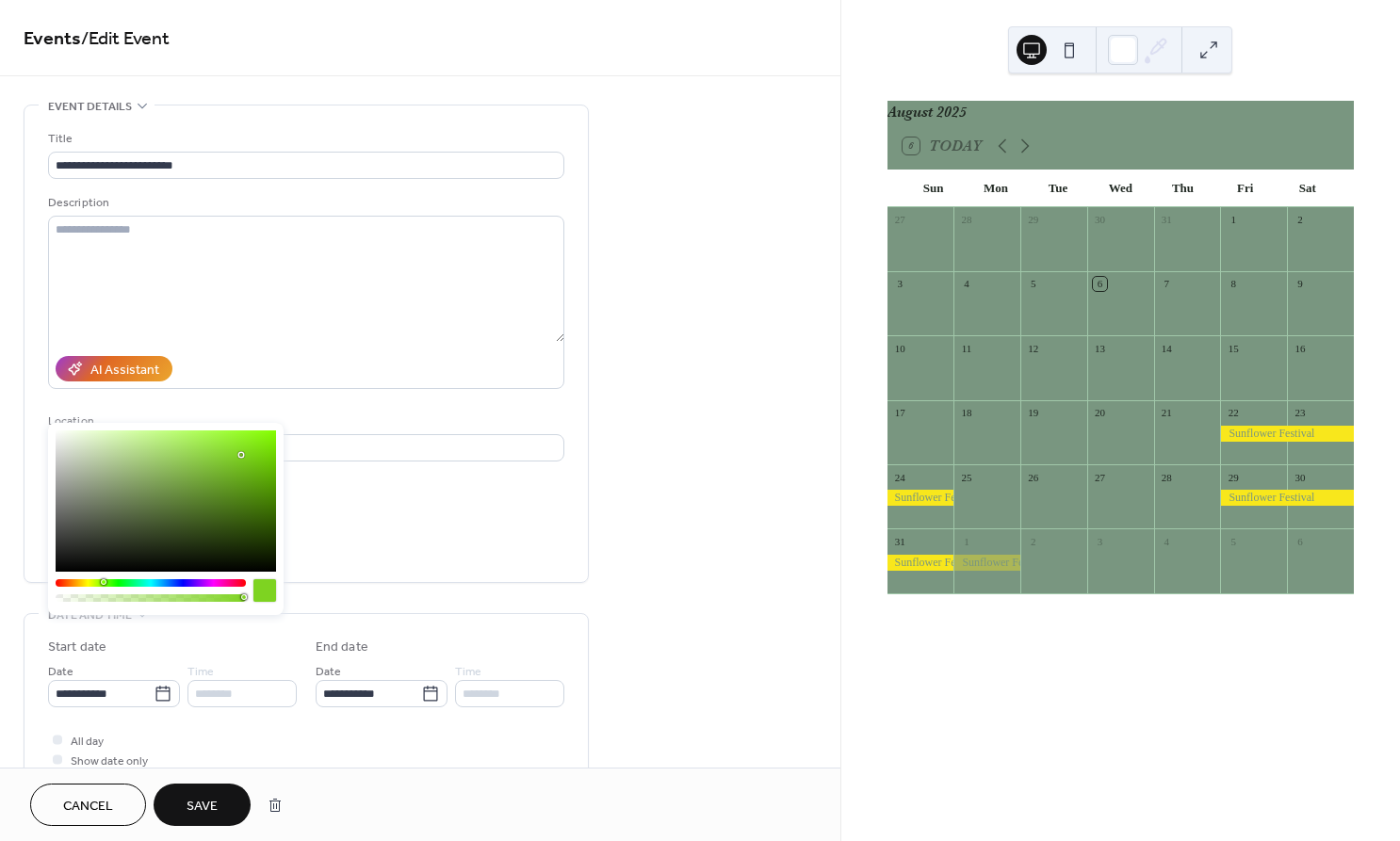scroll, scrollTop: 0, scrollLeft: 0, axis: both 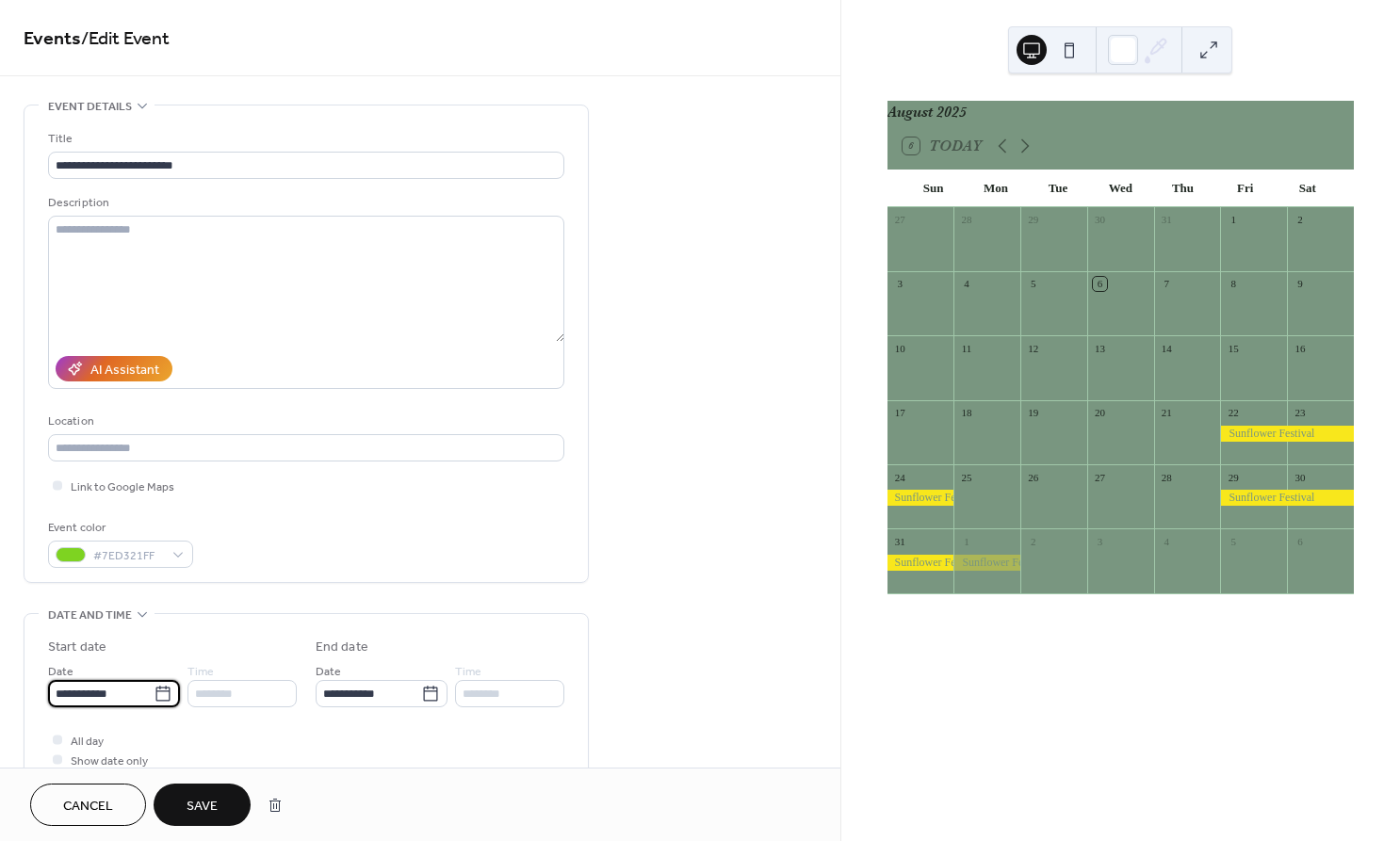 click on "**********" at bounding box center [101, 693] 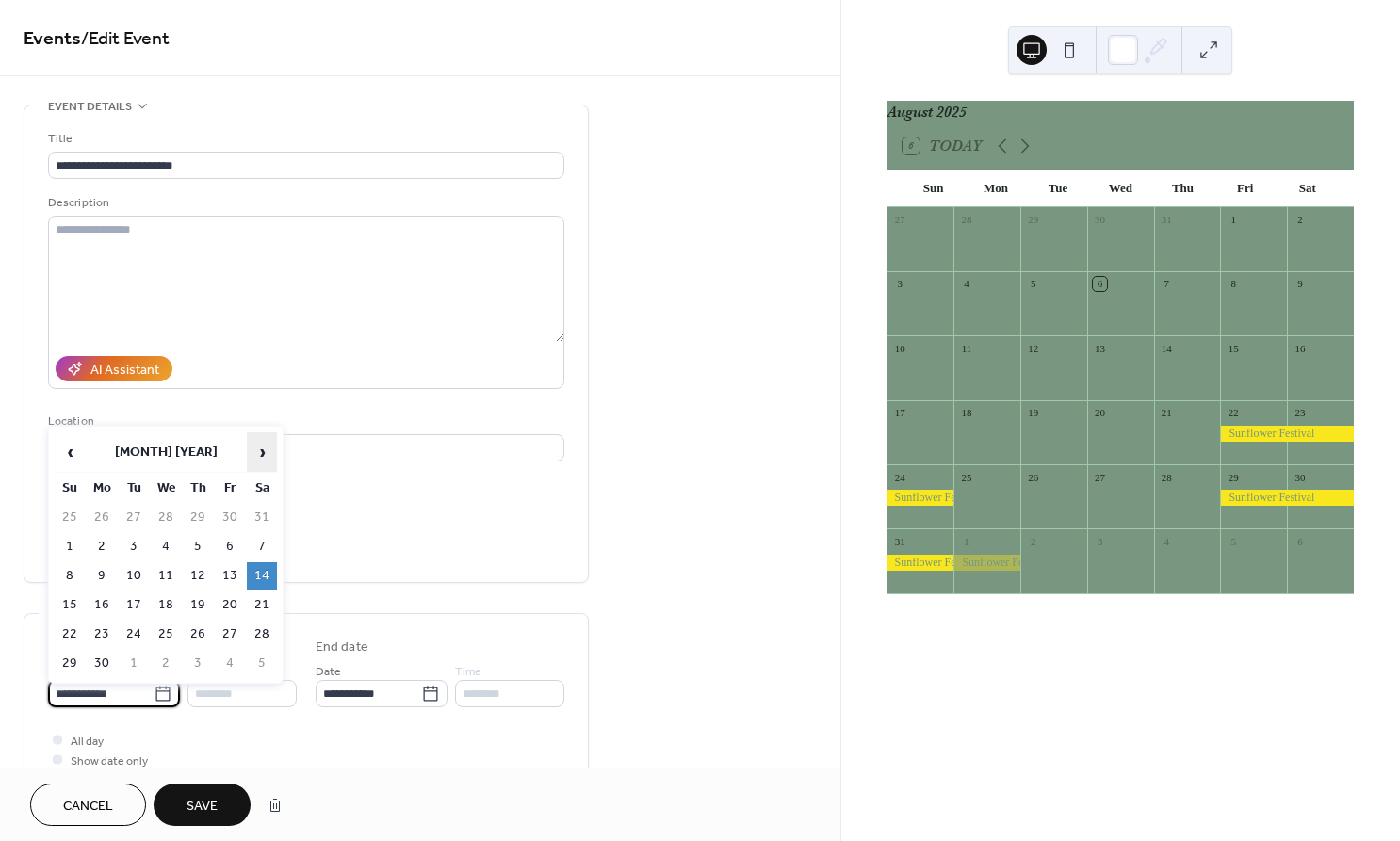 click on "›" at bounding box center (262, 452) 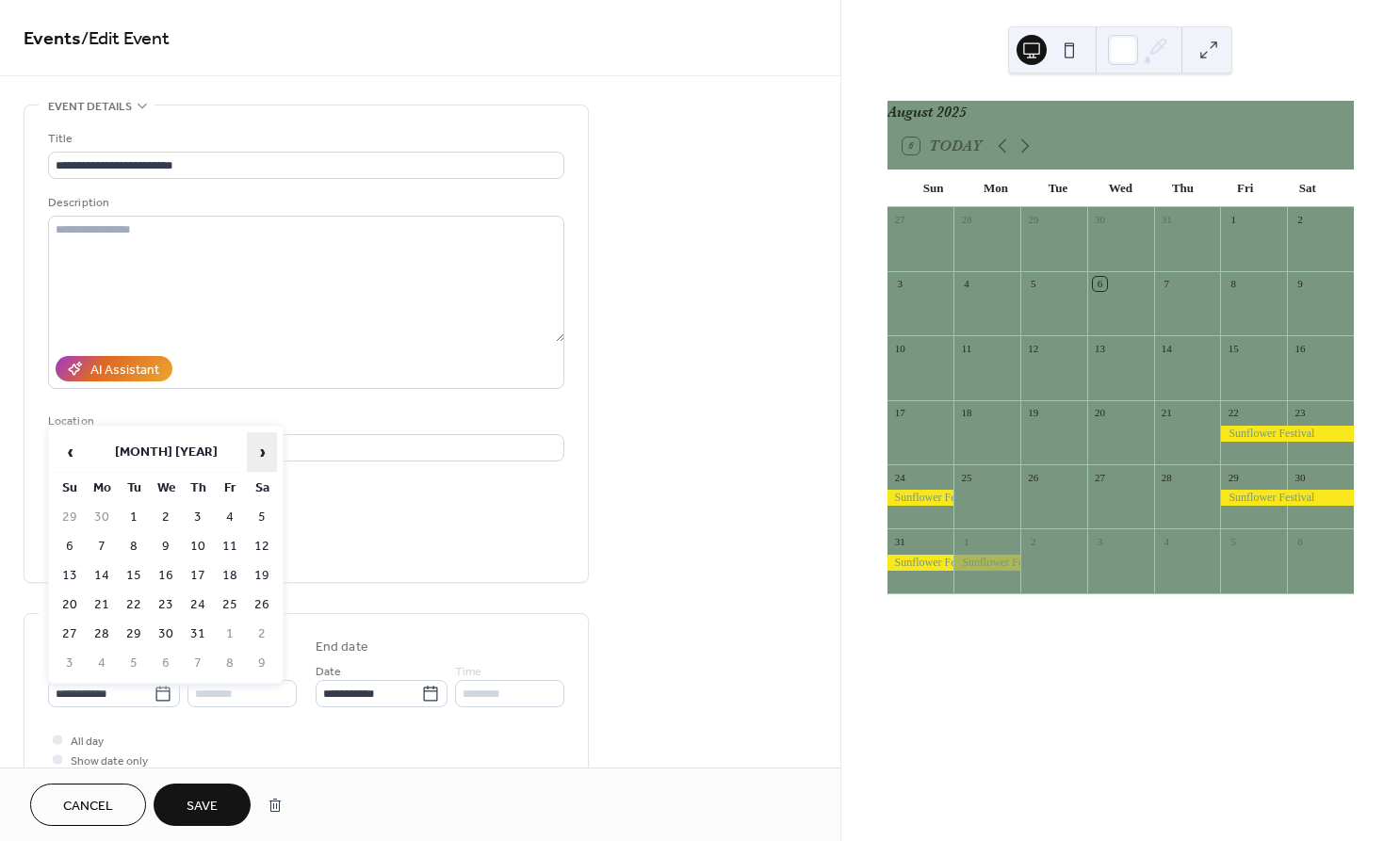click on "›" at bounding box center (262, 452) 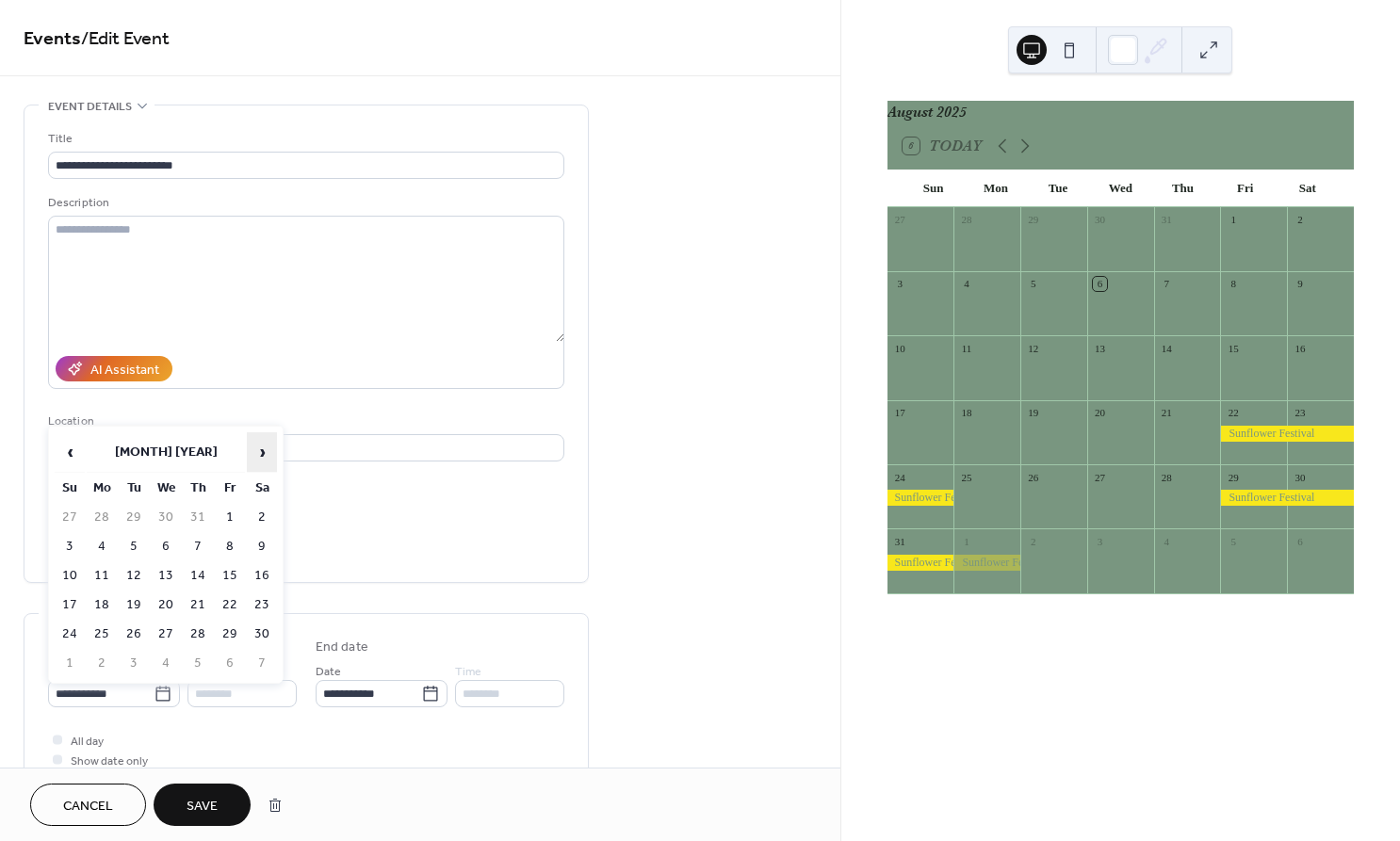 click on "›" at bounding box center [262, 452] 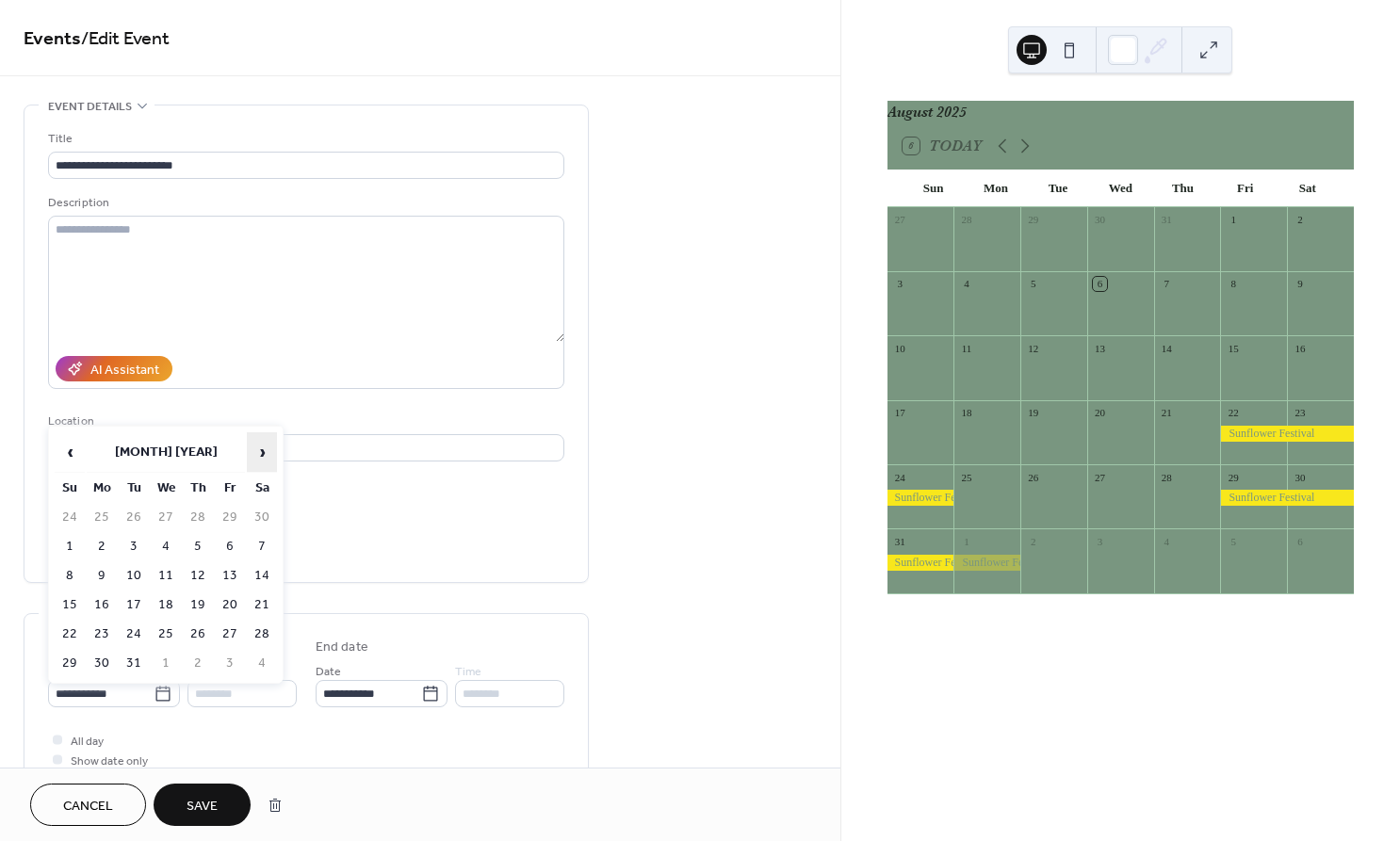 click on "›" at bounding box center [262, 452] 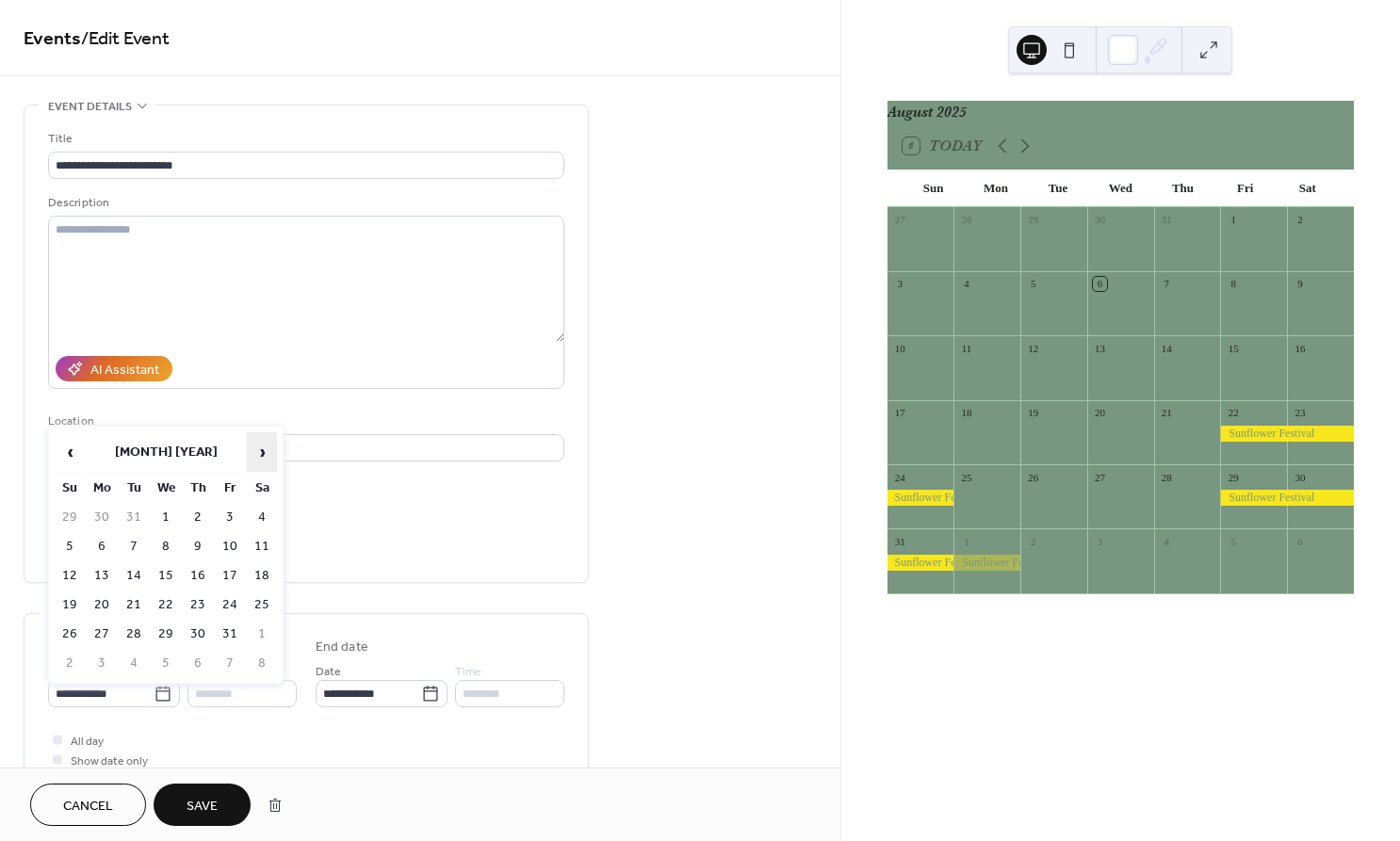 click on "›" at bounding box center (262, 452) 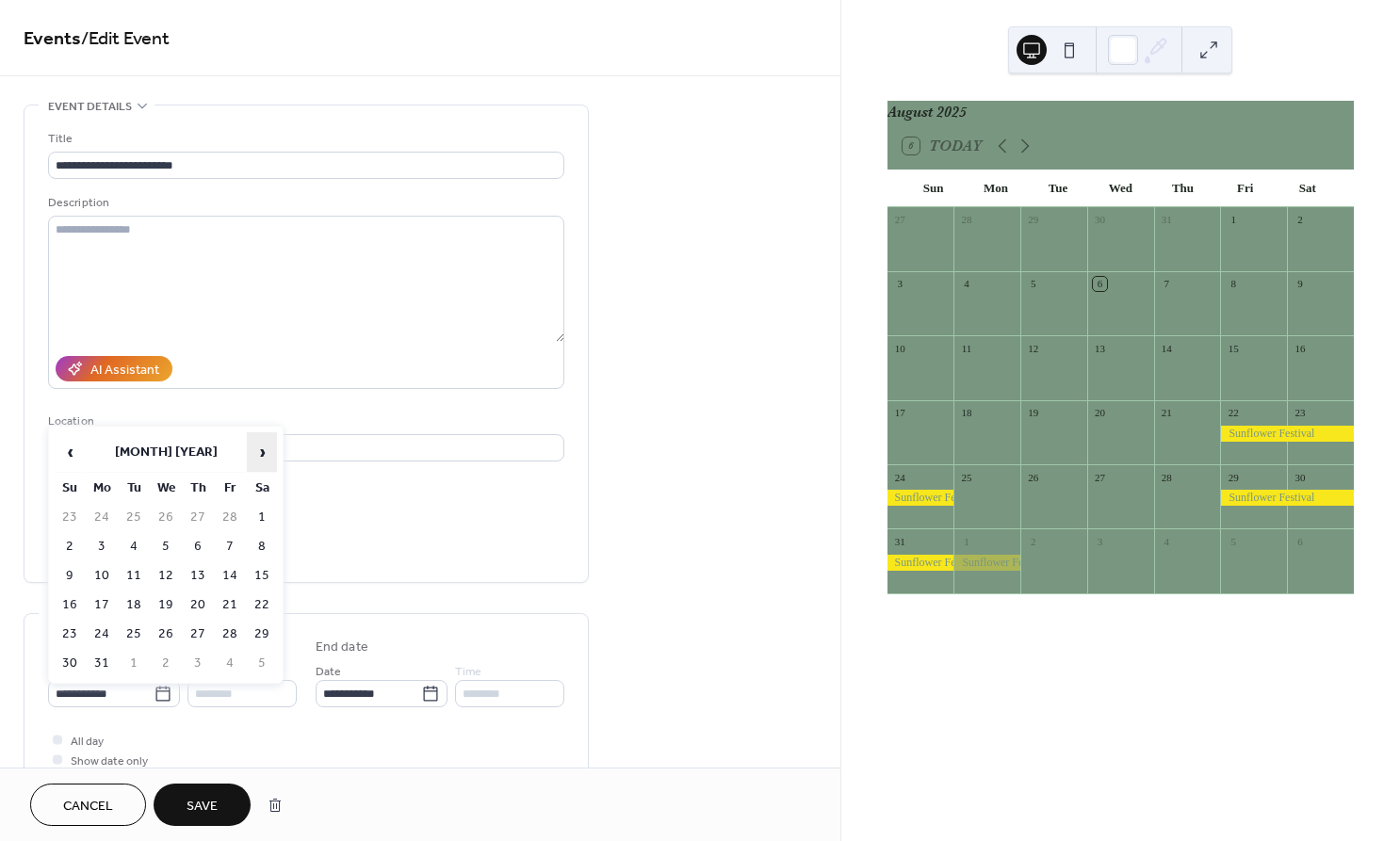 click on "›" at bounding box center [262, 452] 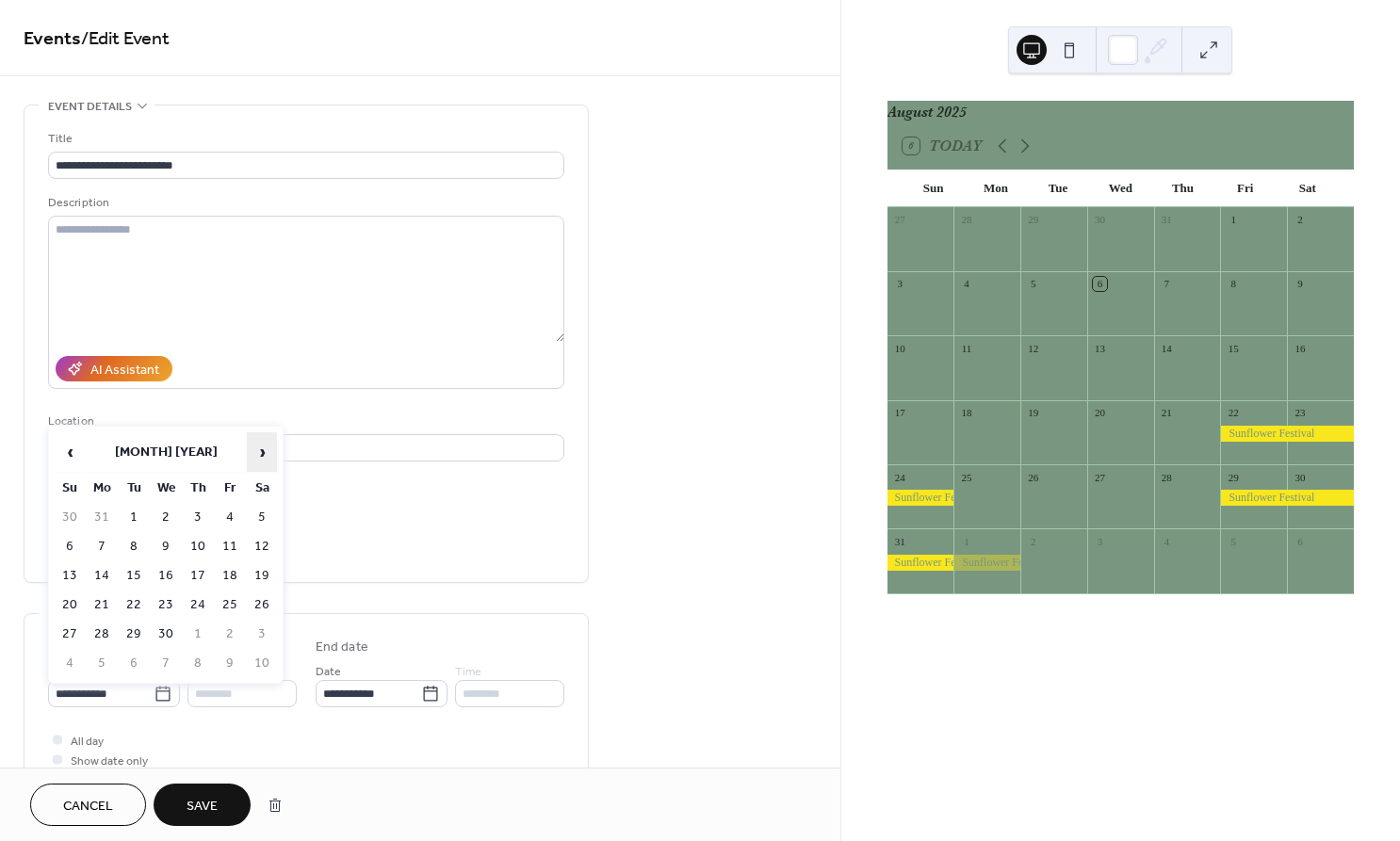 click on "›" at bounding box center [262, 452] 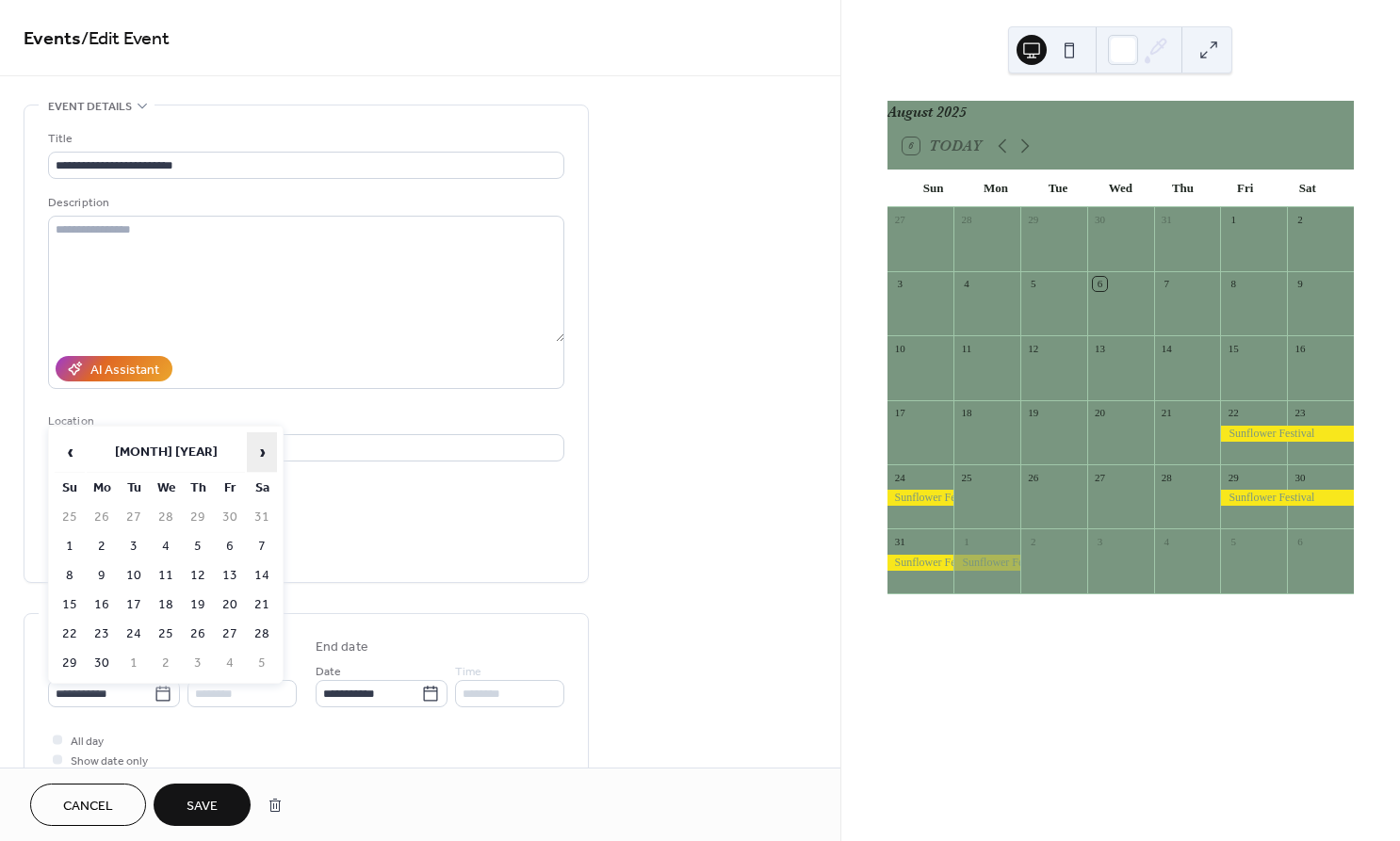 click on "›" at bounding box center (262, 452) 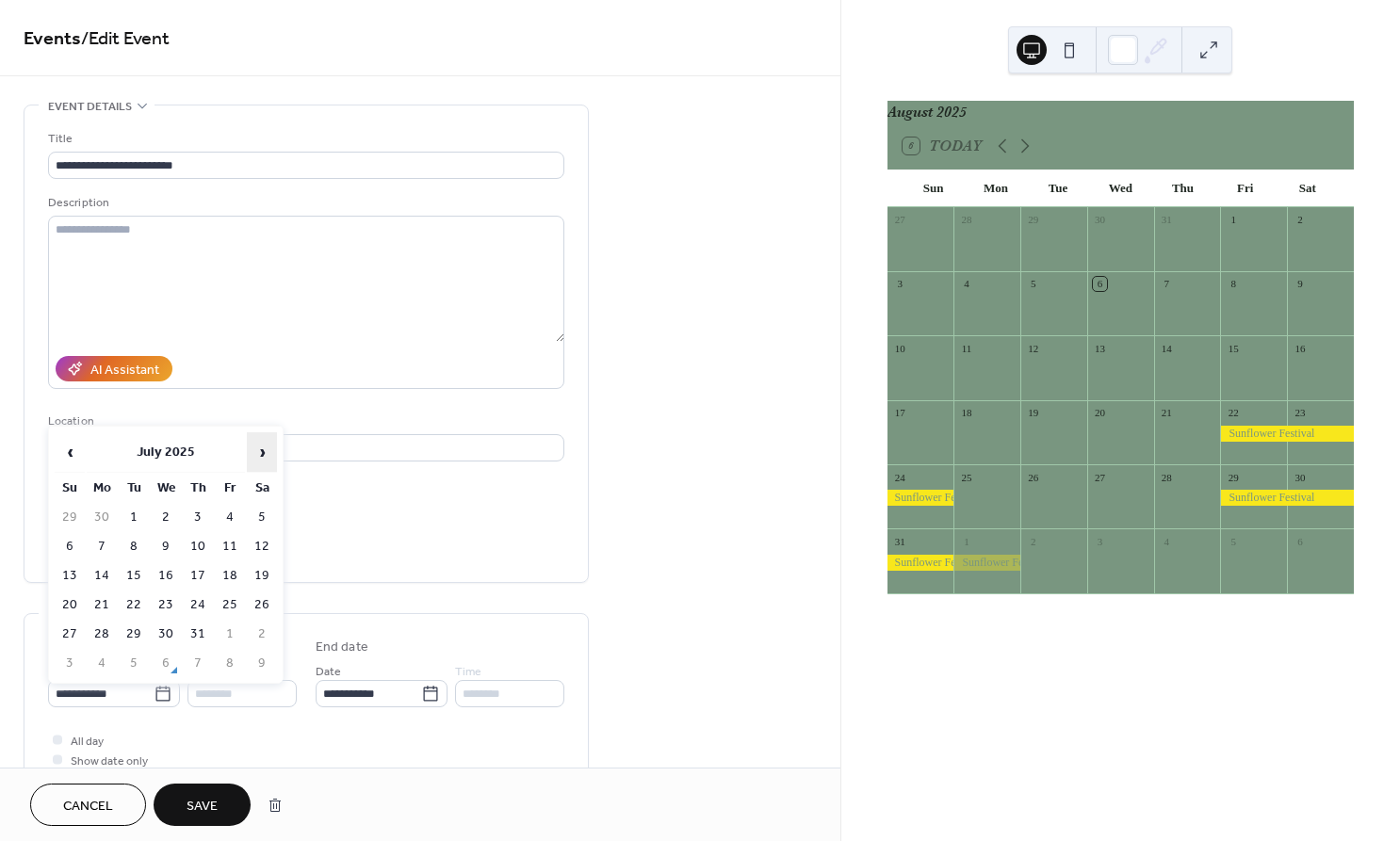 click on "›" at bounding box center (262, 452) 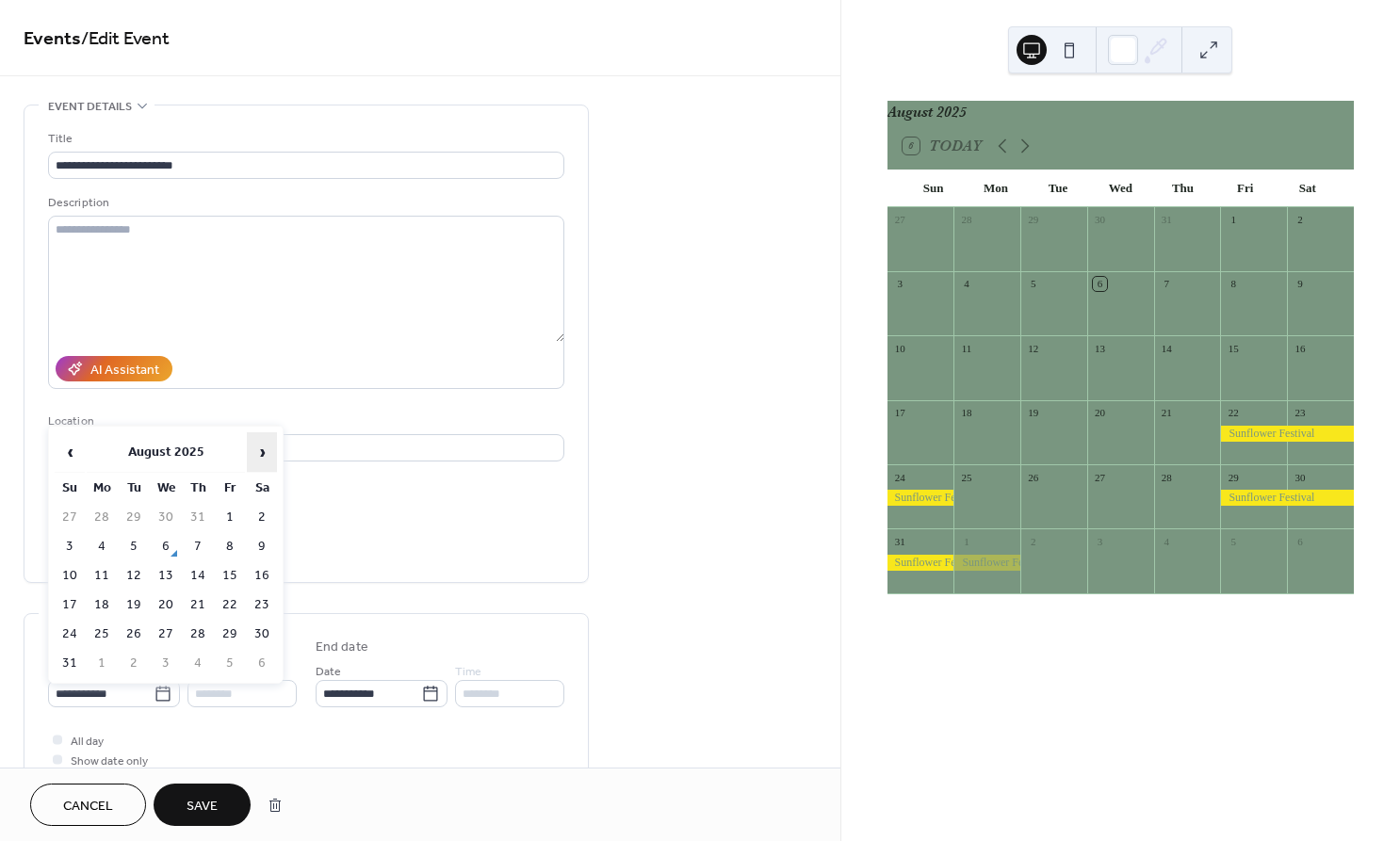 click on "›" at bounding box center (262, 452) 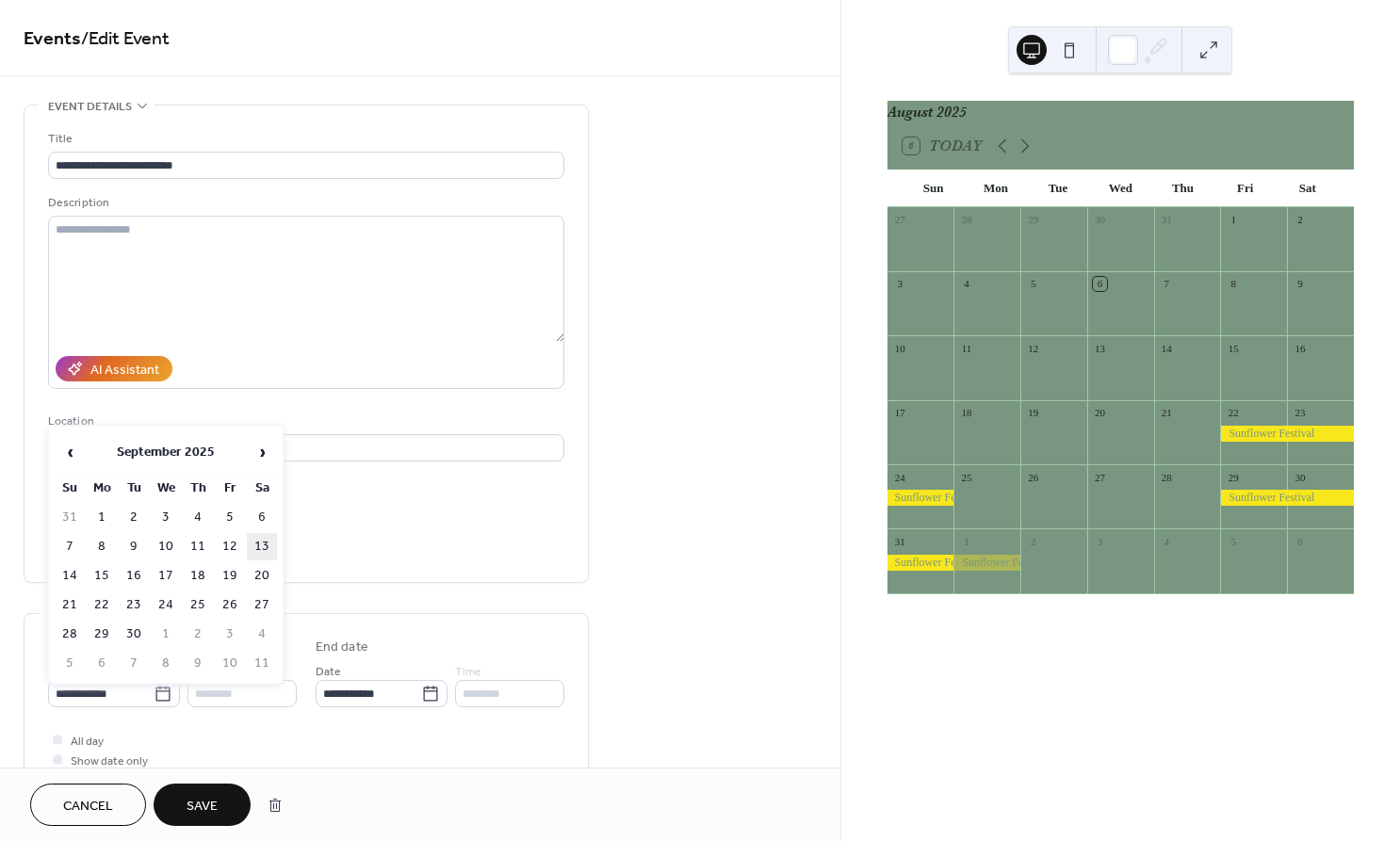 click on "13" at bounding box center (262, 546) 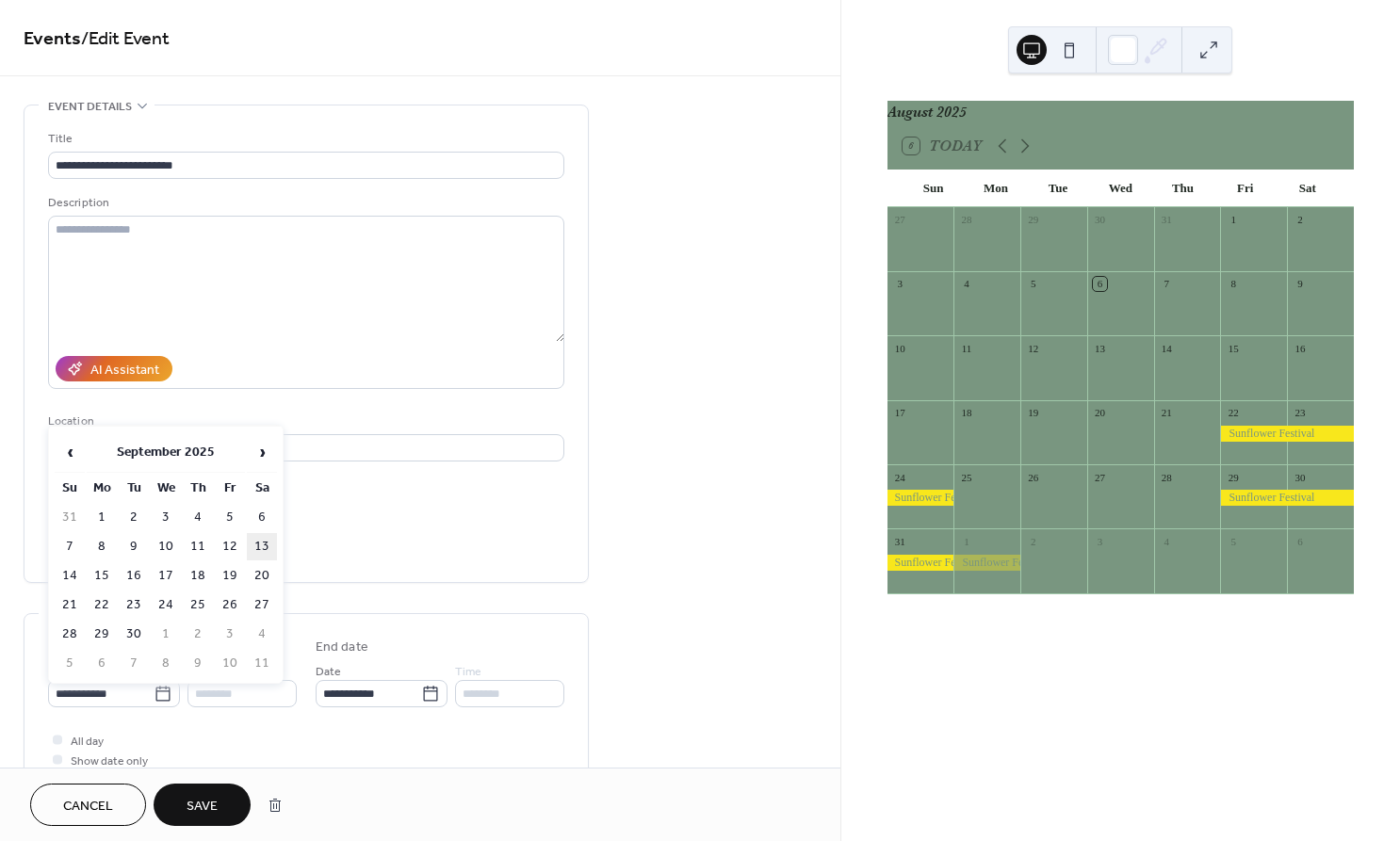 type on "**********" 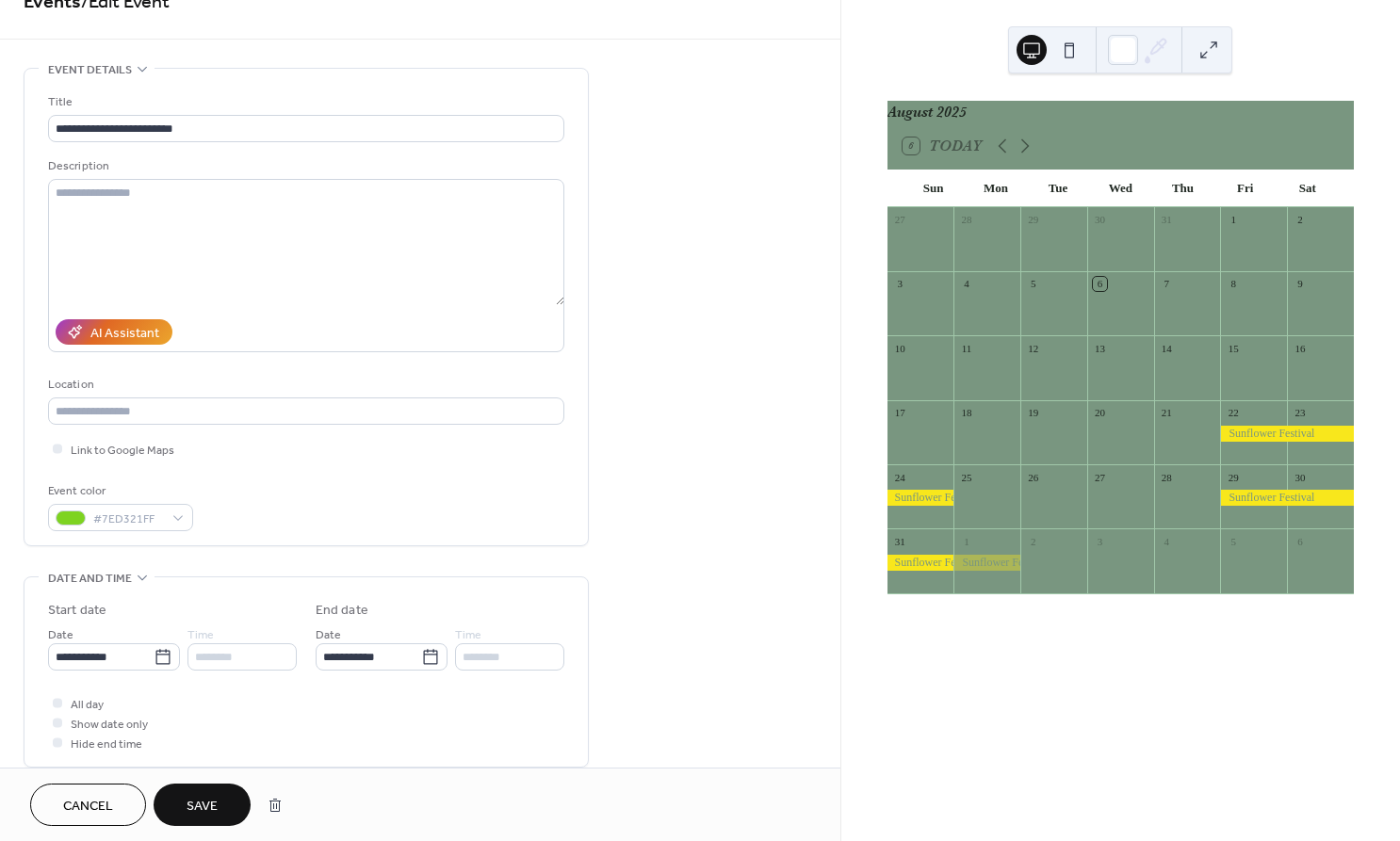 scroll, scrollTop: 48, scrollLeft: 0, axis: vertical 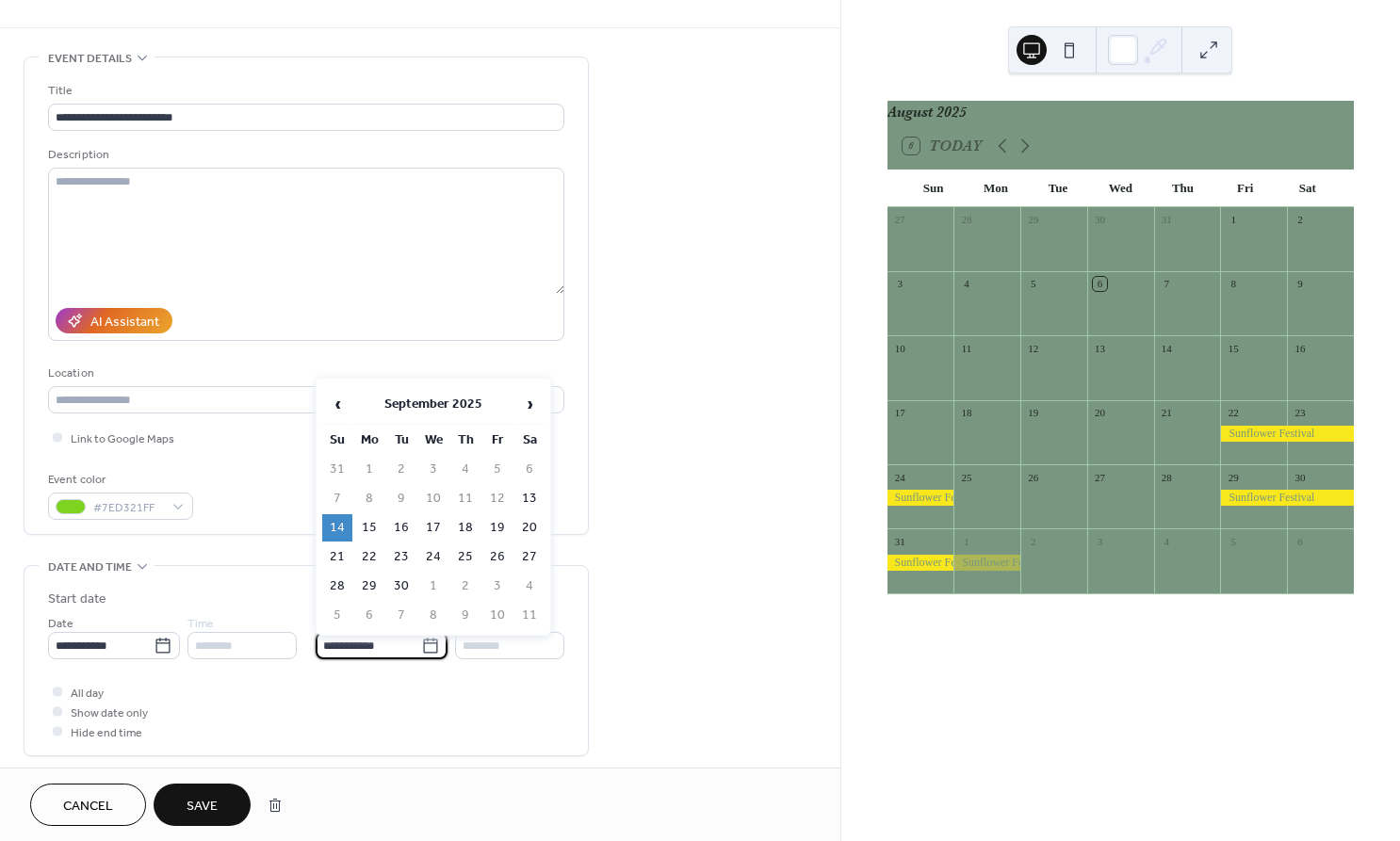 click on "**********" at bounding box center [368, 645] 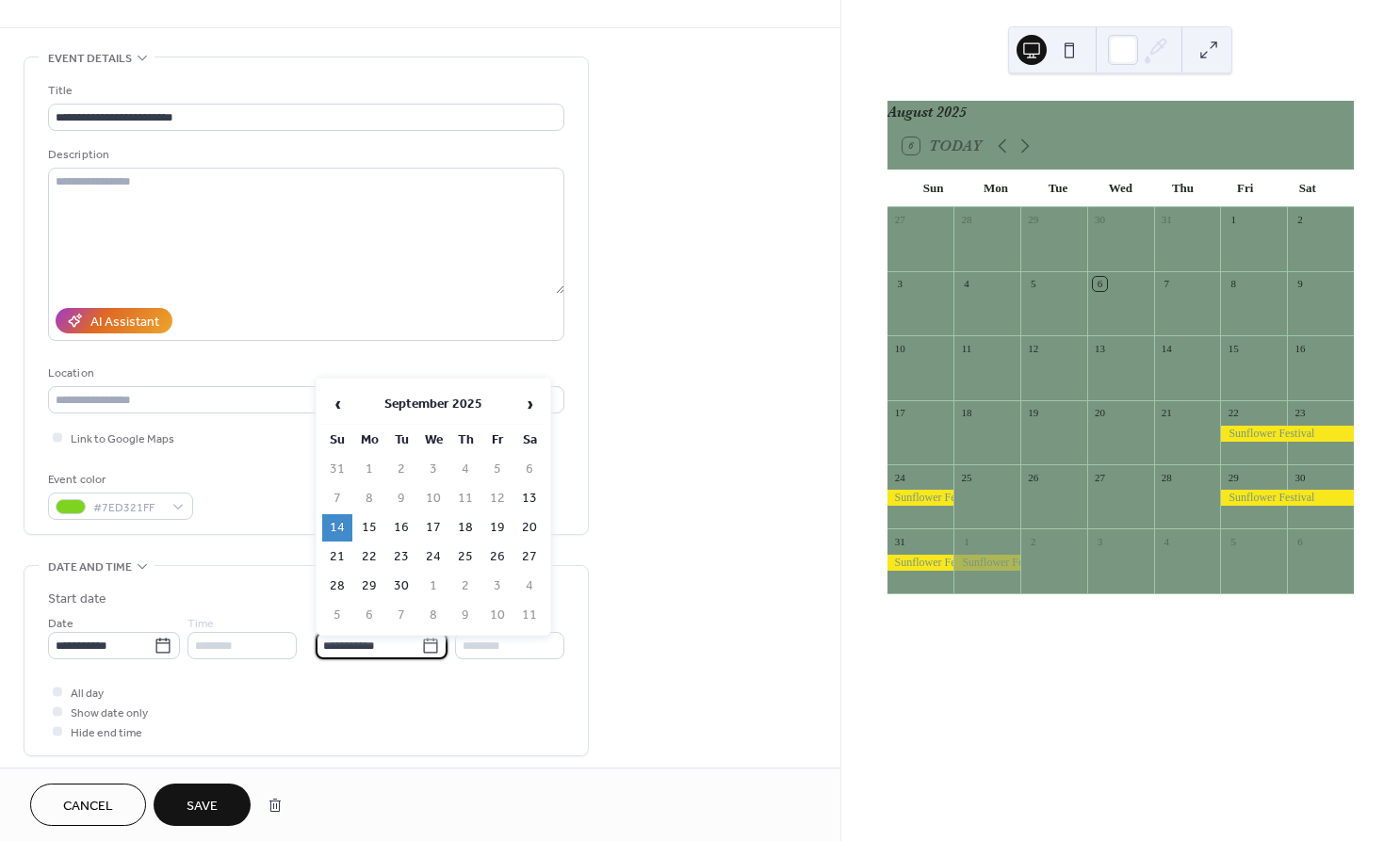 click on "14" at bounding box center [337, 527] 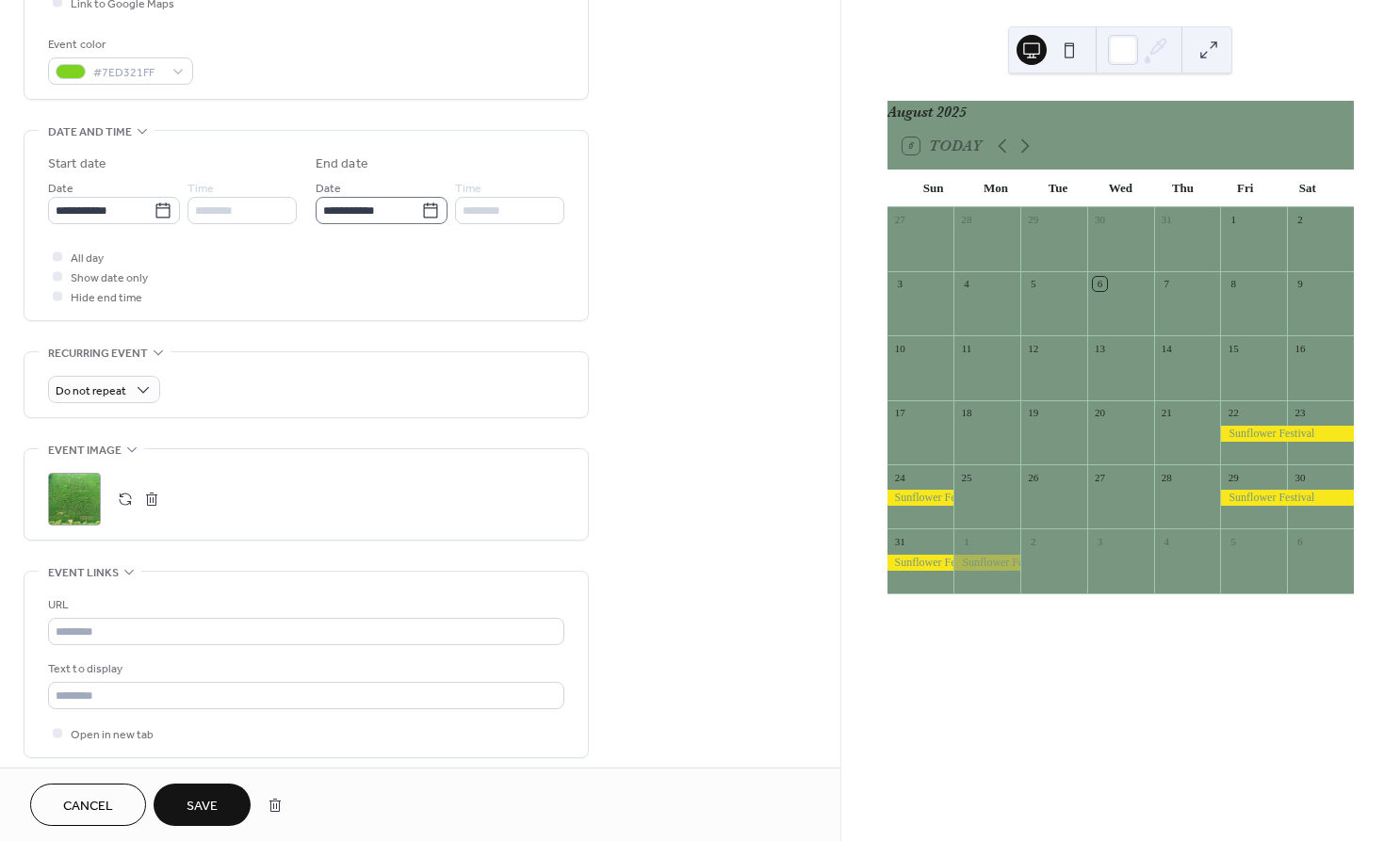 scroll, scrollTop: 487, scrollLeft: 0, axis: vertical 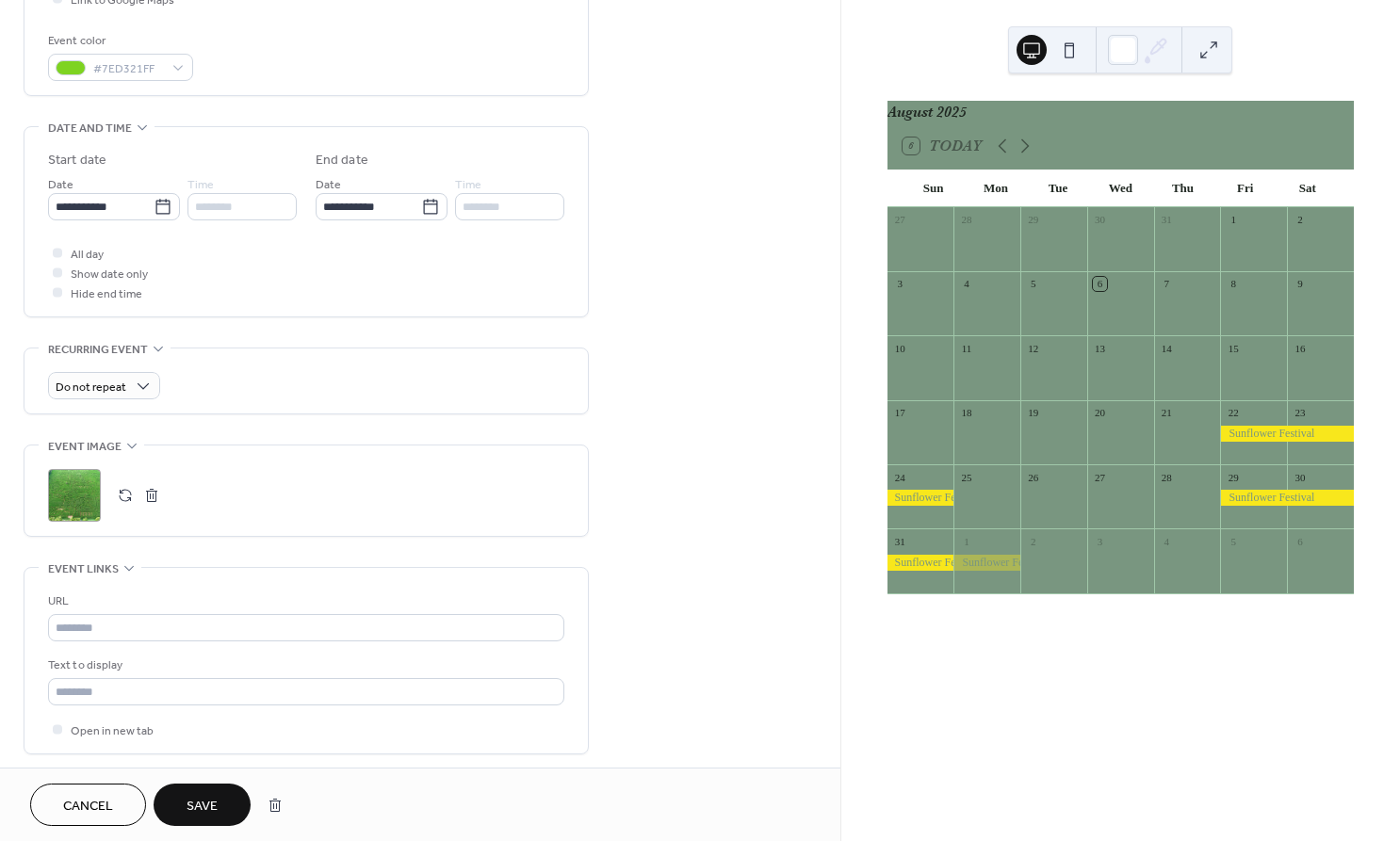 click on ";" at bounding box center [74, 495] 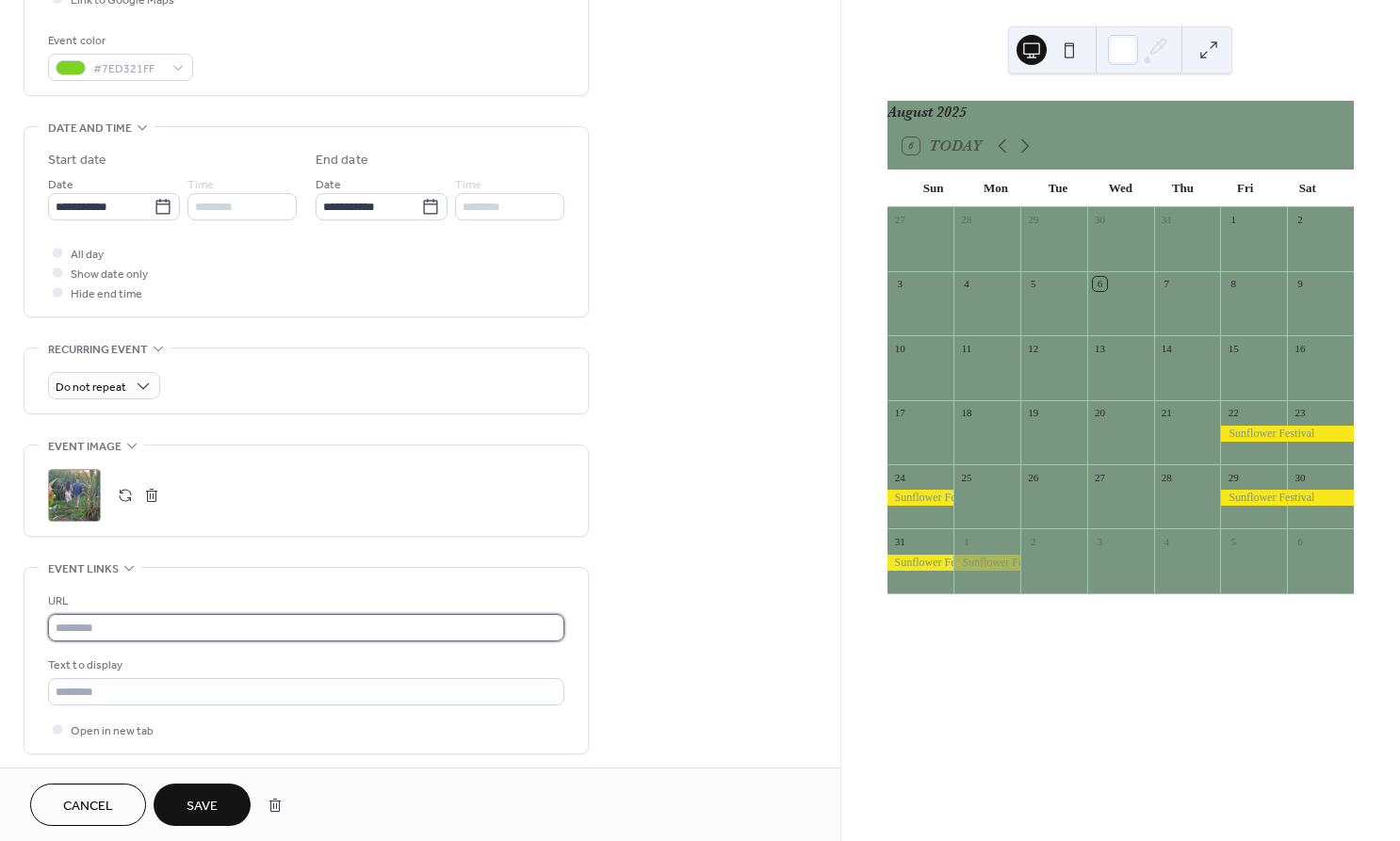 click at bounding box center [306, 627] 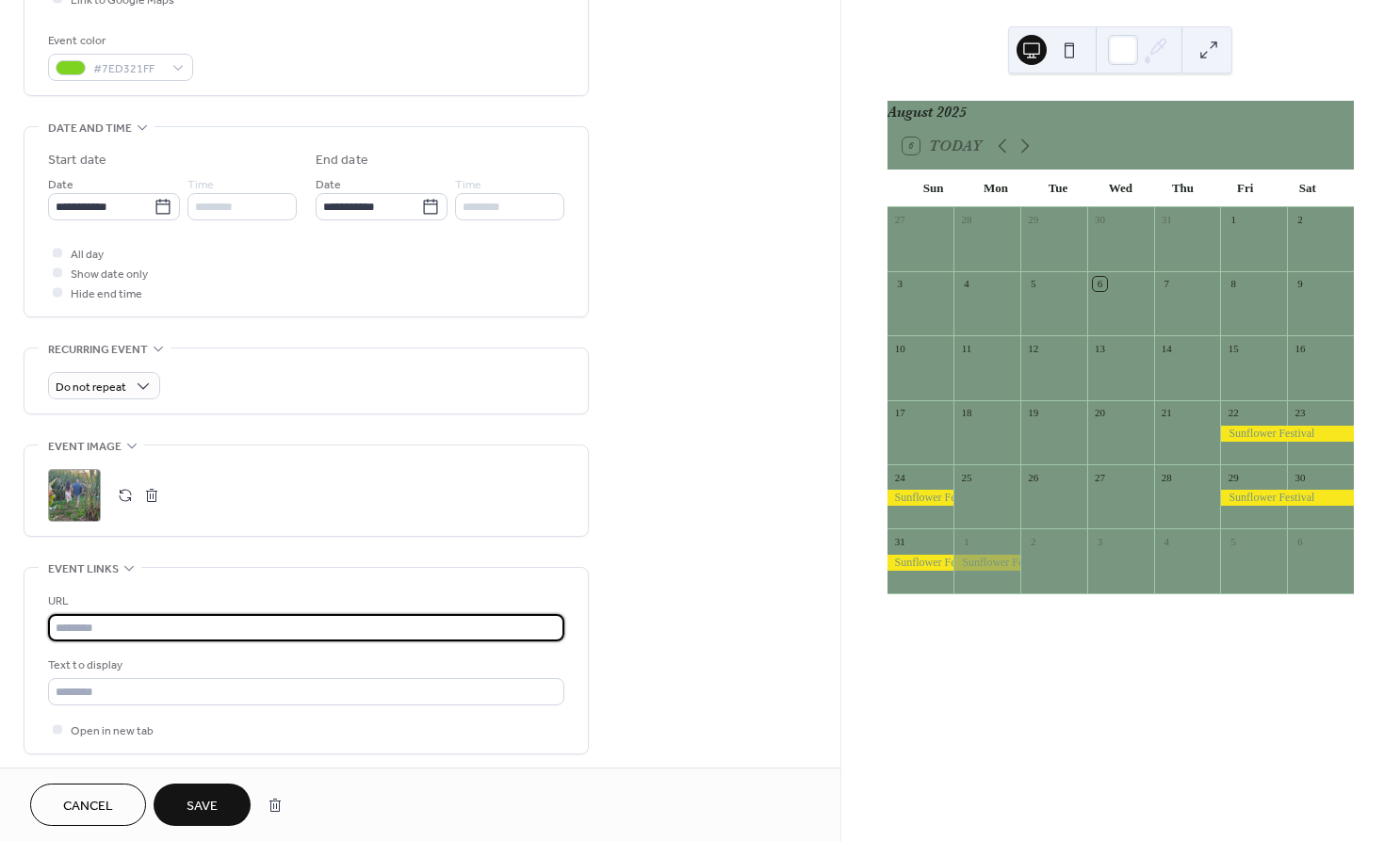 paste on "**********" 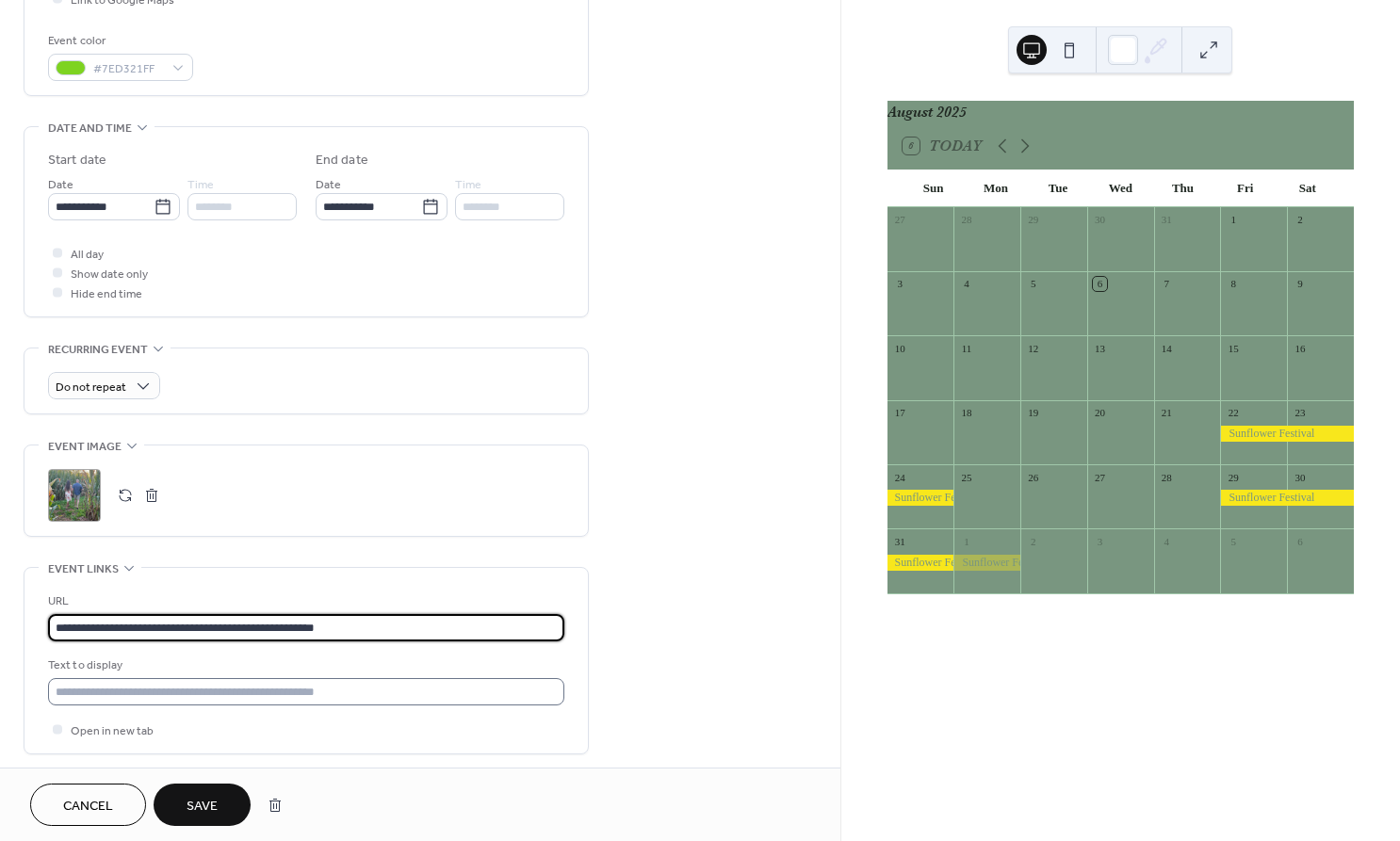 type on "**********" 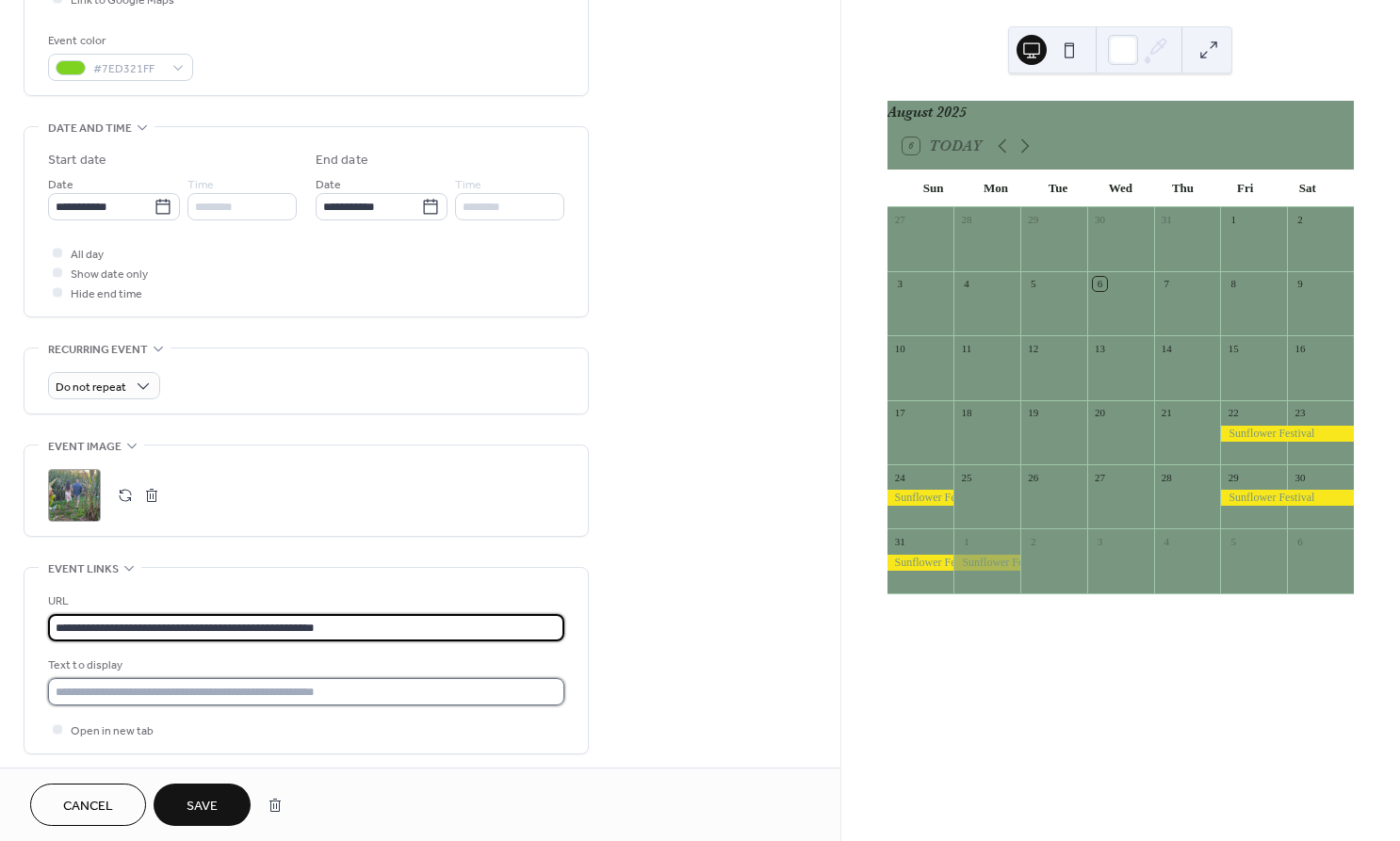 click at bounding box center [306, 691] 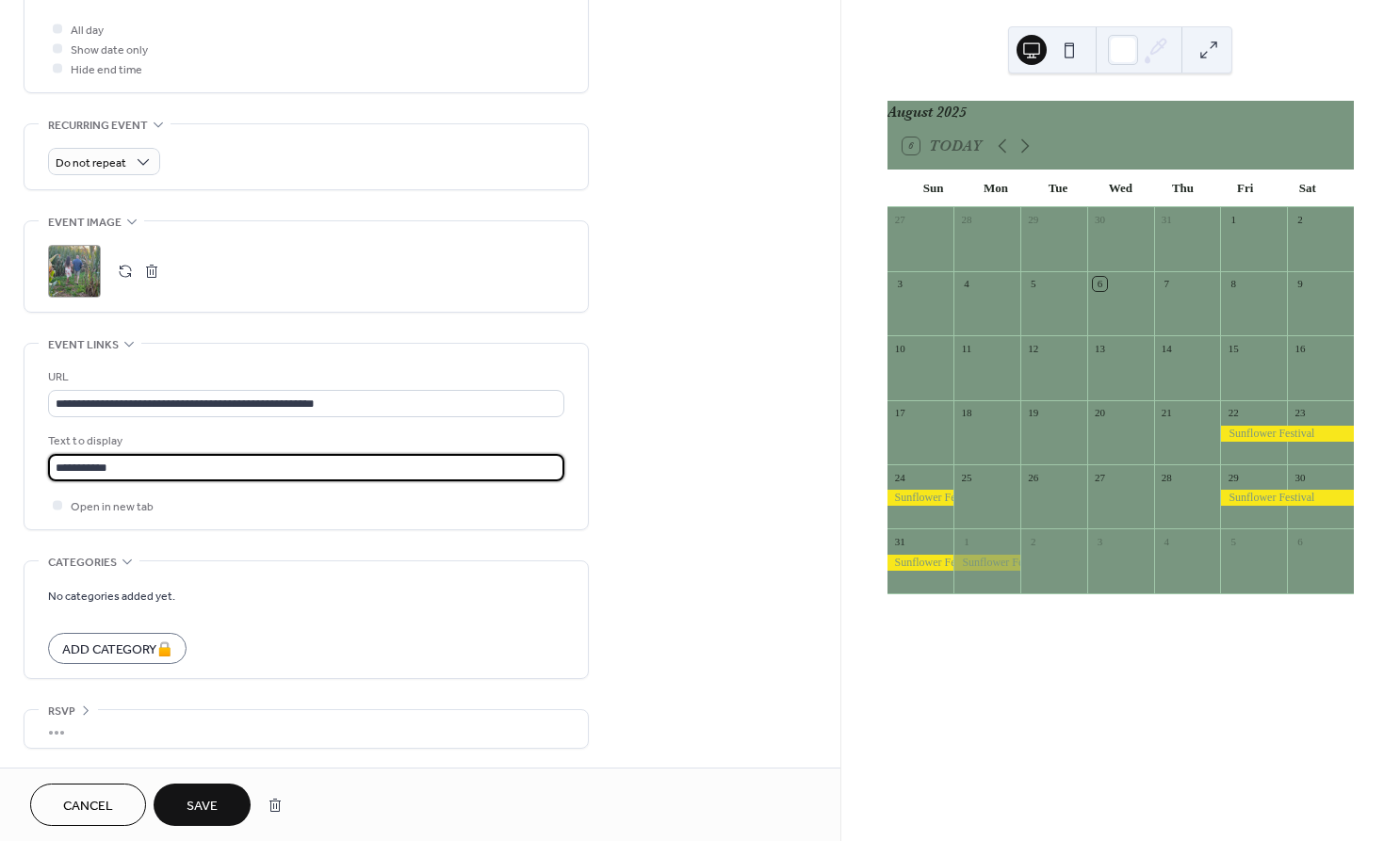 scroll, scrollTop: 720, scrollLeft: 0, axis: vertical 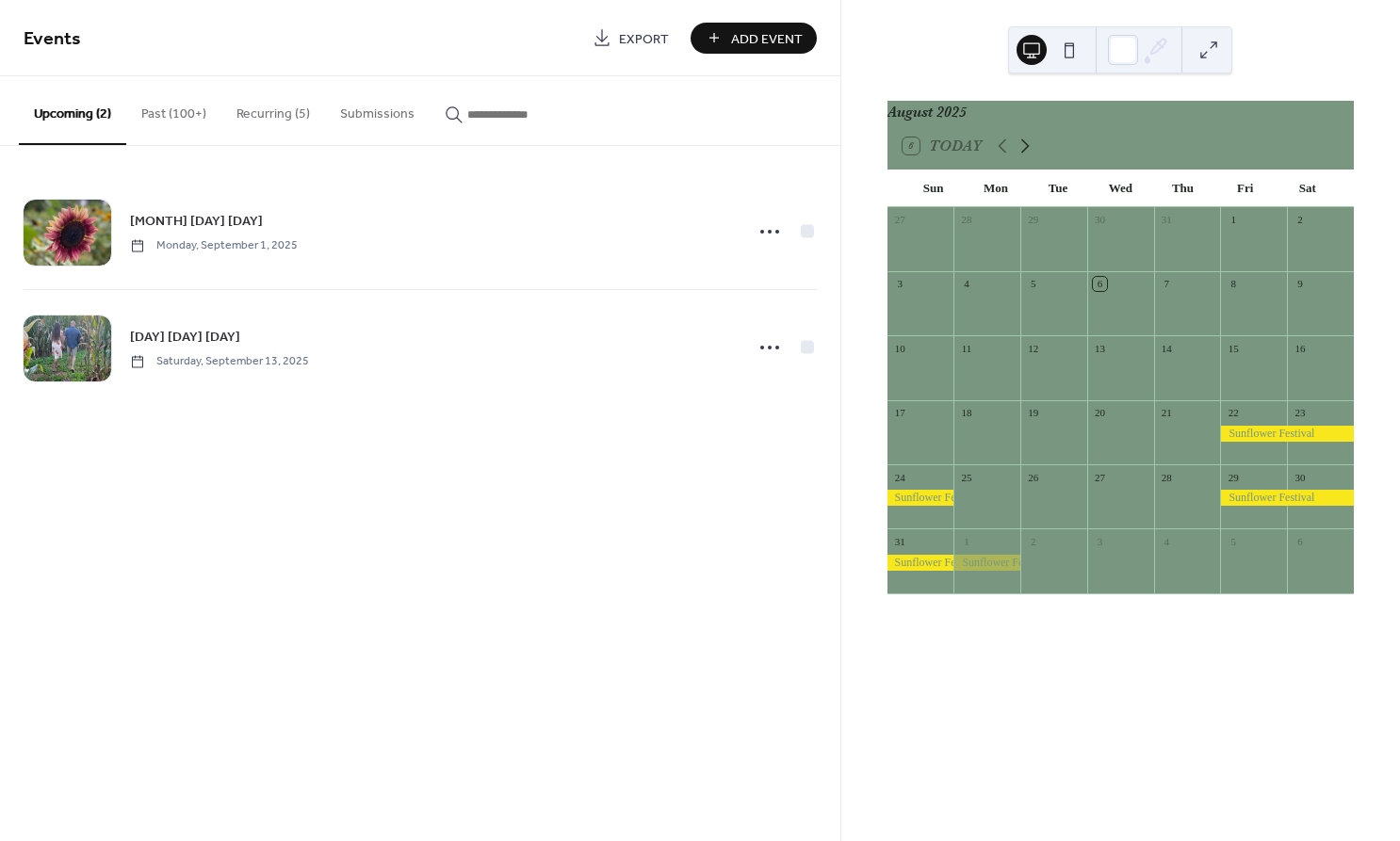 click 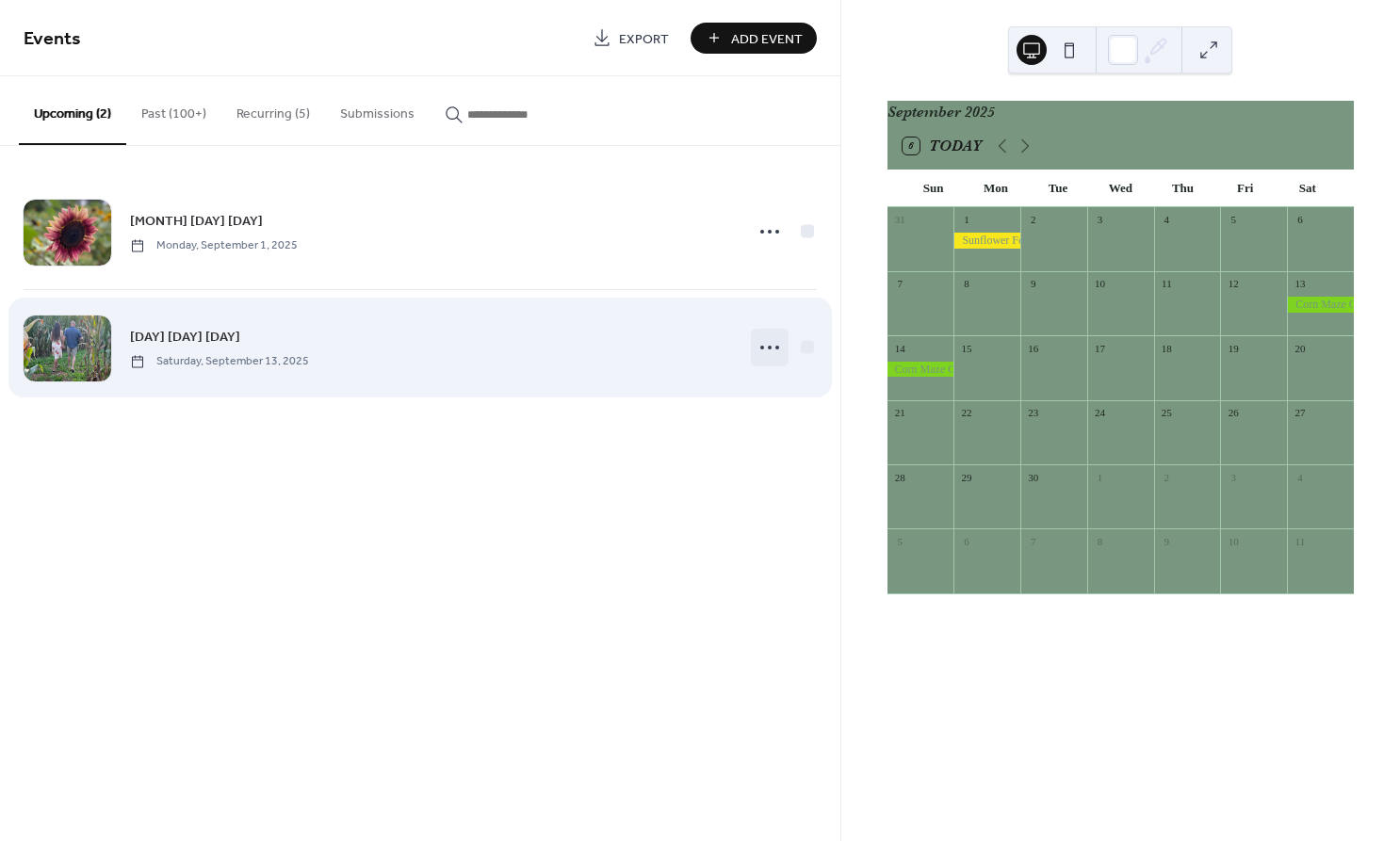 click 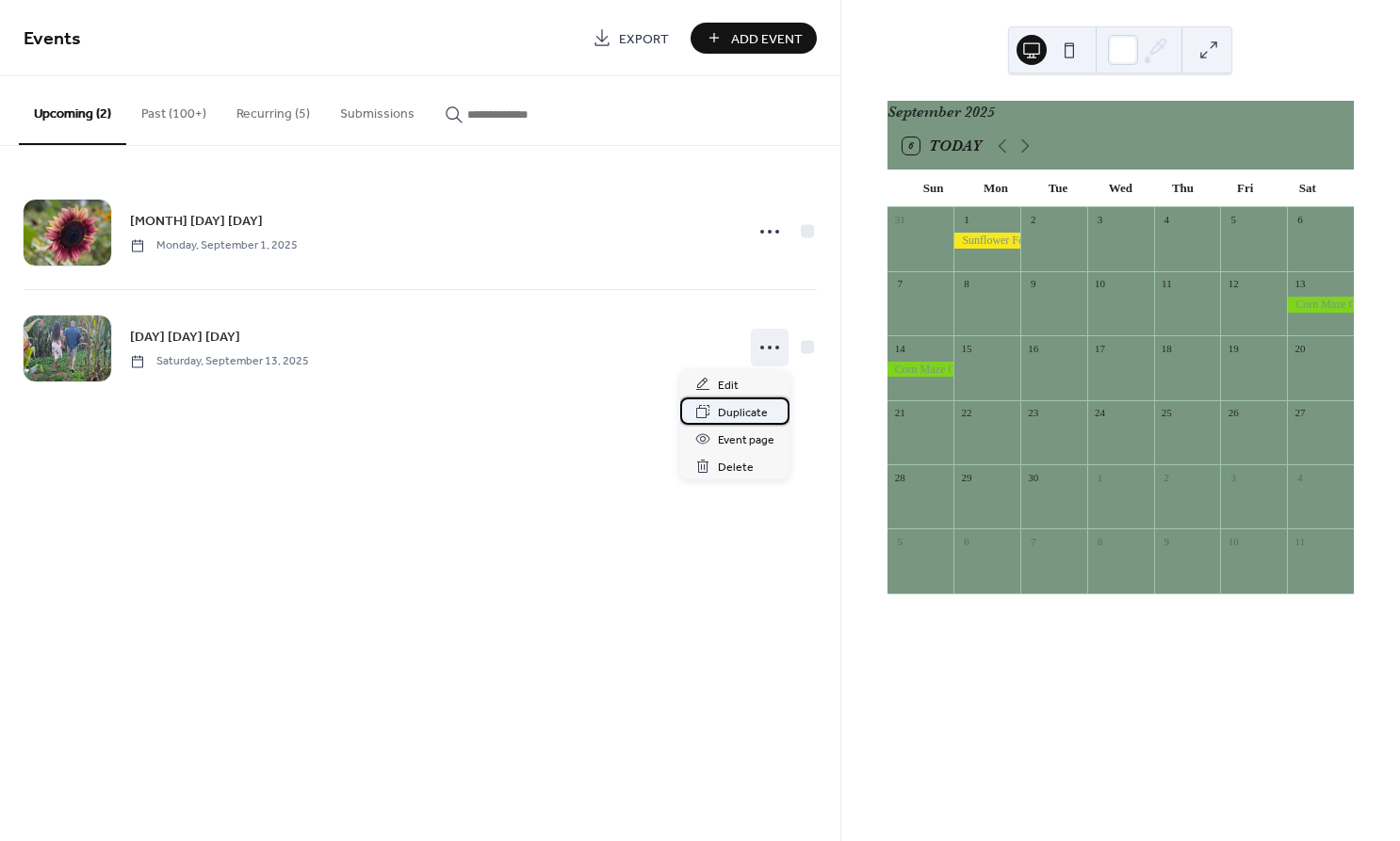click on "Duplicate" at bounding box center (742, 412) 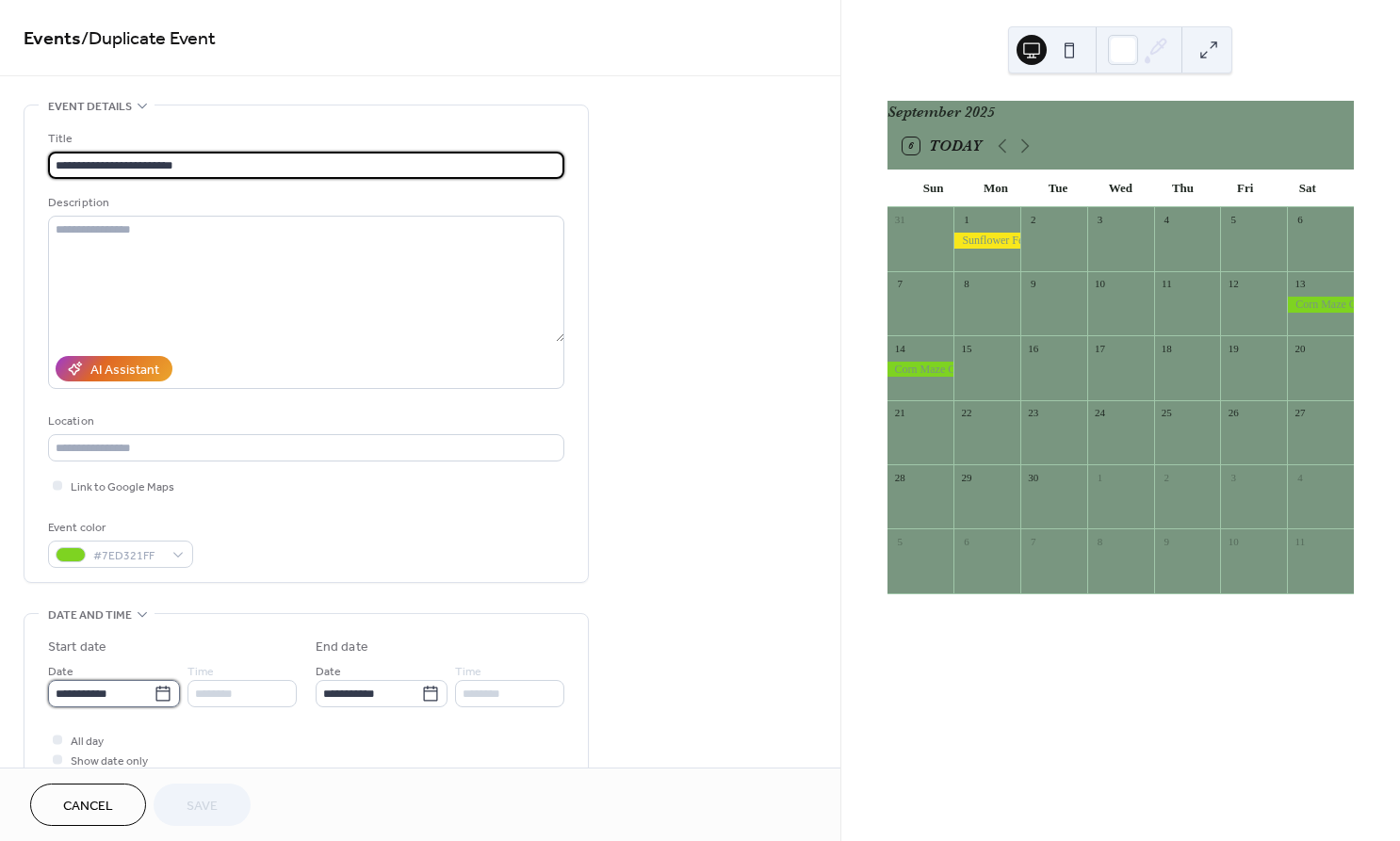 click on "**********" at bounding box center (101, 693) 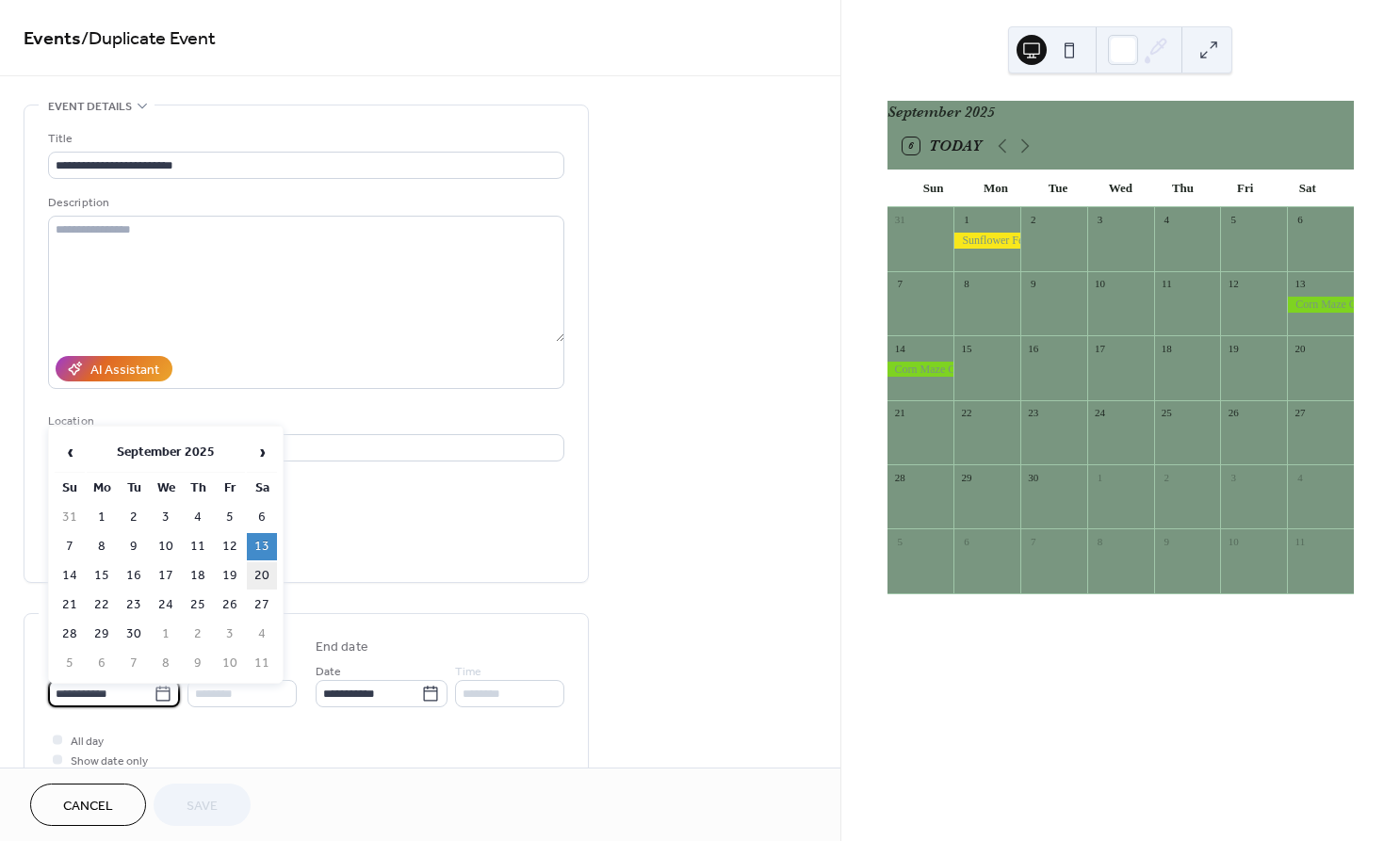 click on "20" at bounding box center (262, 575) 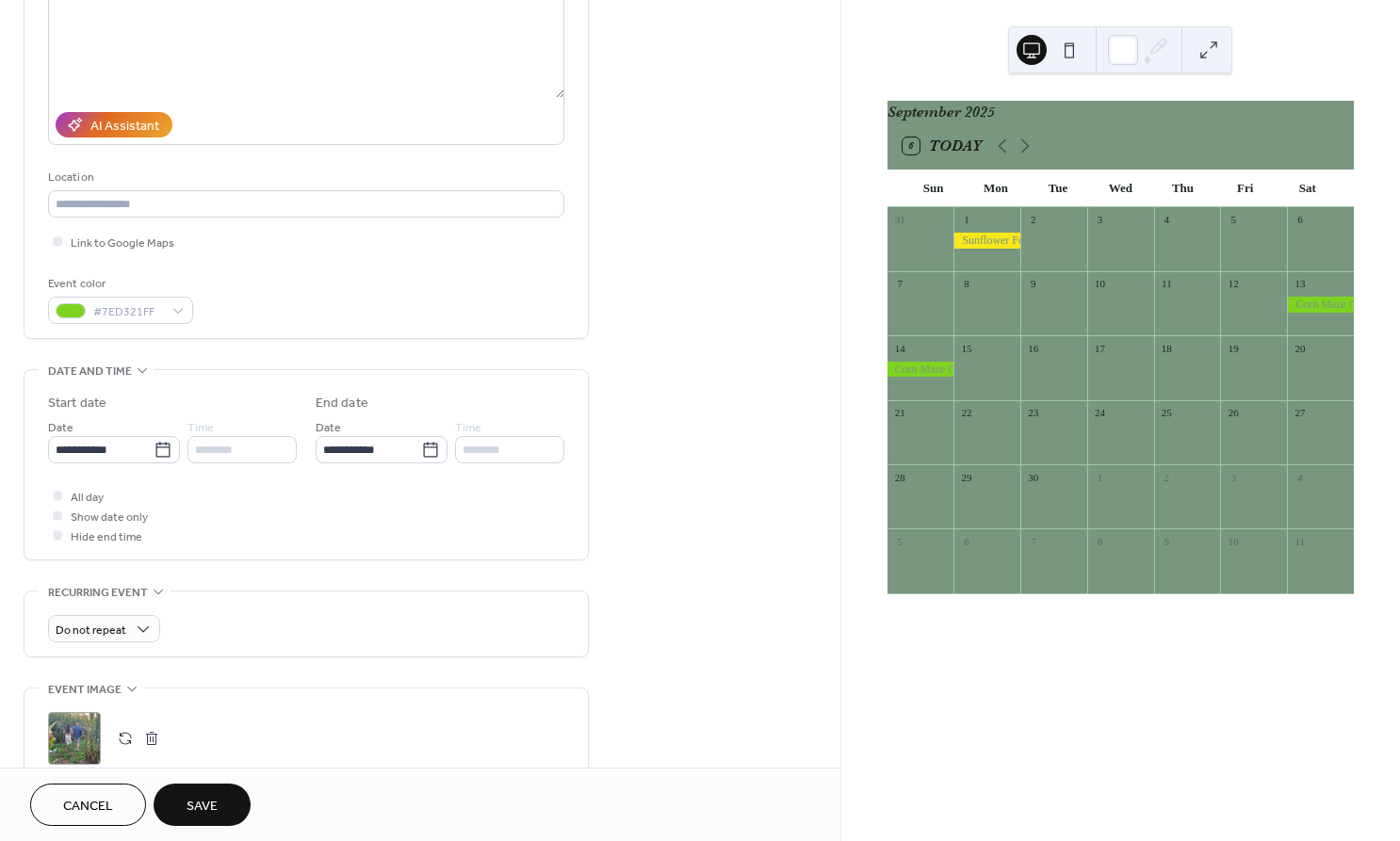 scroll, scrollTop: 250, scrollLeft: 0, axis: vertical 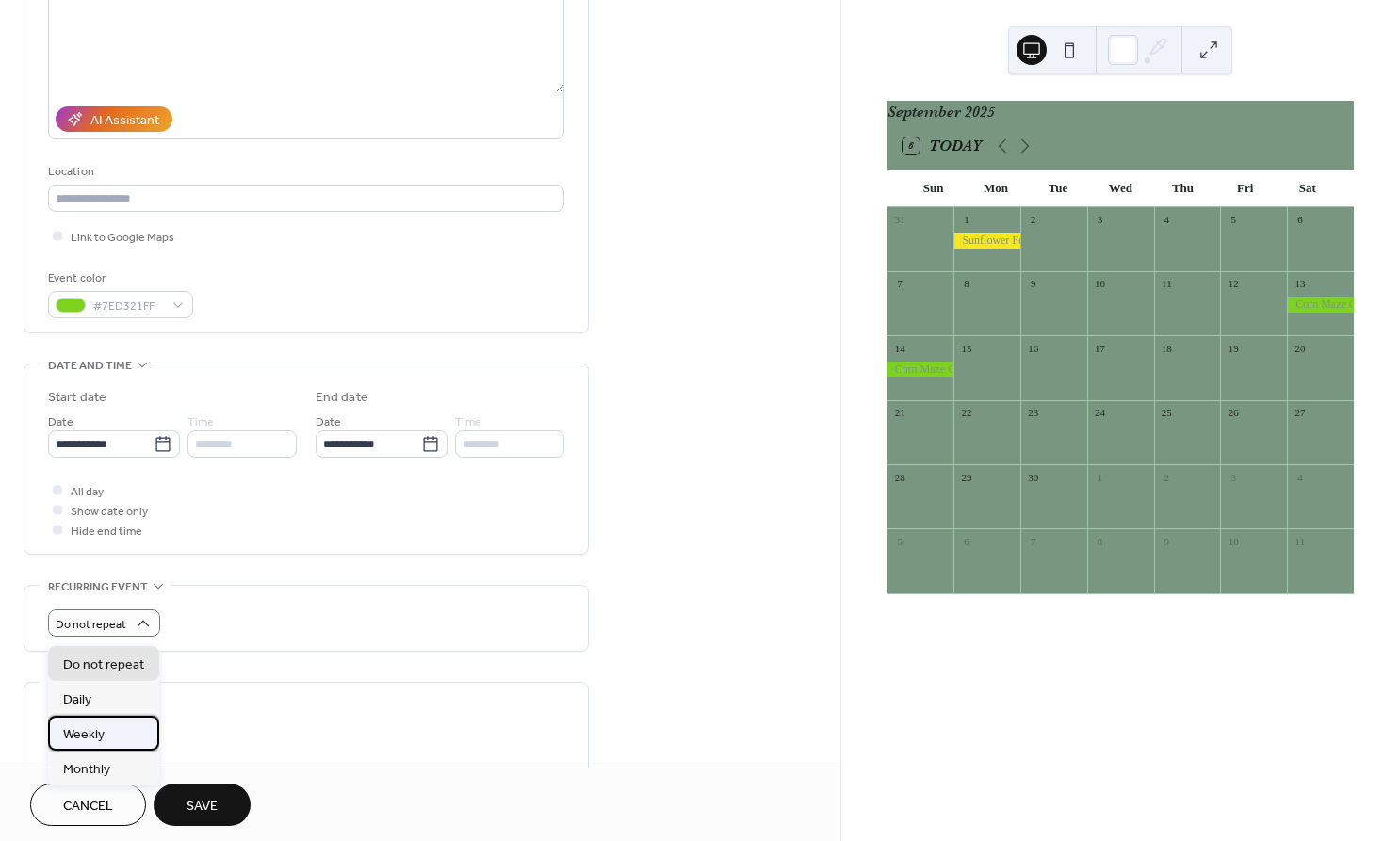 click on "Weekly" at bounding box center (104, 733) 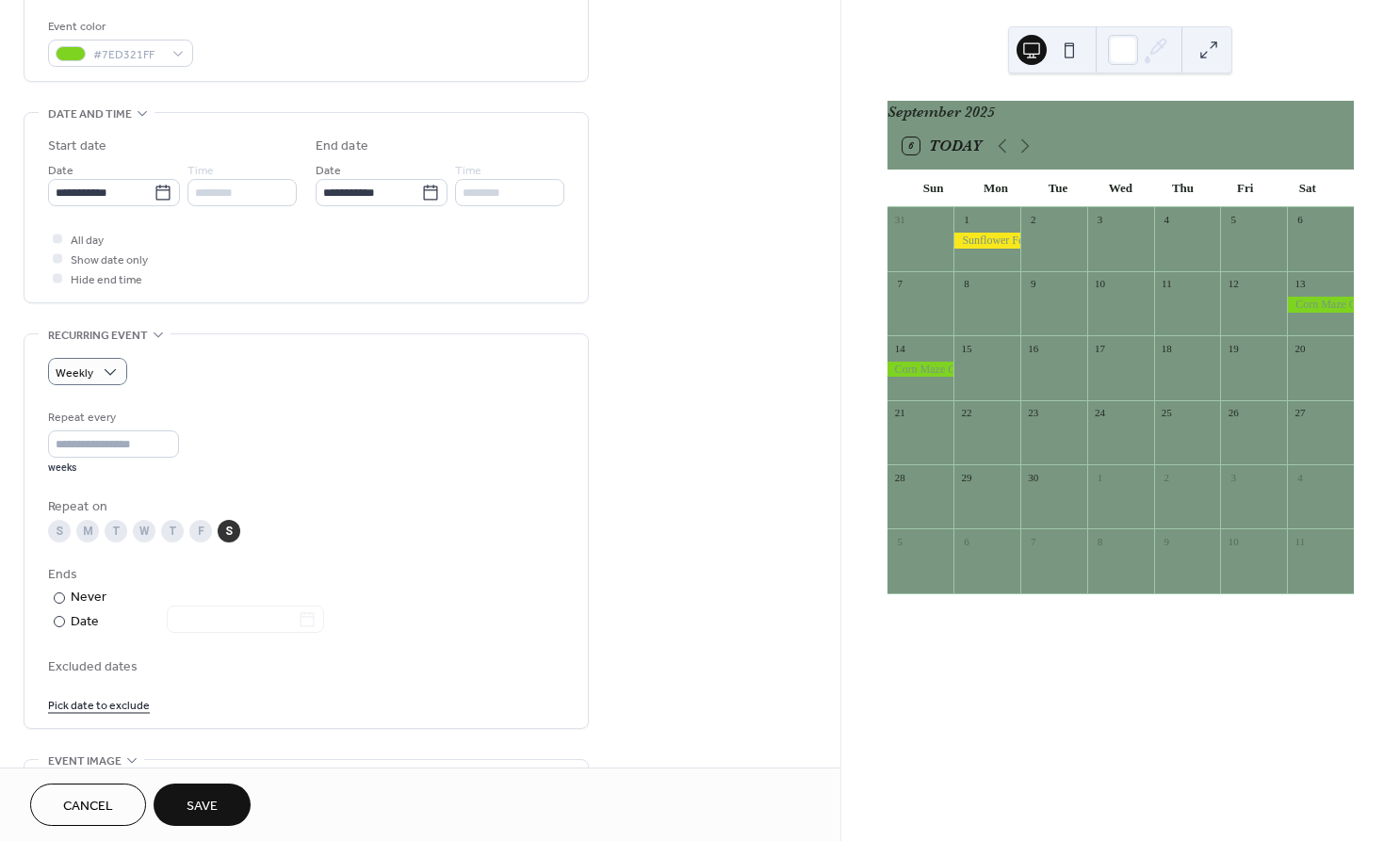 scroll, scrollTop: 502, scrollLeft: 0, axis: vertical 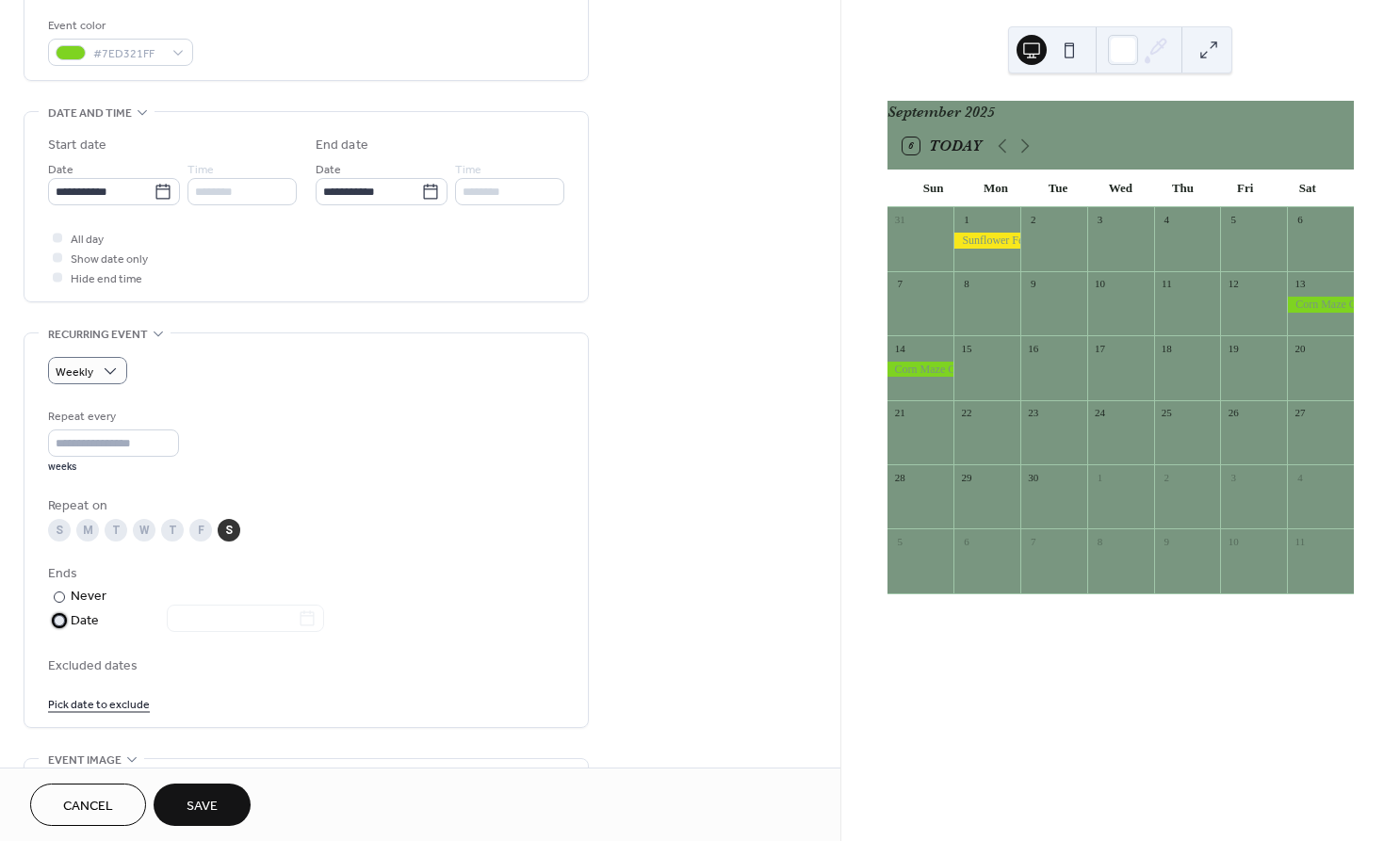 click at bounding box center (59, 621) 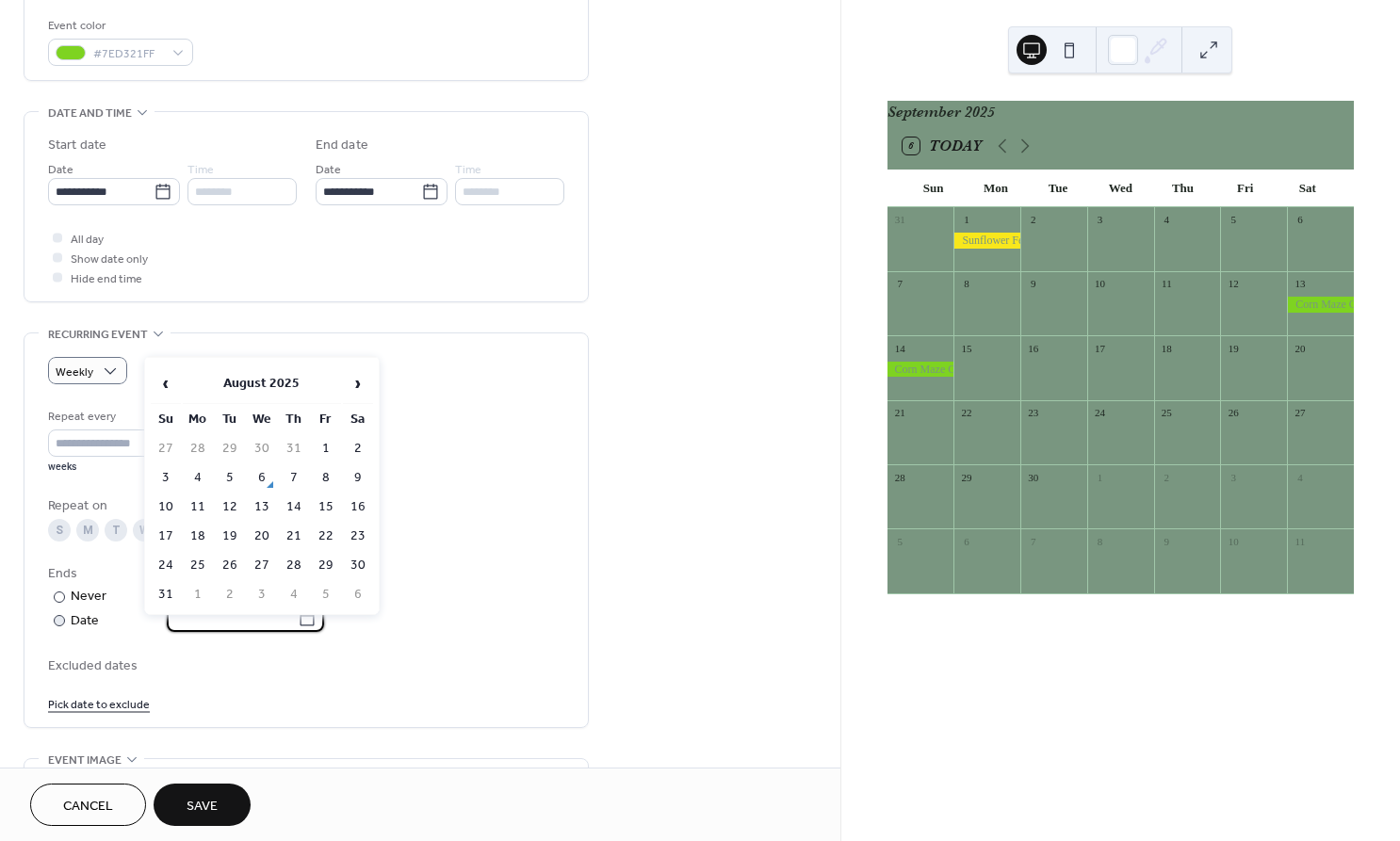 click at bounding box center [232, 618] 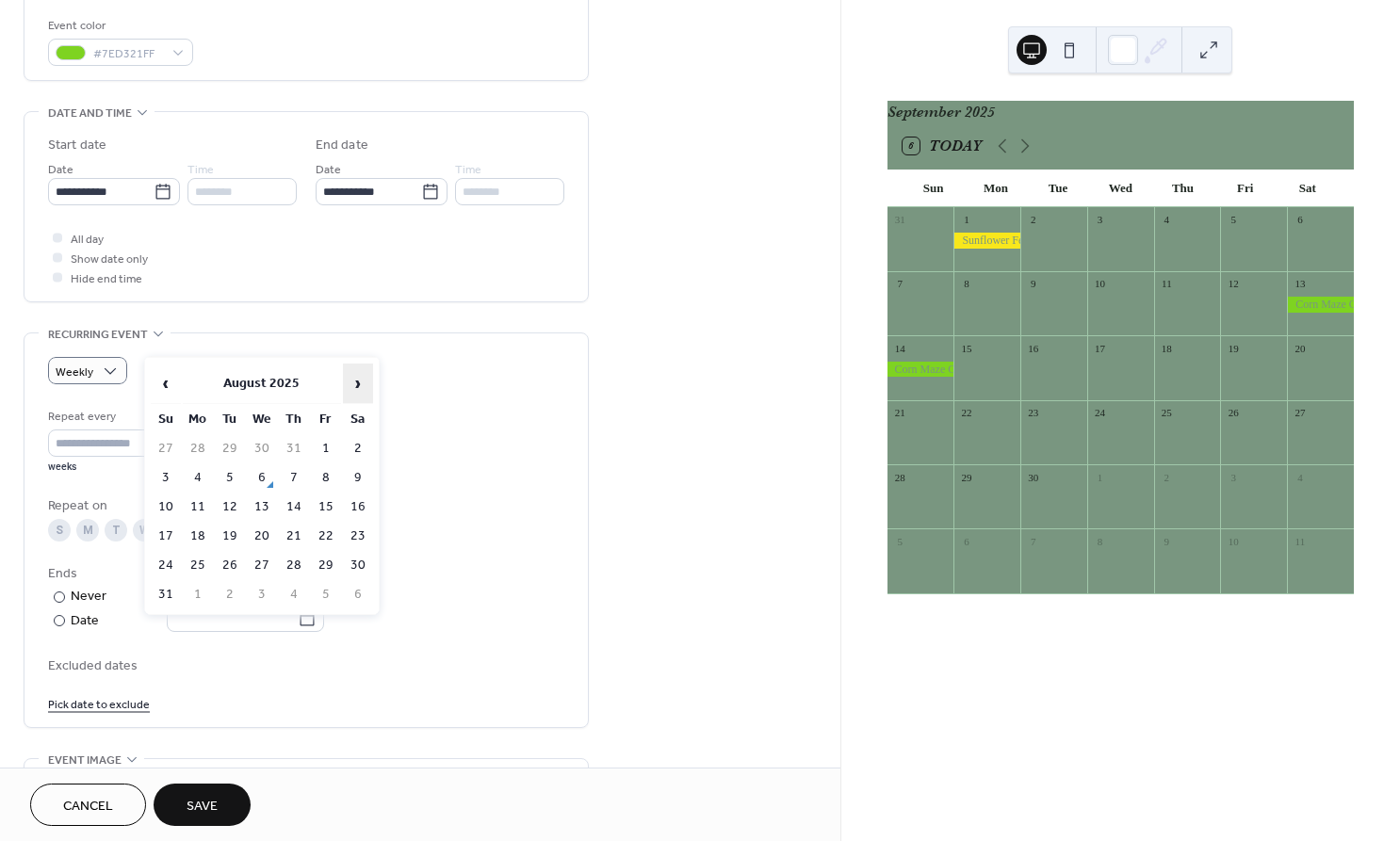 click on "›" at bounding box center [358, 383] 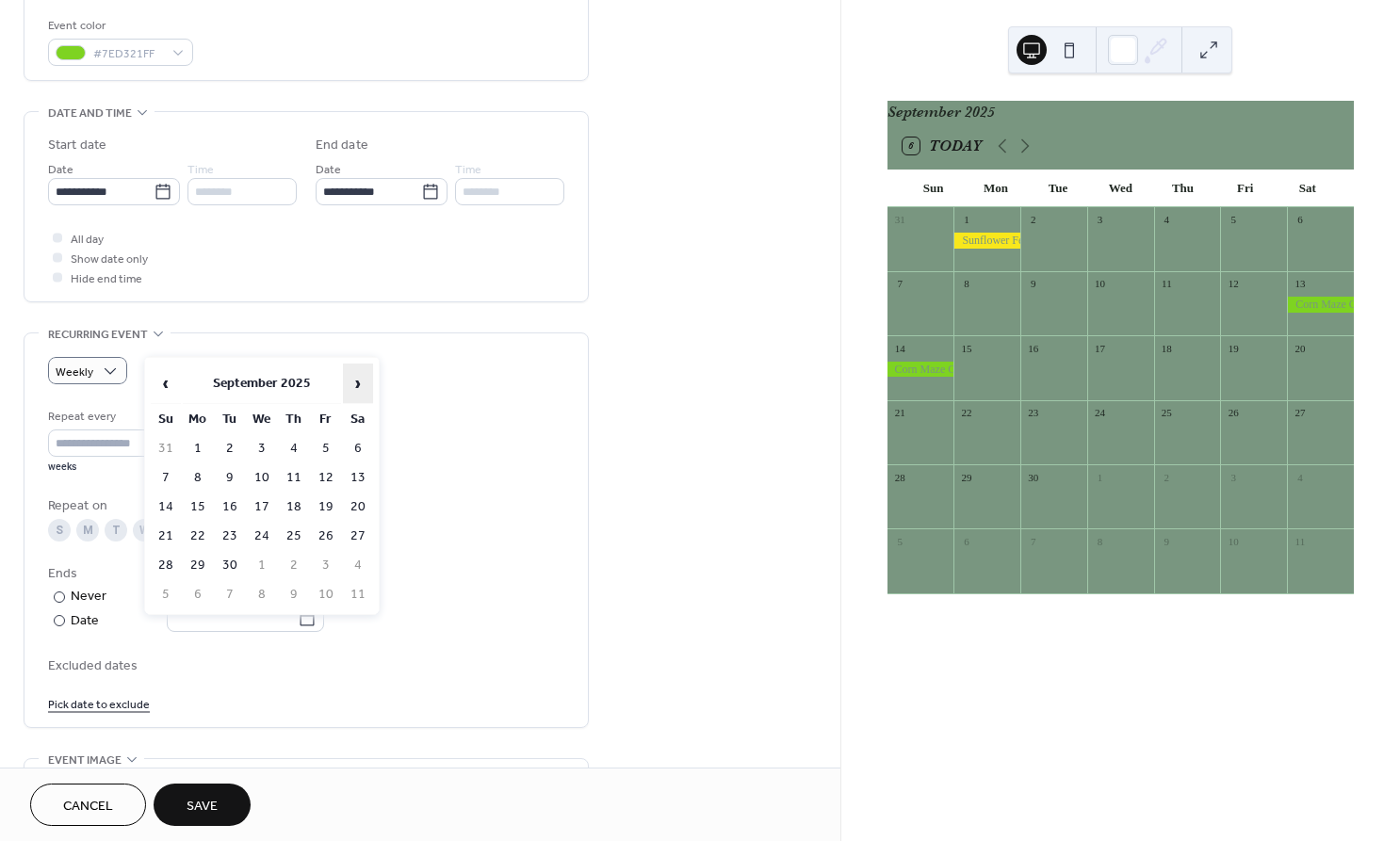 click on "›" at bounding box center (358, 383) 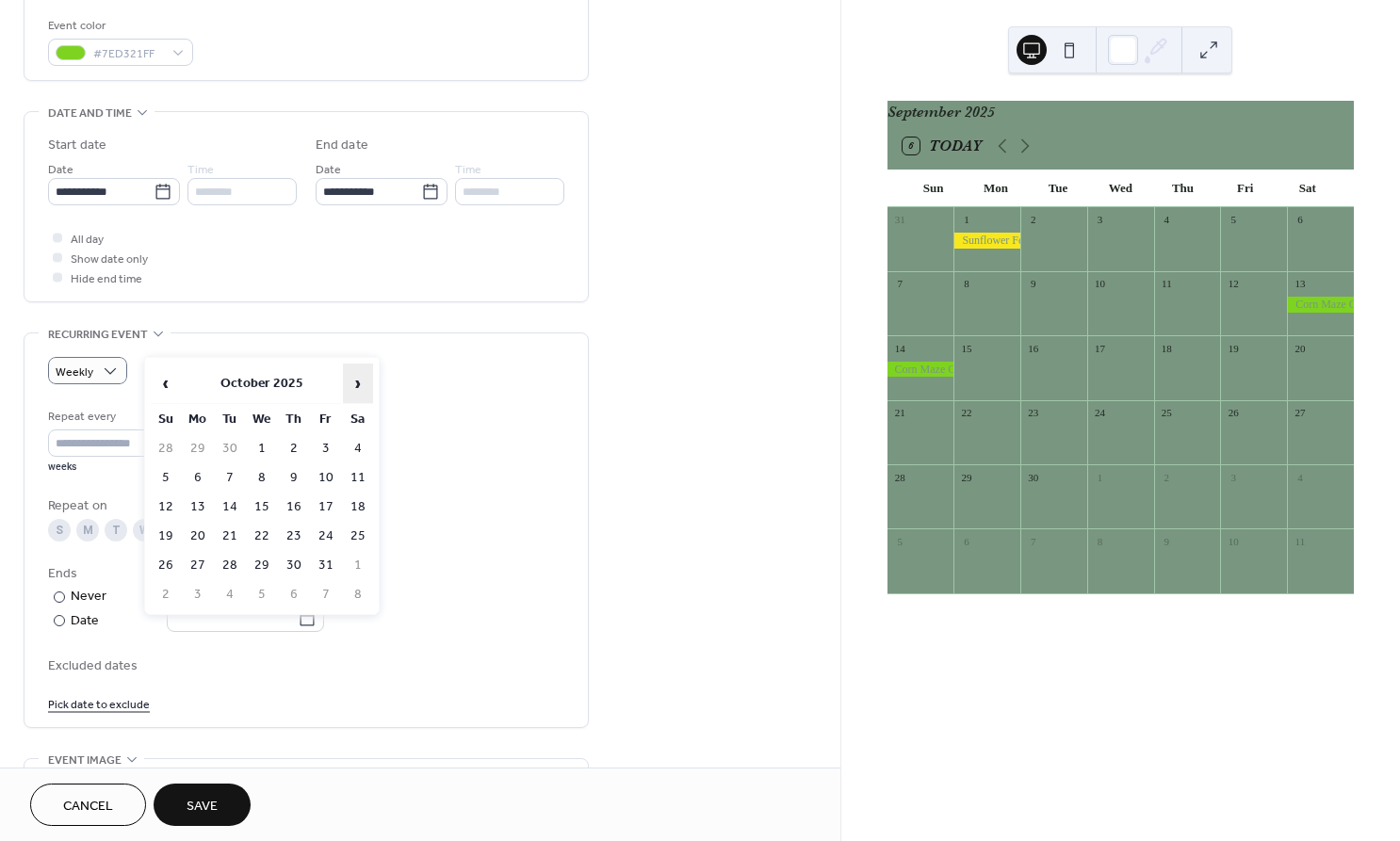 click on "›" at bounding box center [358, 383] 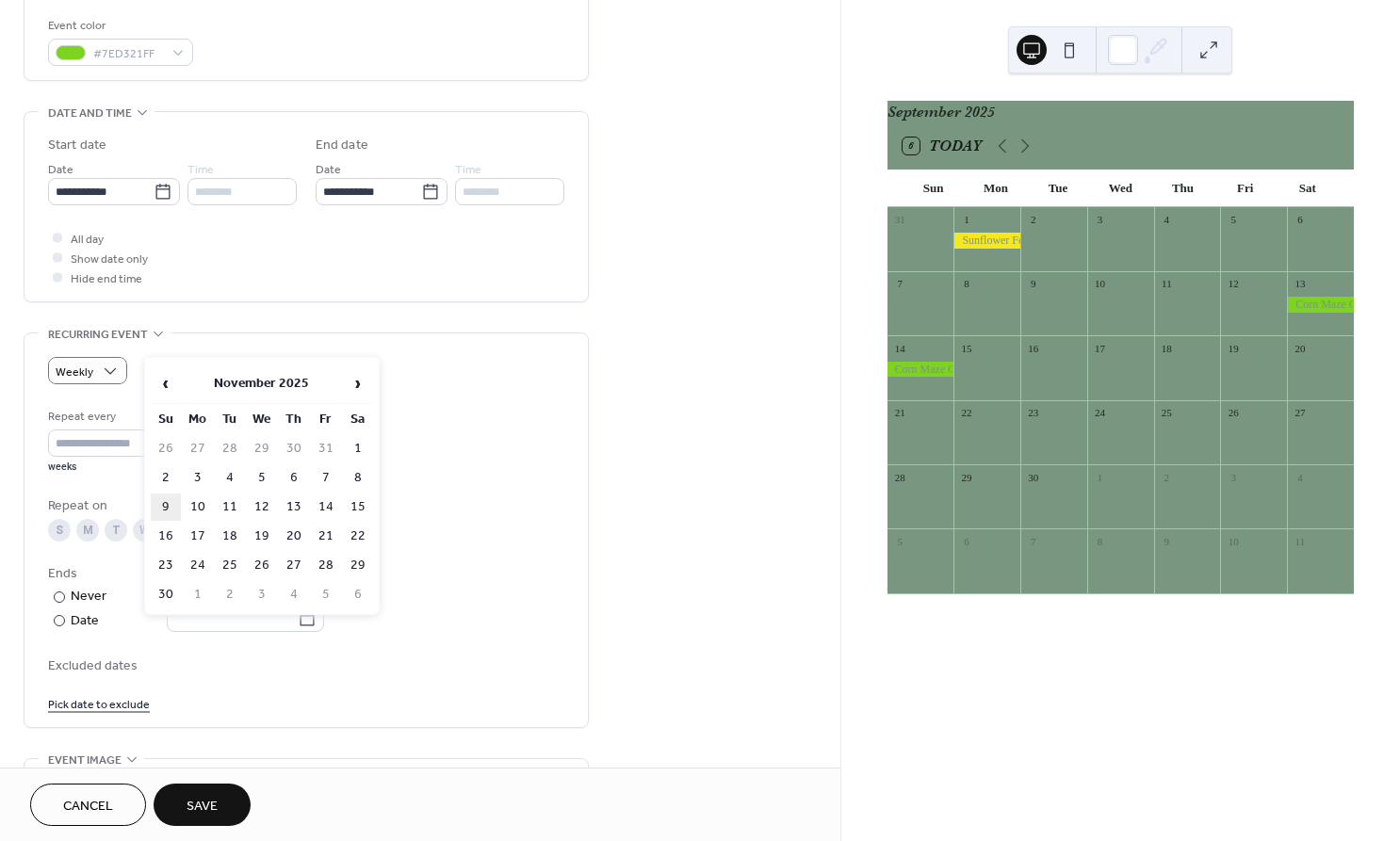 click on "9" at bounding box center [166, 507] 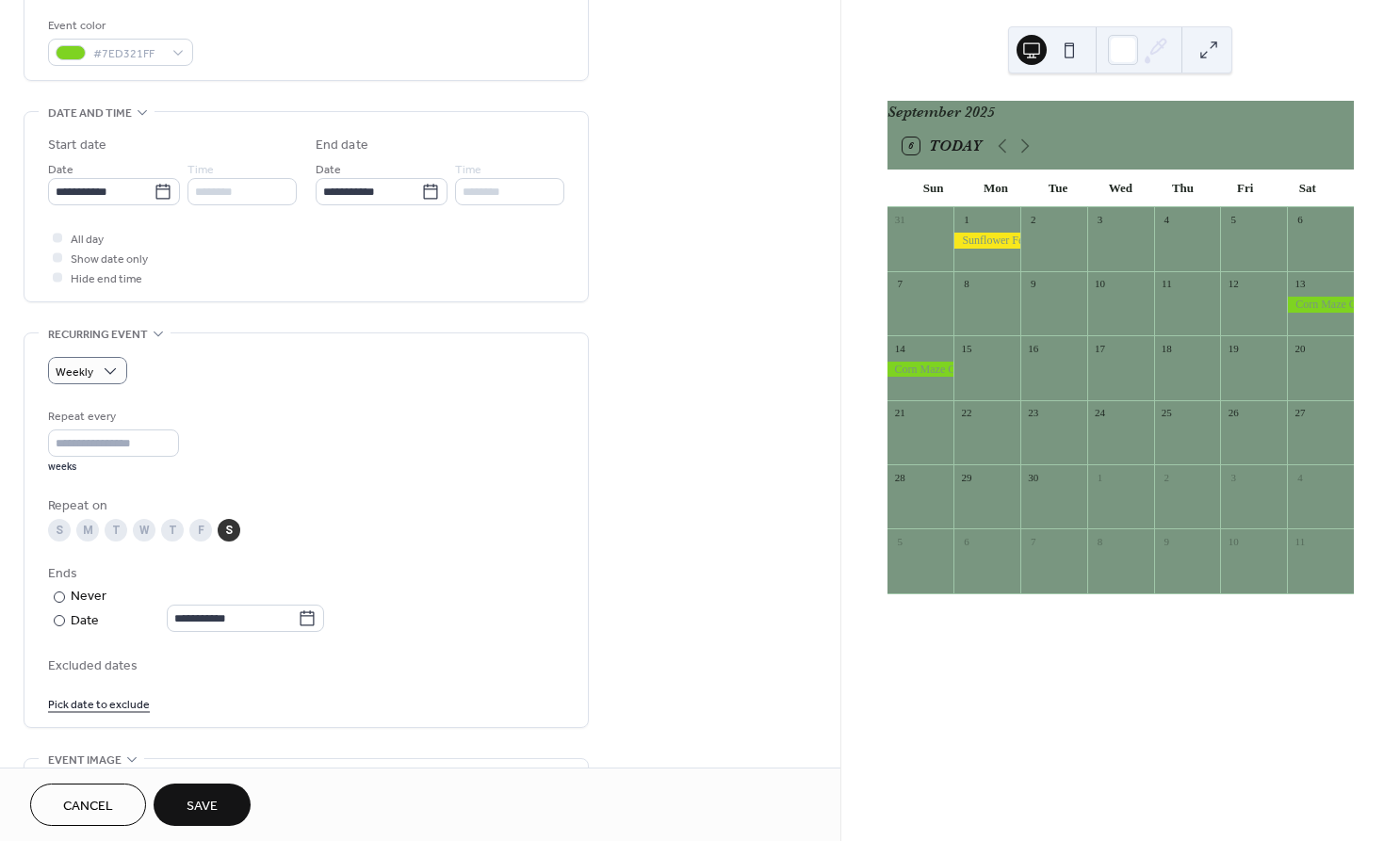 click on "Save" at bounding box center [202, 806] 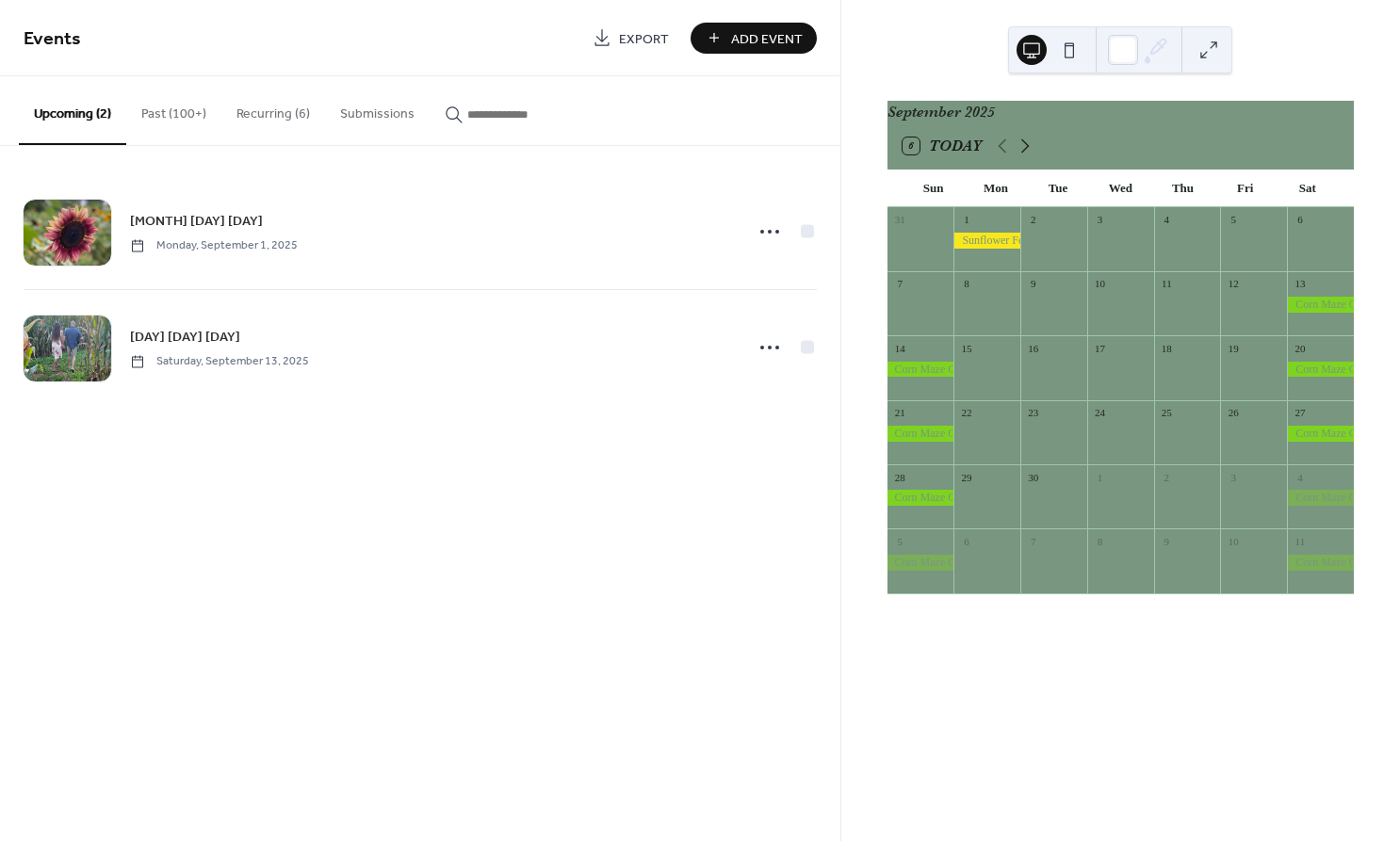 click 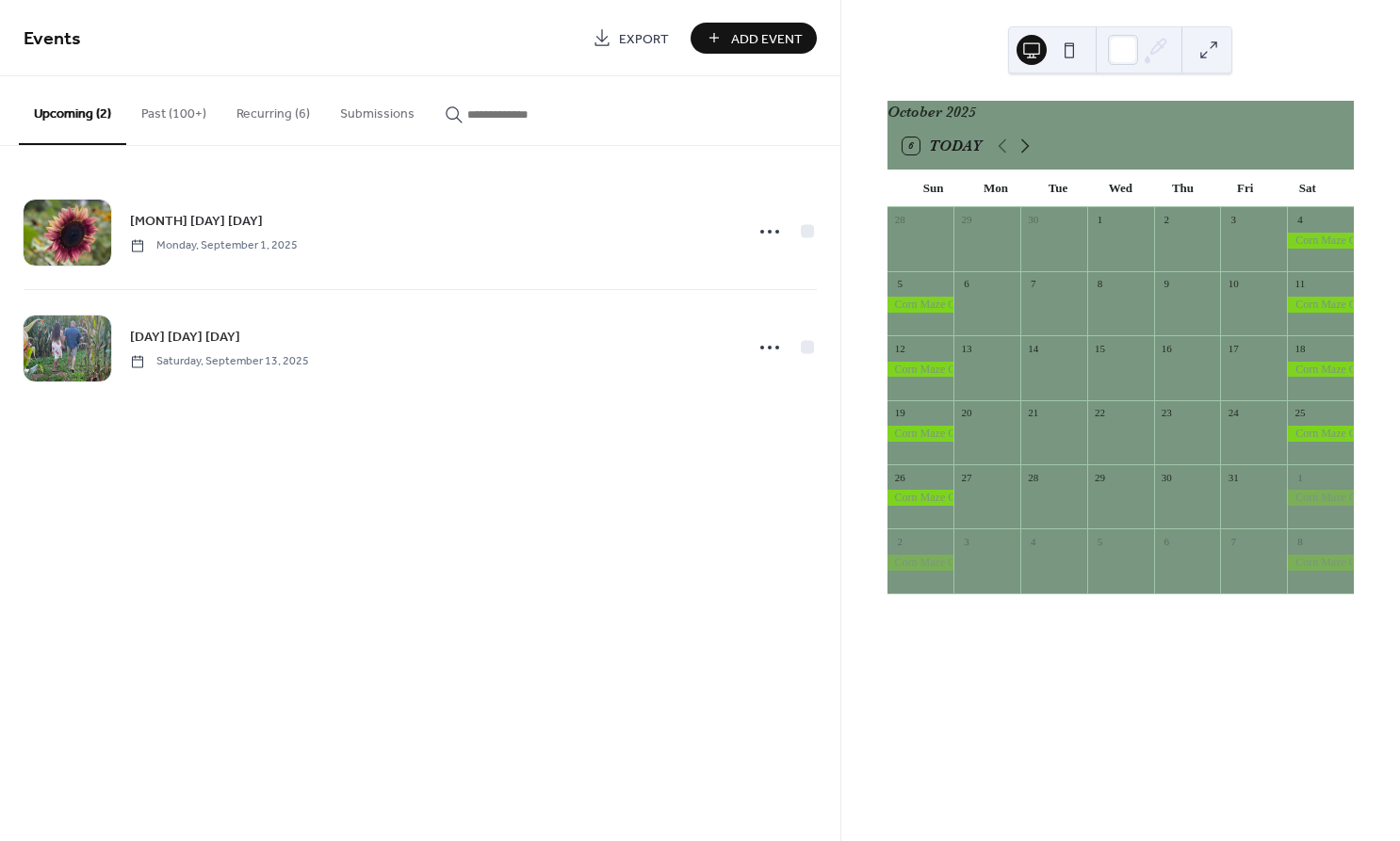 click 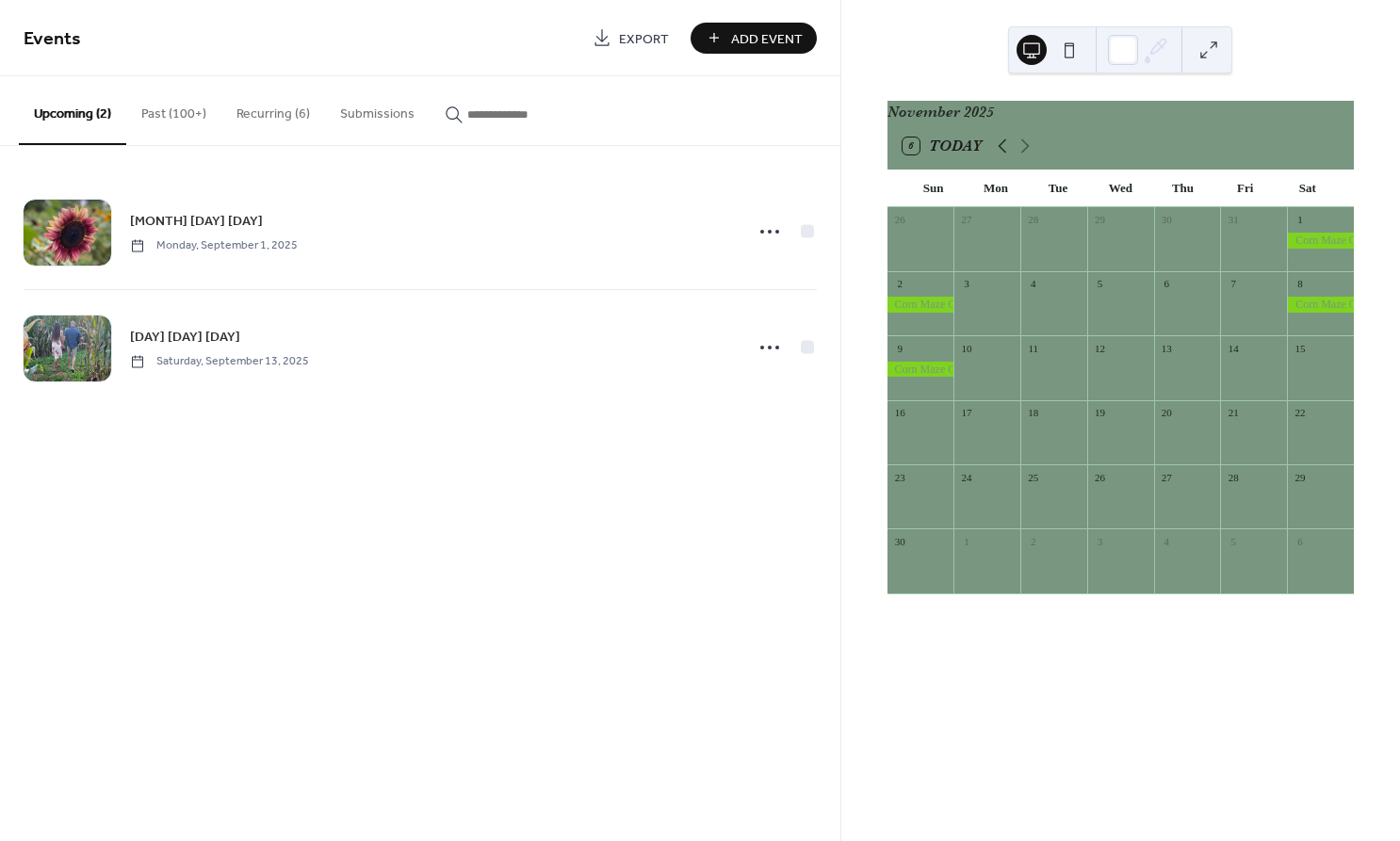 click 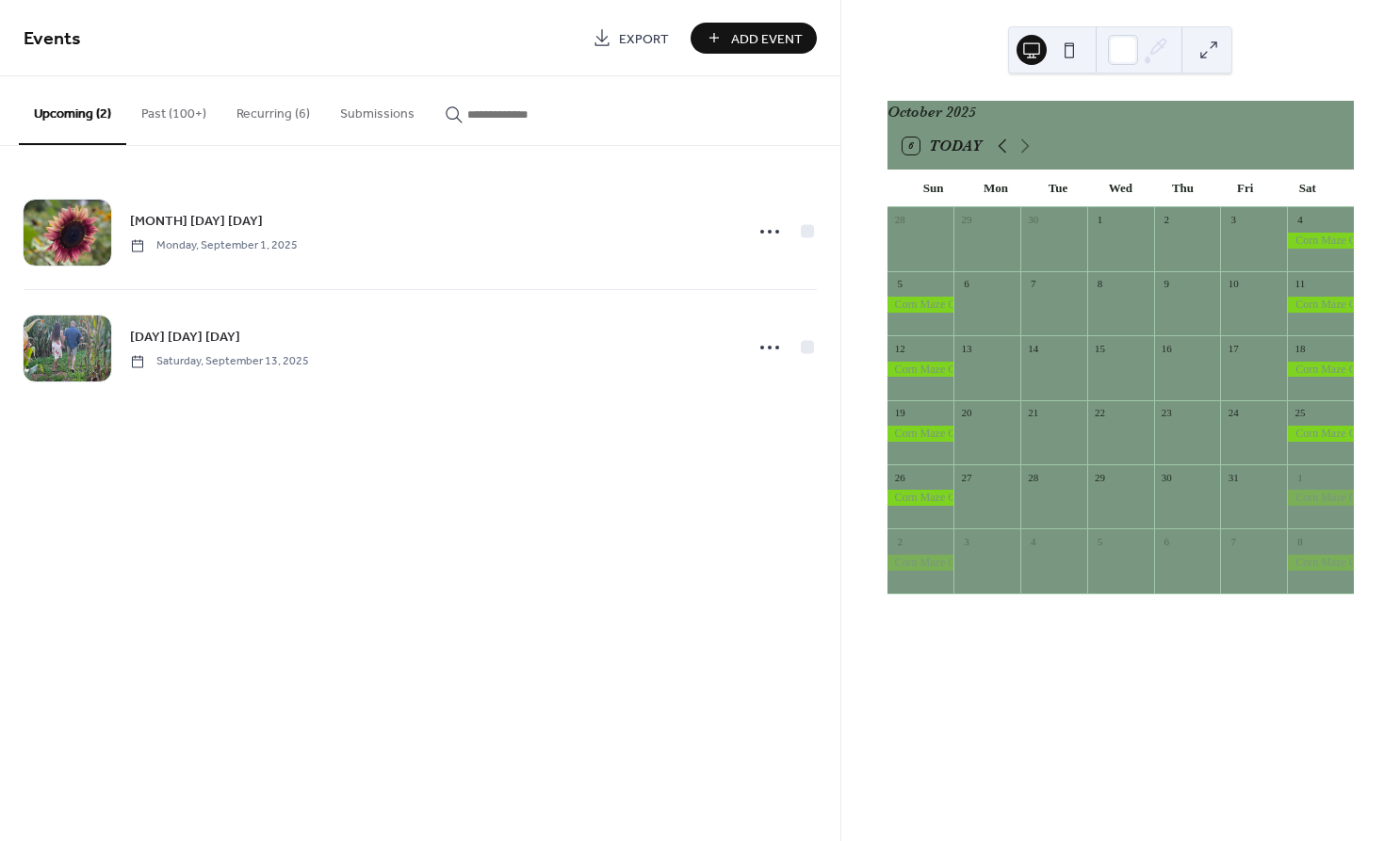 click 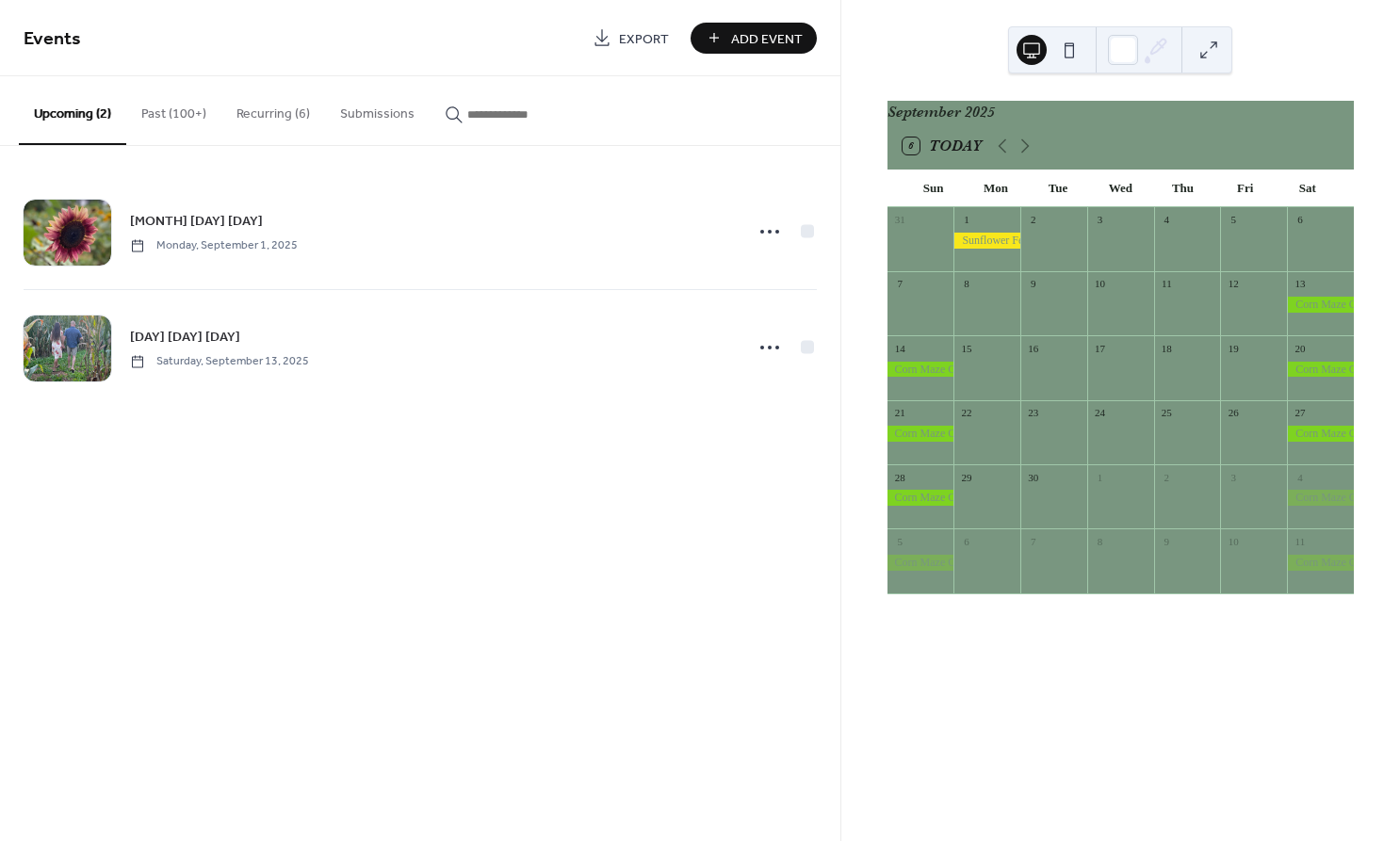 click on "Past (100+)" at bounding box center (173, 109) 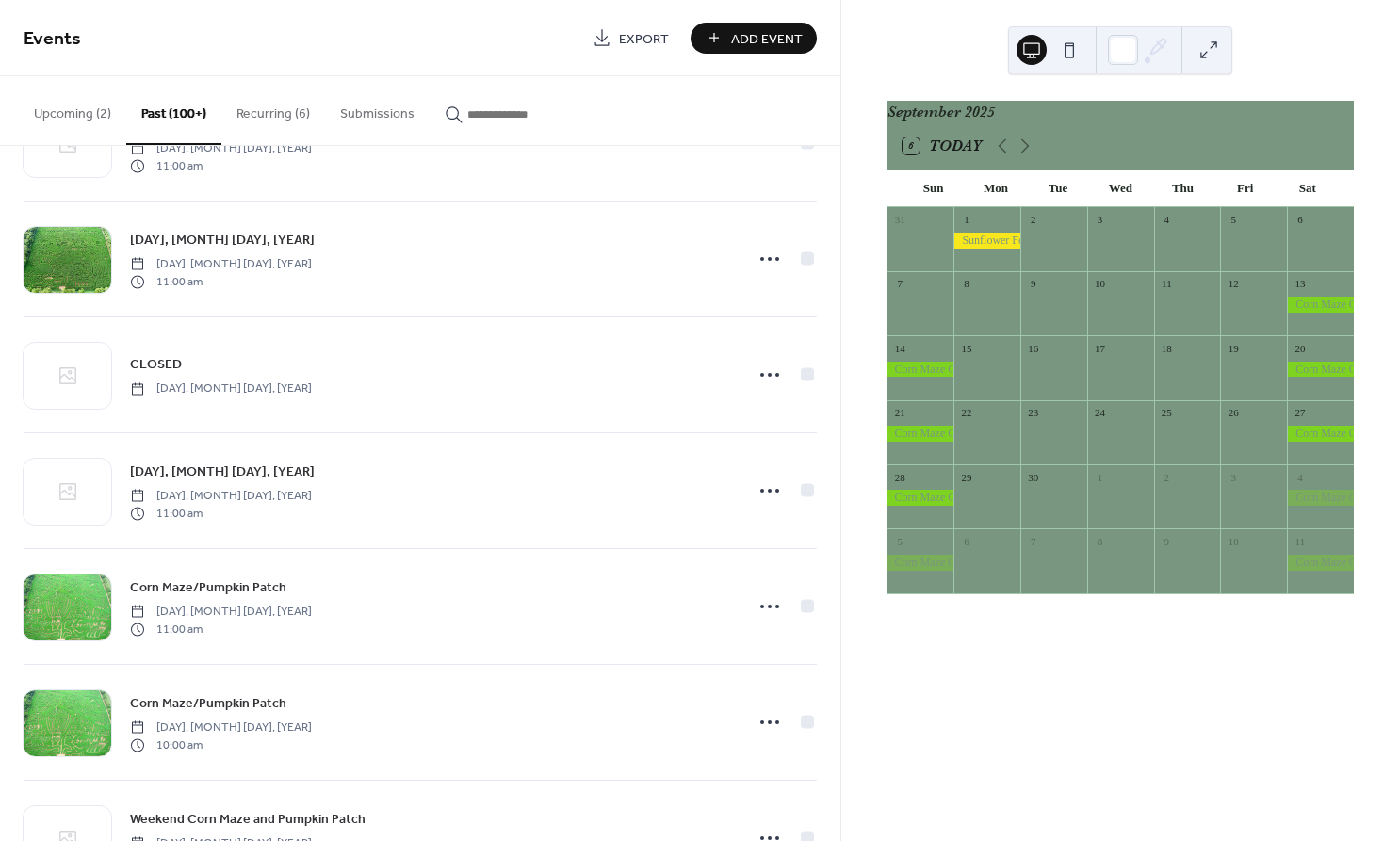 scroll, scrollTop: 9955, scrollLeft: 0, axis: vertical 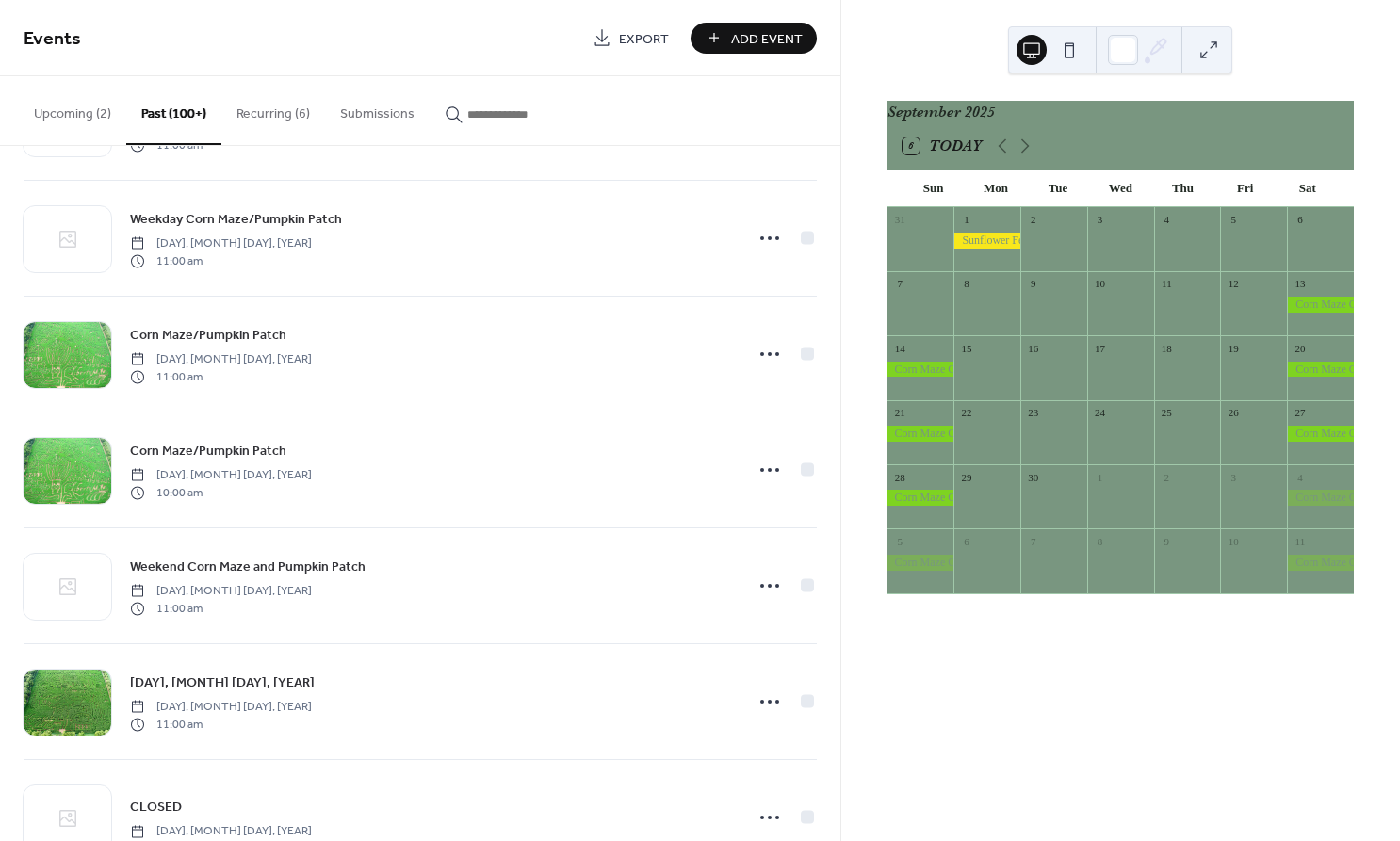 click on "Add Event" at bounding box center (767, 39) 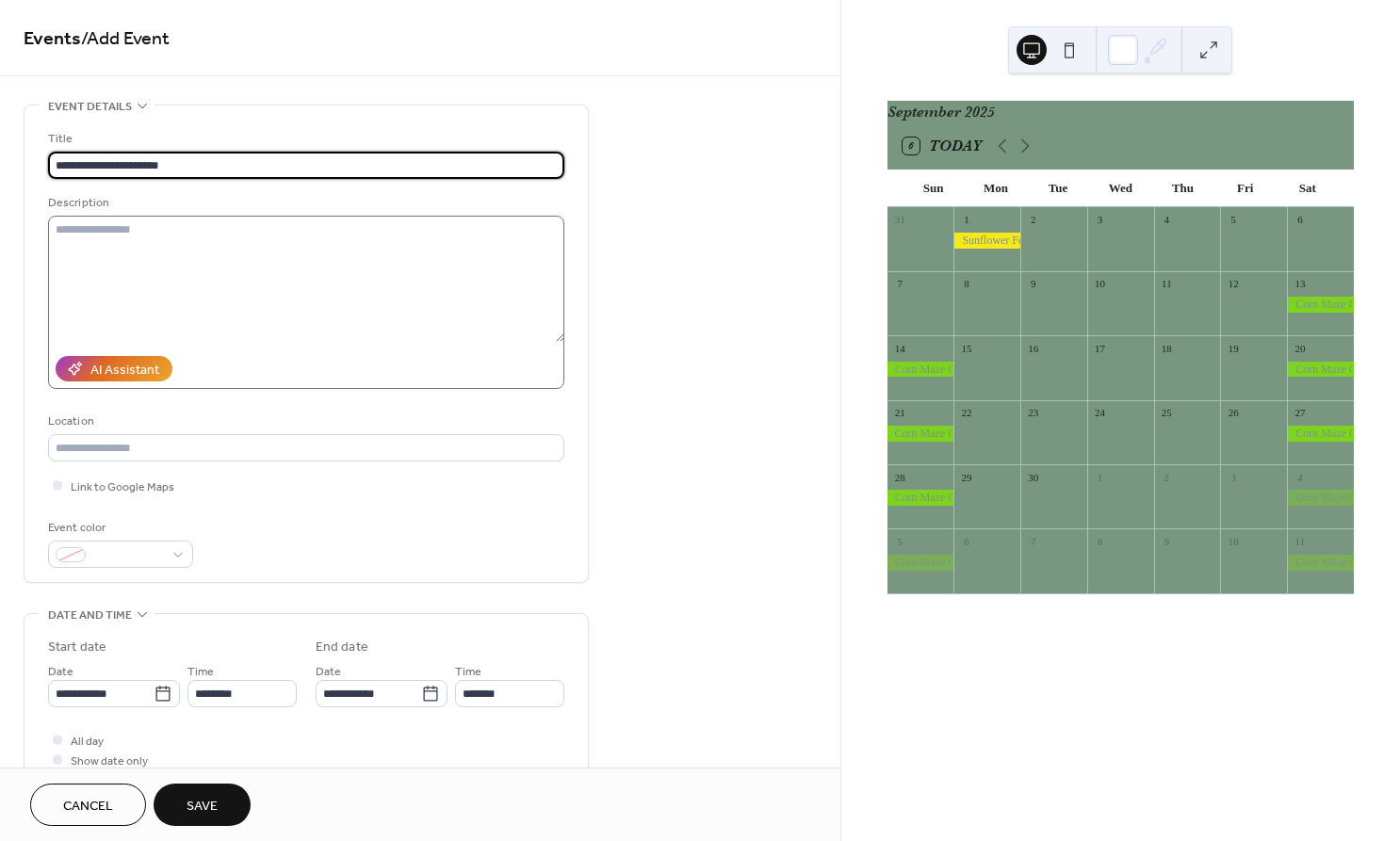 type on "**********" 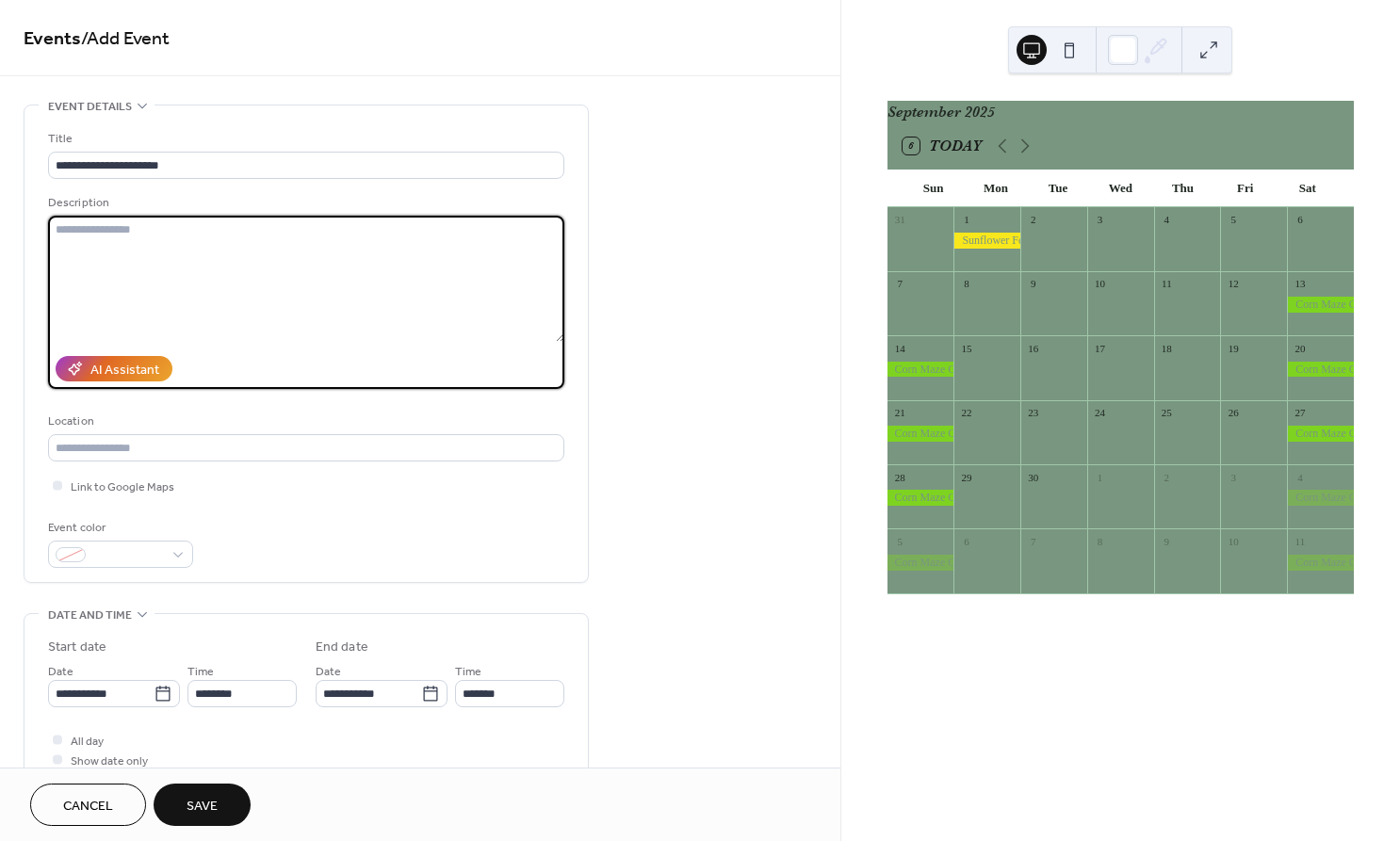 click at bounding box center (306, 279) 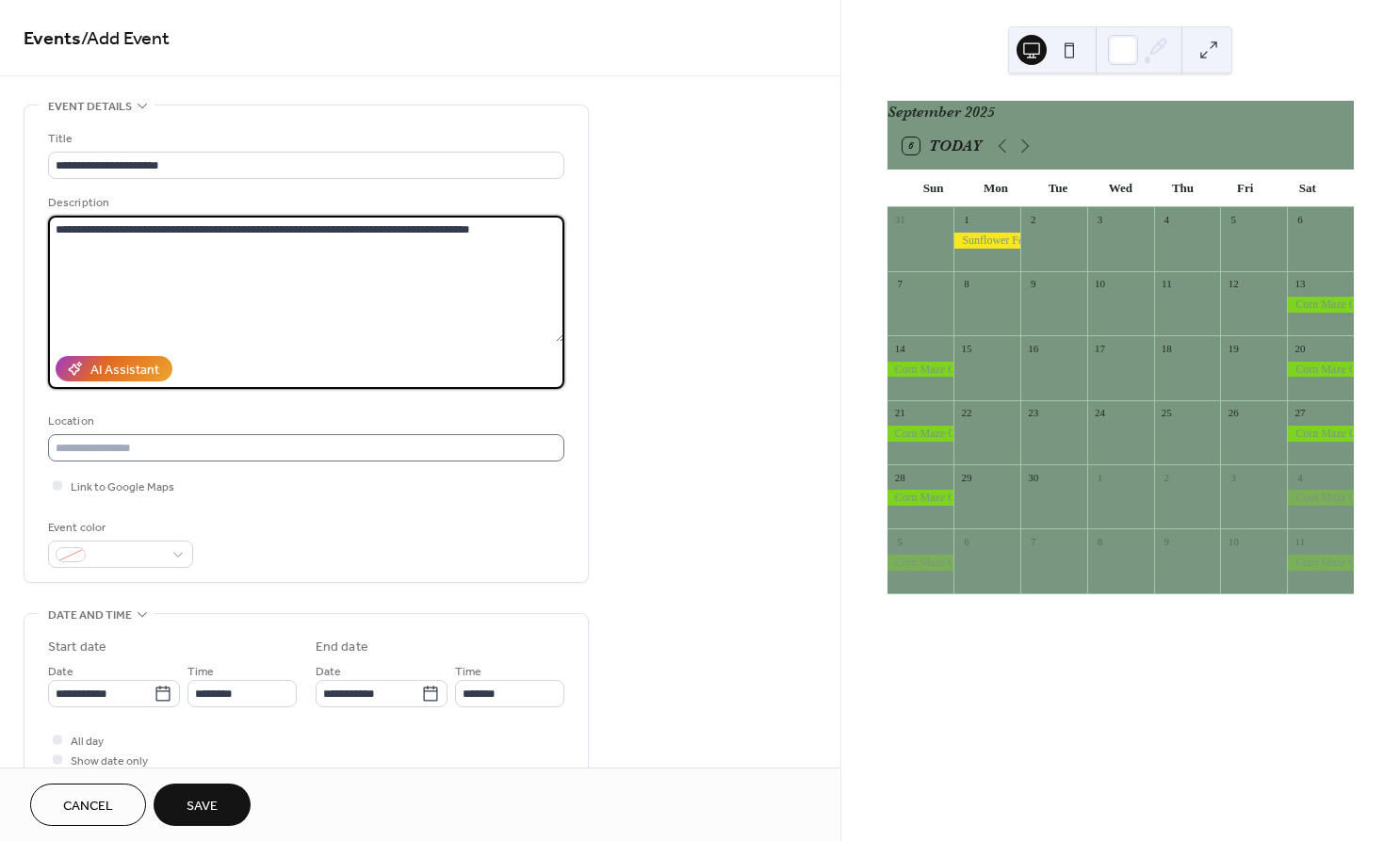 type on "**********" 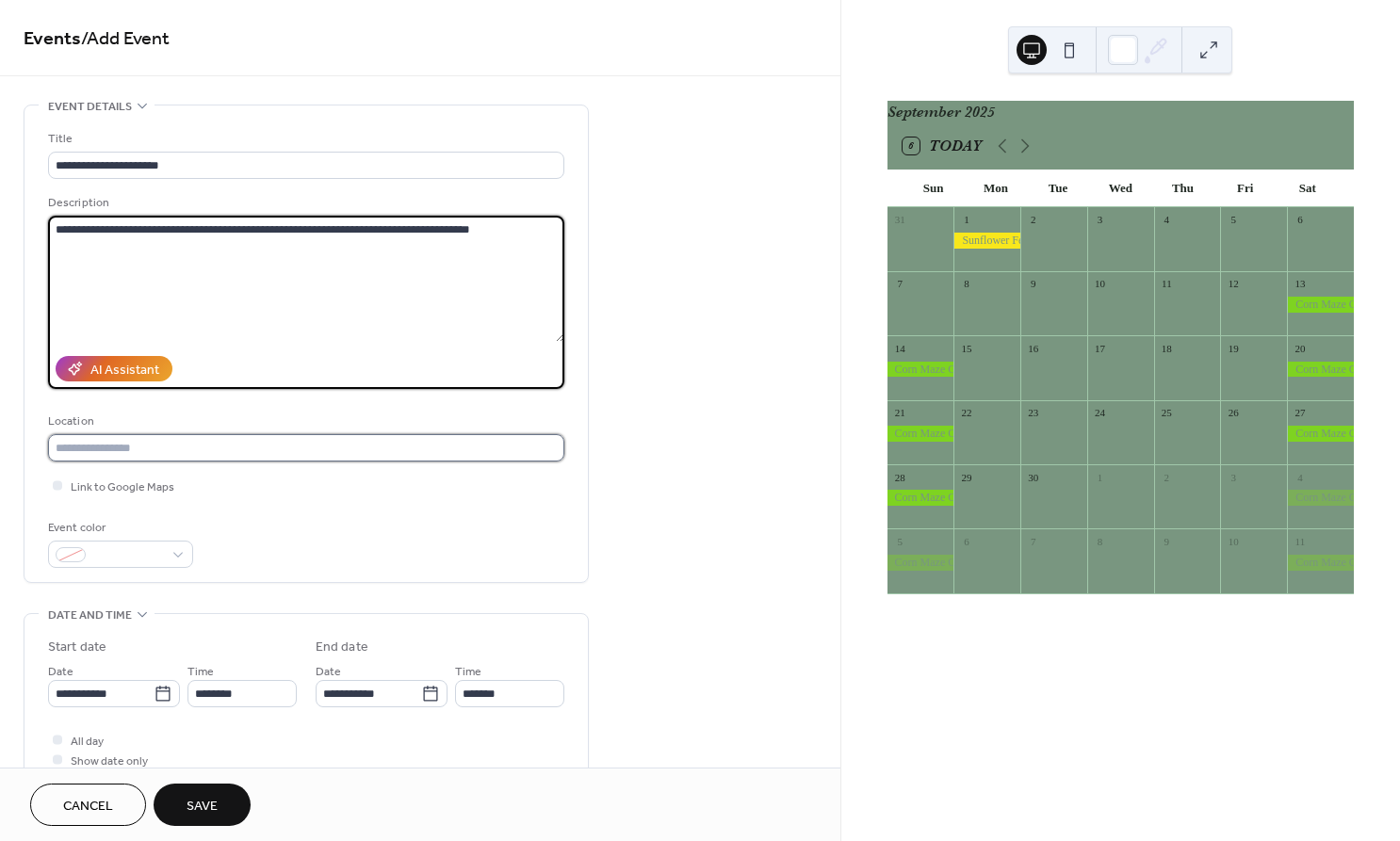 click at bounding box center [306, 447] 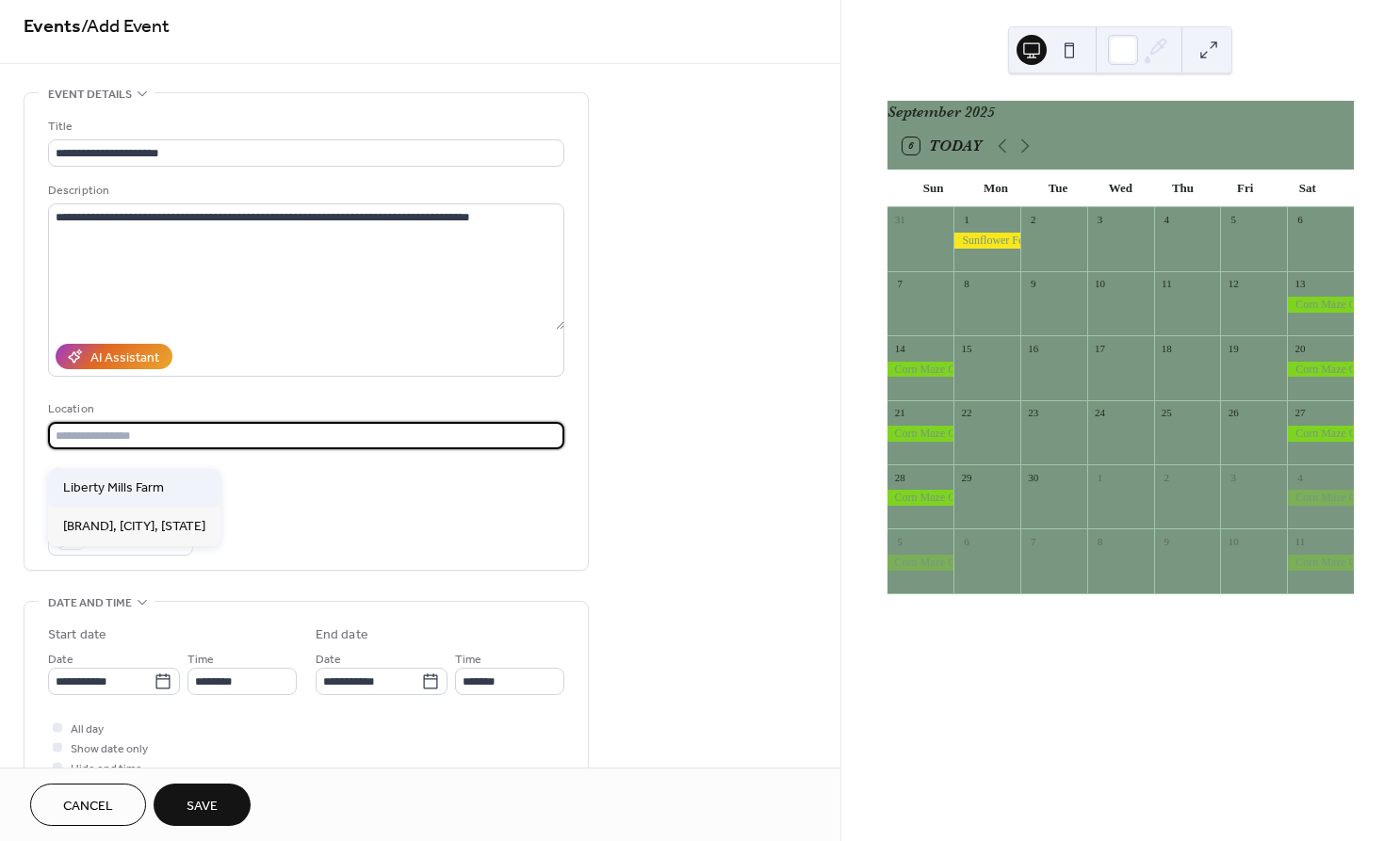 scroll, scrollTop: 5, scrollLeft: 0, axis: vertical 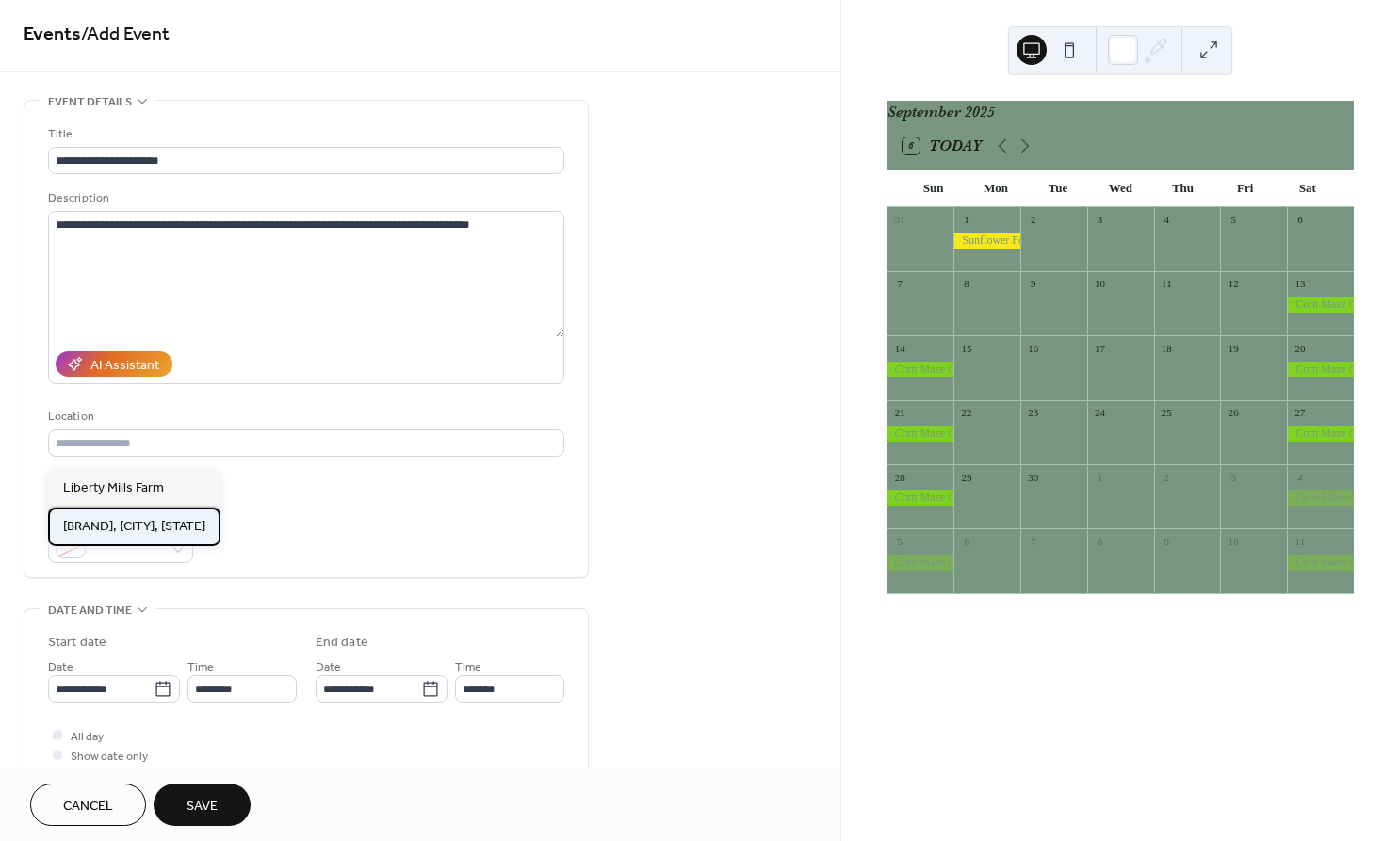 click on "[BRAND], [CITY], [STATE]" at bounding box center [134, 526] 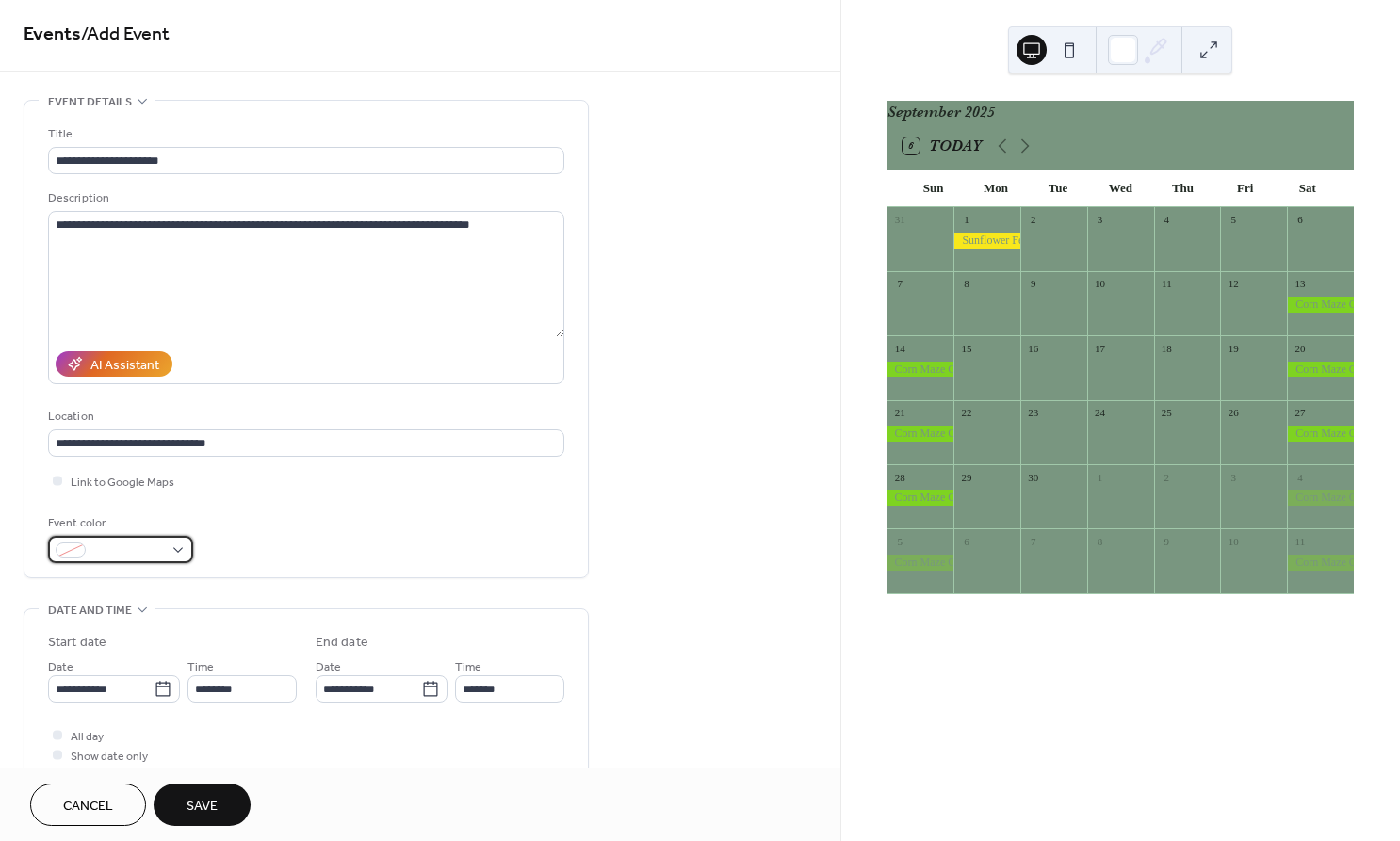 click at bounding box center (128, 551) 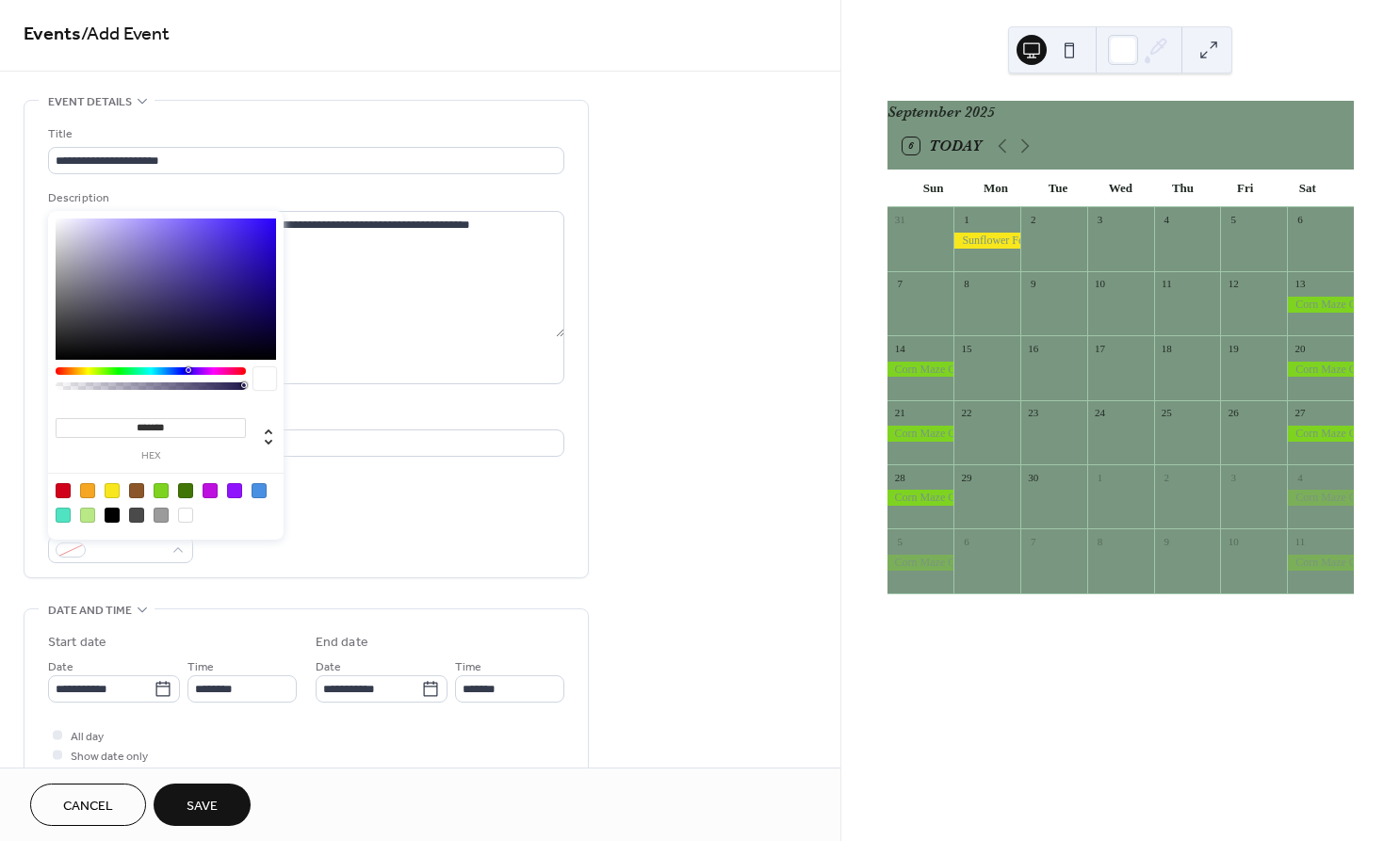 click at bounding box center (88, 491) 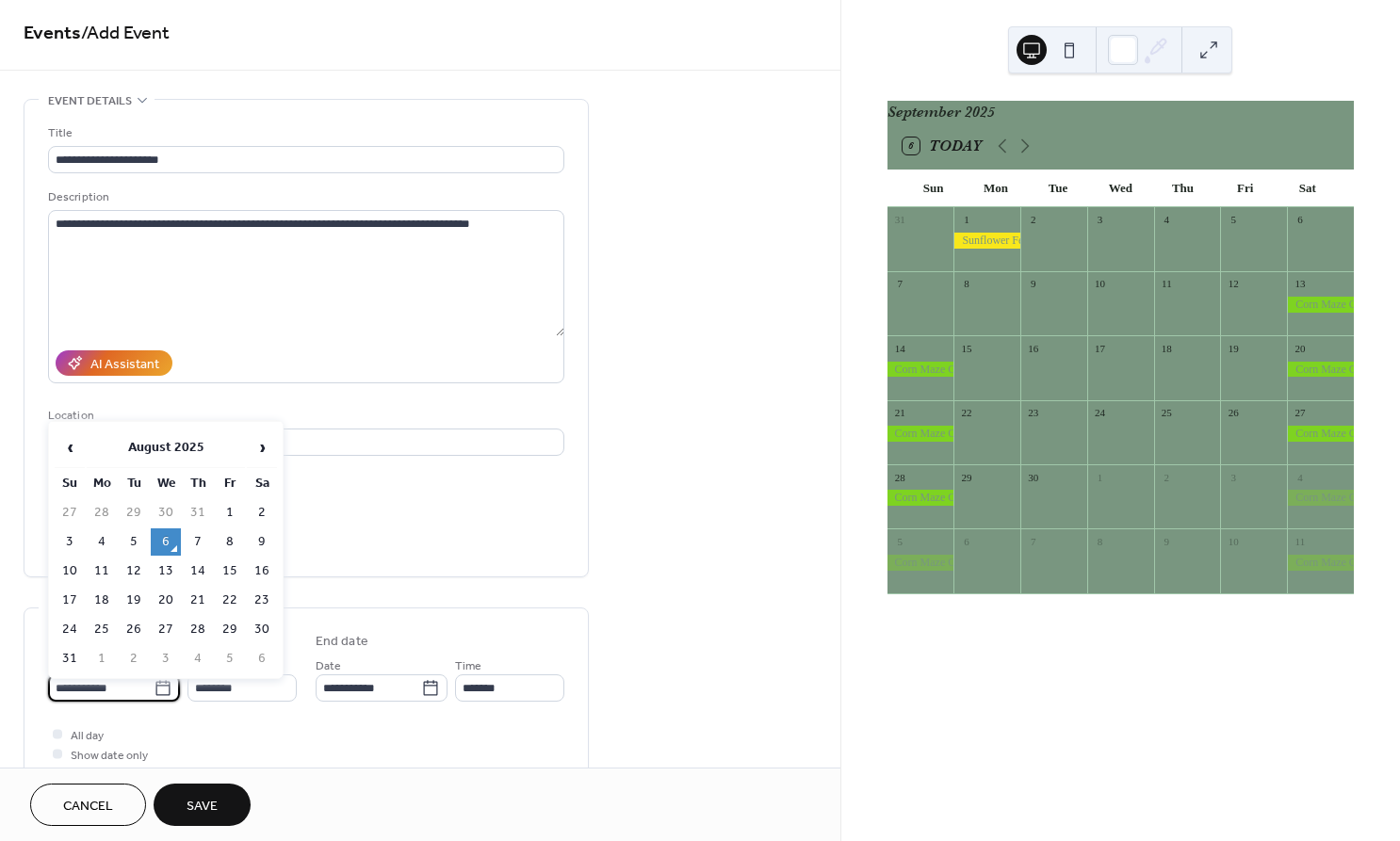 click on "**********" at bounding box center (101, 687) 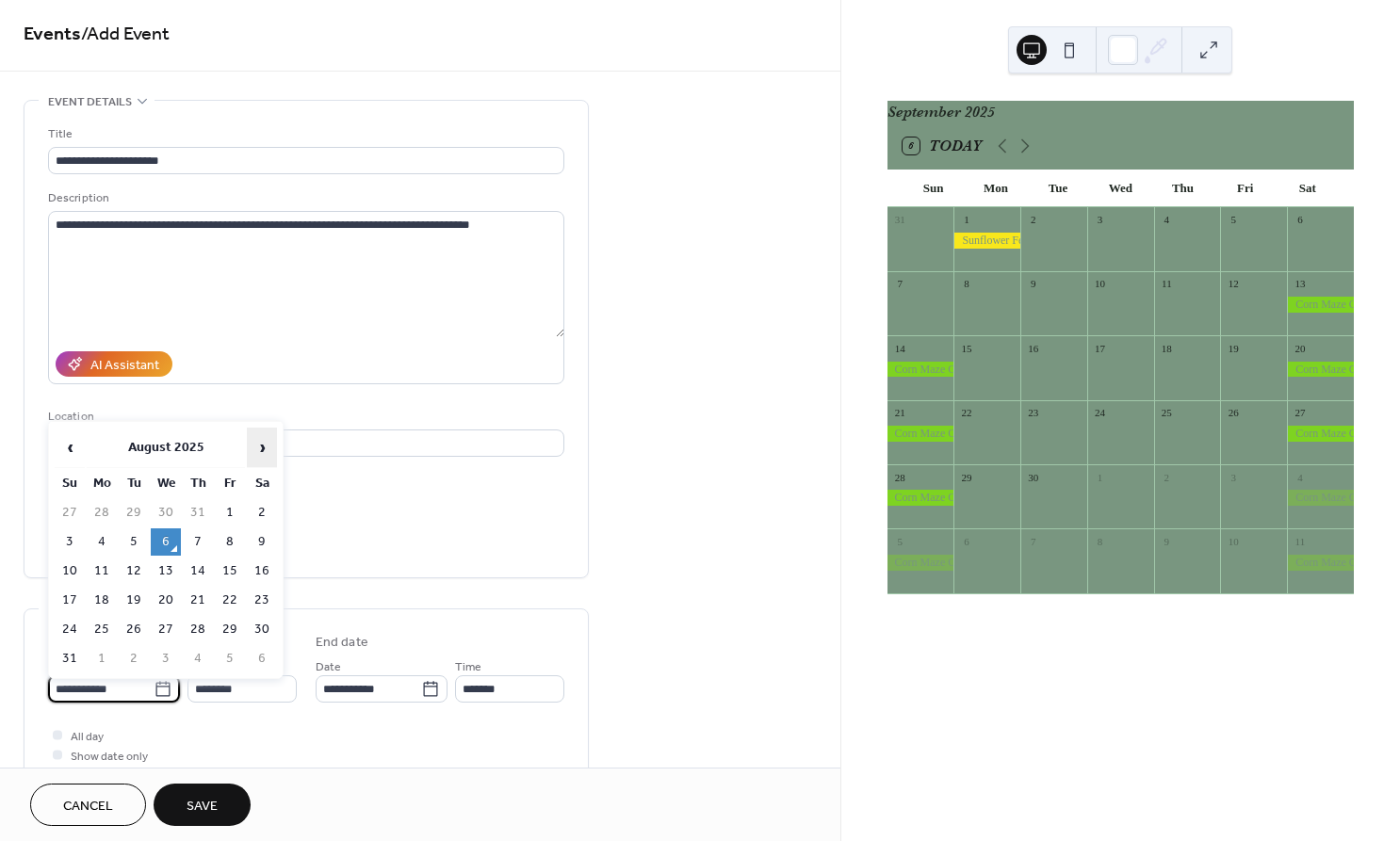 click on "›" at bounding box center (262, 447) 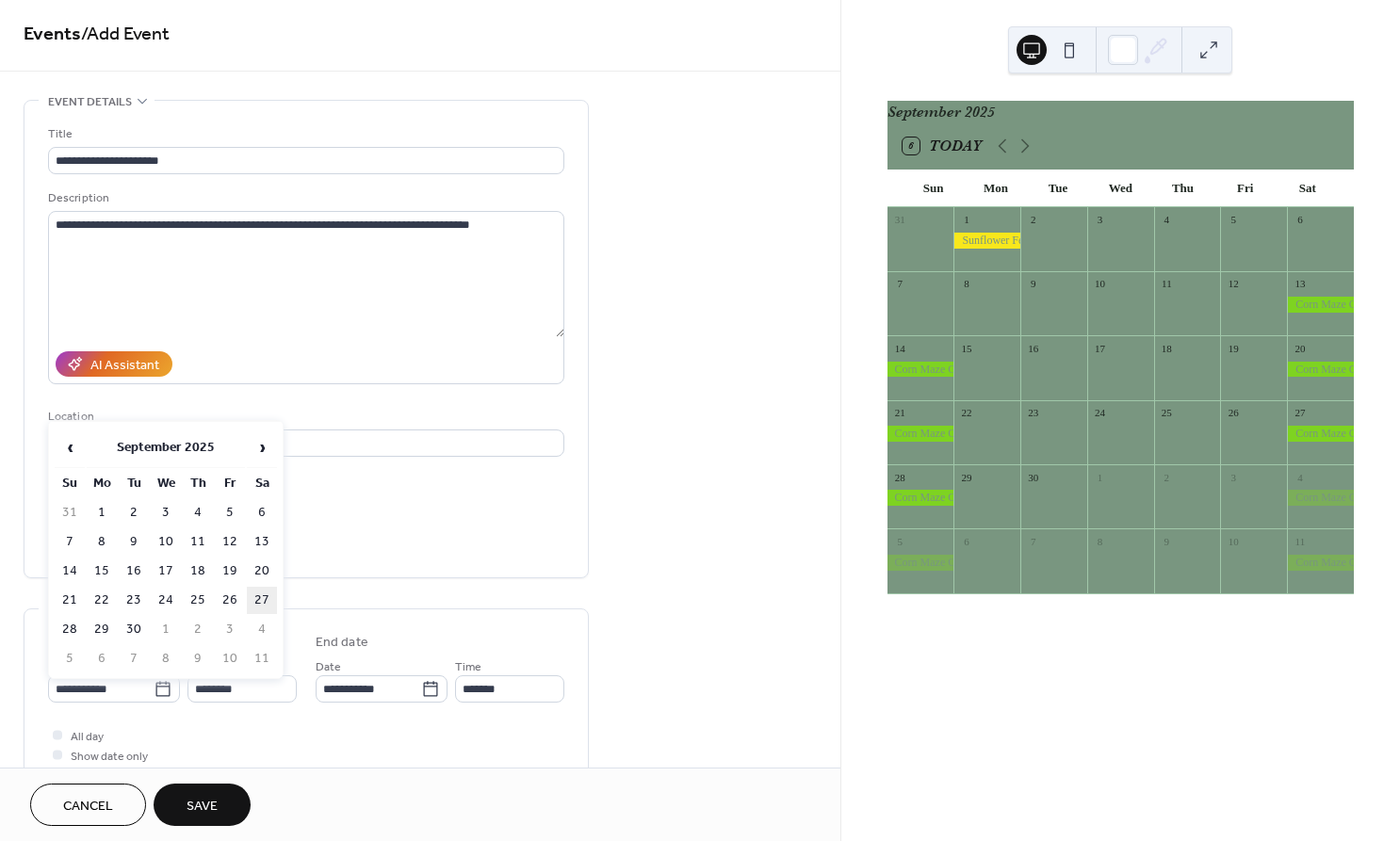 click on "27" at bounding box center [262, 600] 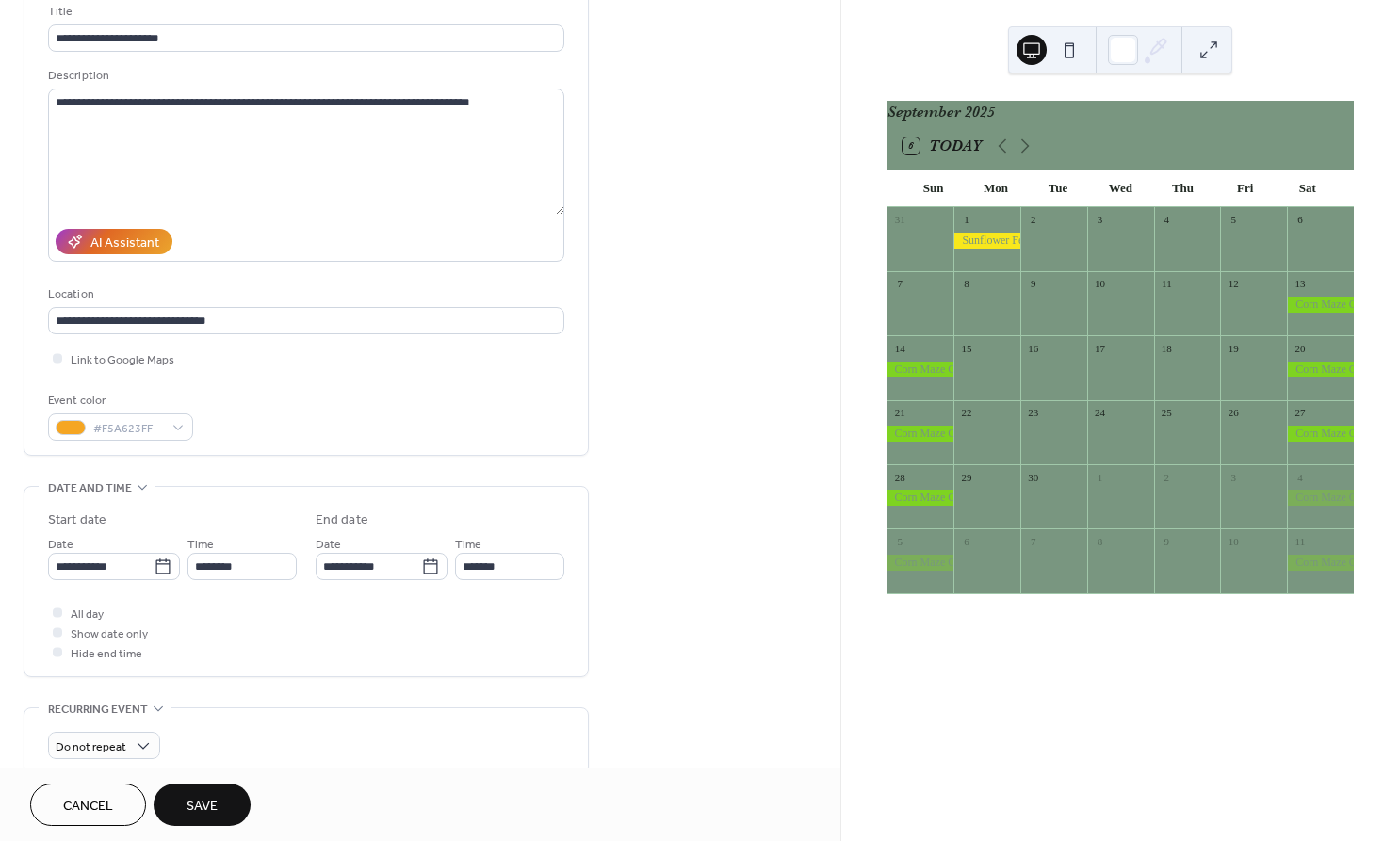 scroll, scrollTop: 134, scrollLeft: 0, axis: vertical 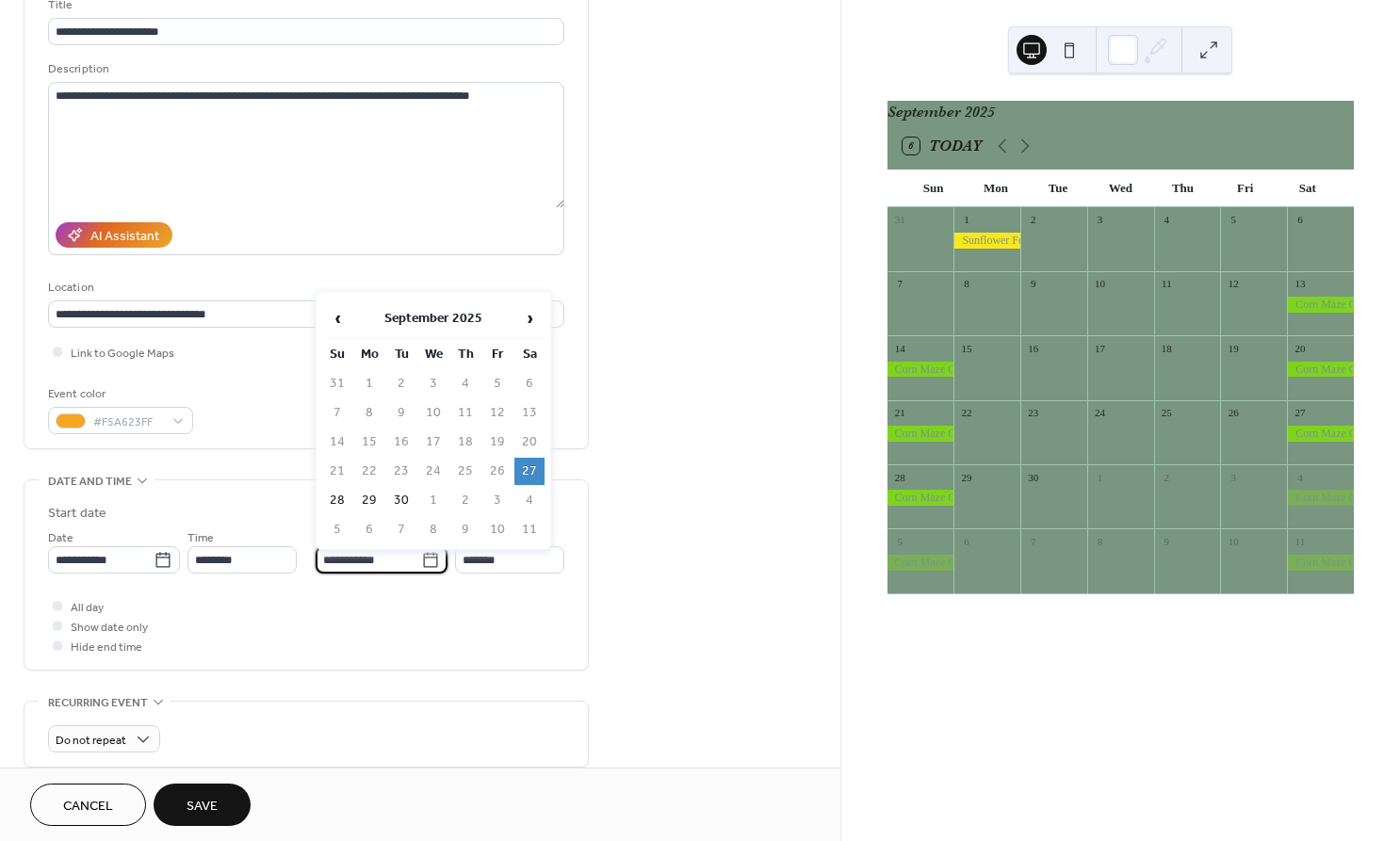 click on "**********" at bounding box center [368, 559] 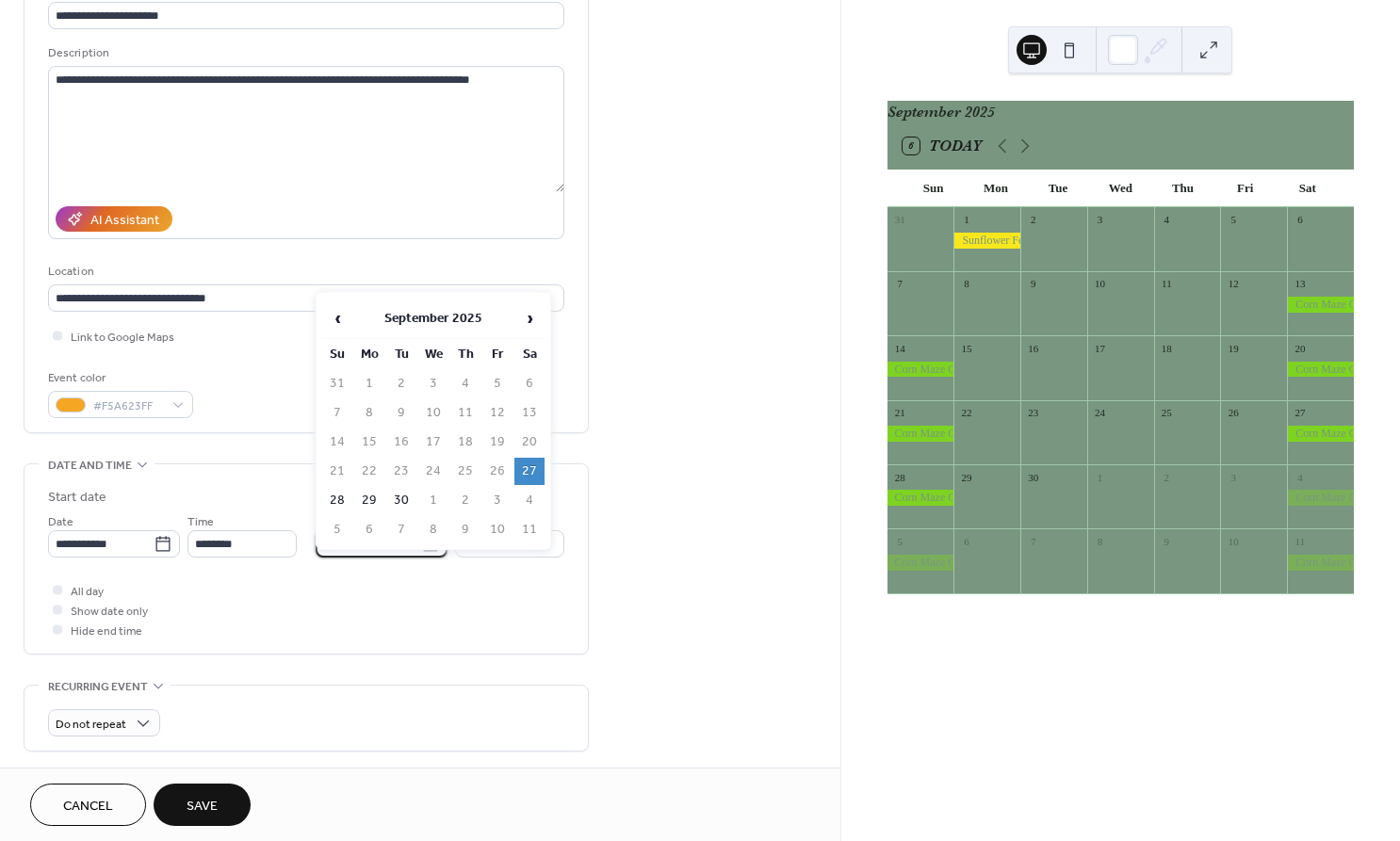 scroll, scrollTop: 153, scrollLeft: 0, axis: vertical 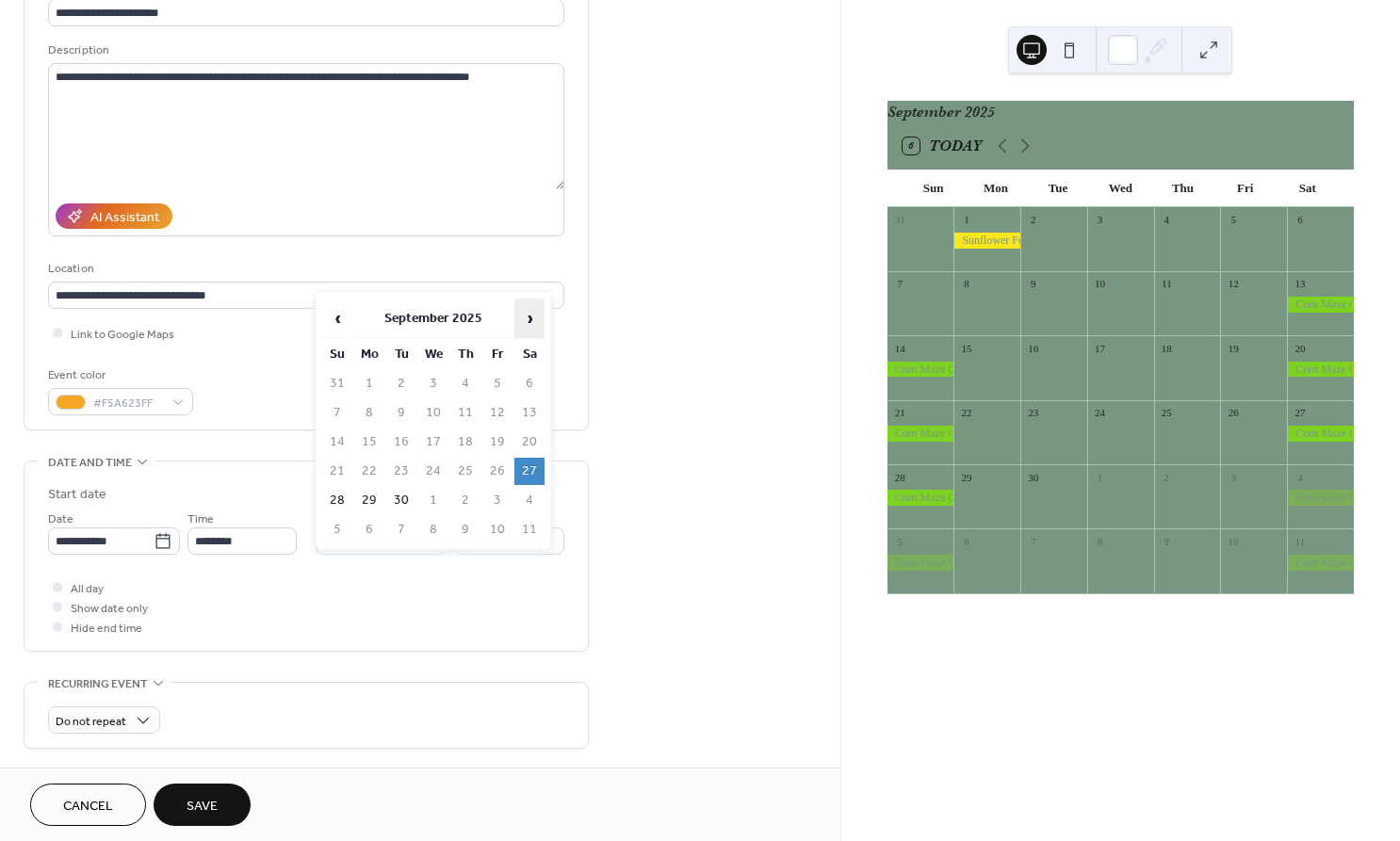 click on "›" at bounding box center (529, 318) 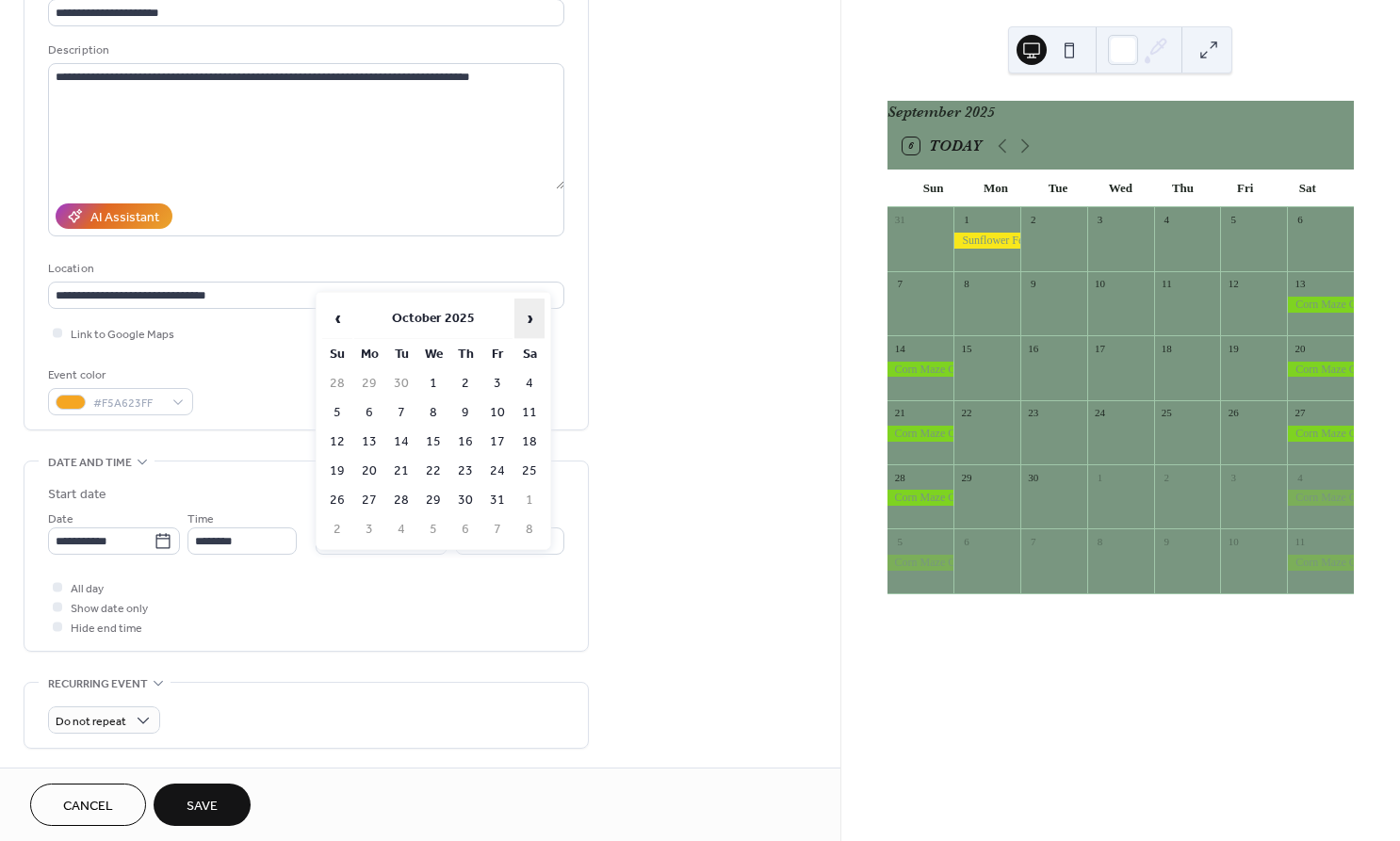 click on "›" at bounding box center (529, 318) 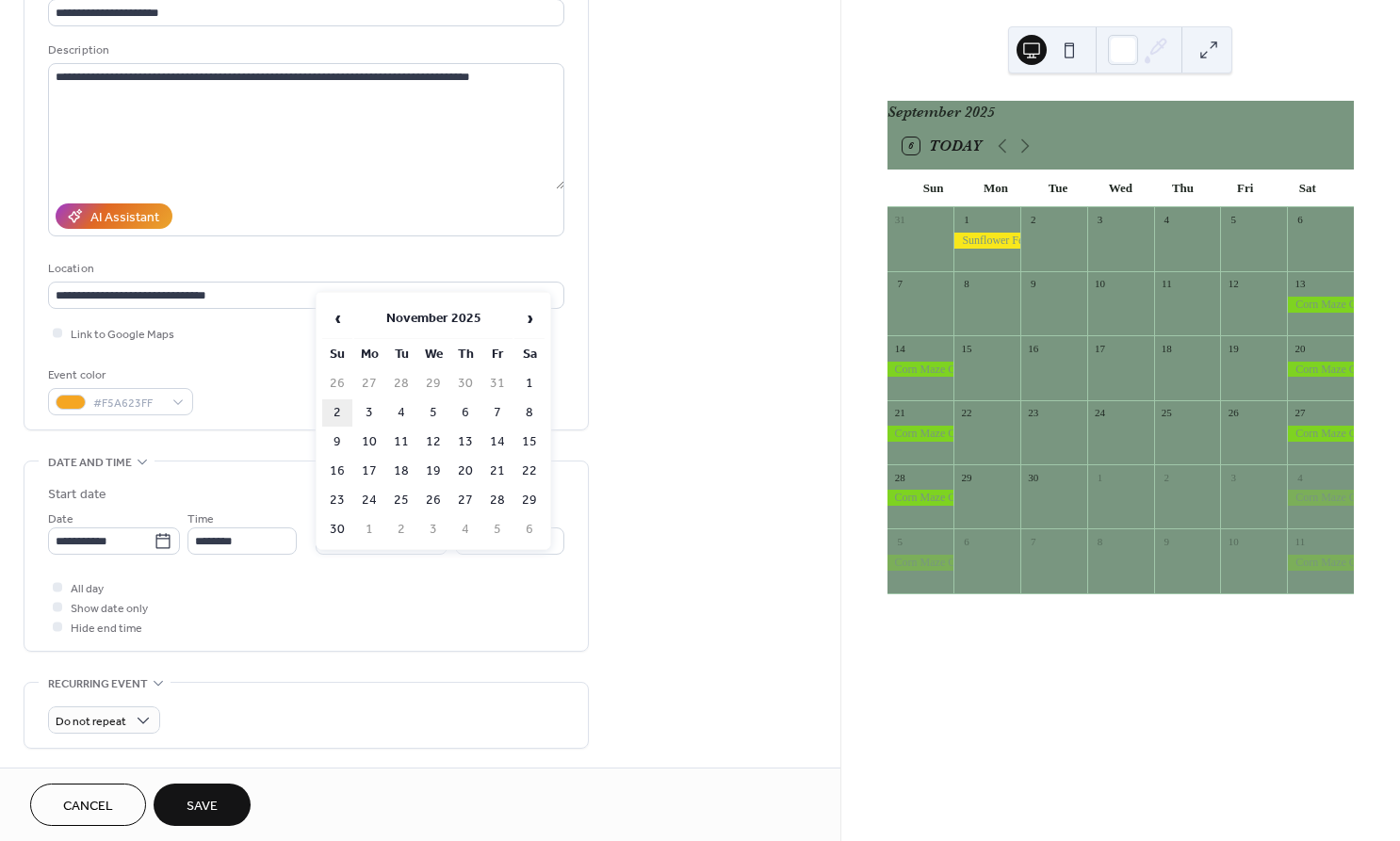 click on "2" at bounding box center (337, 412) 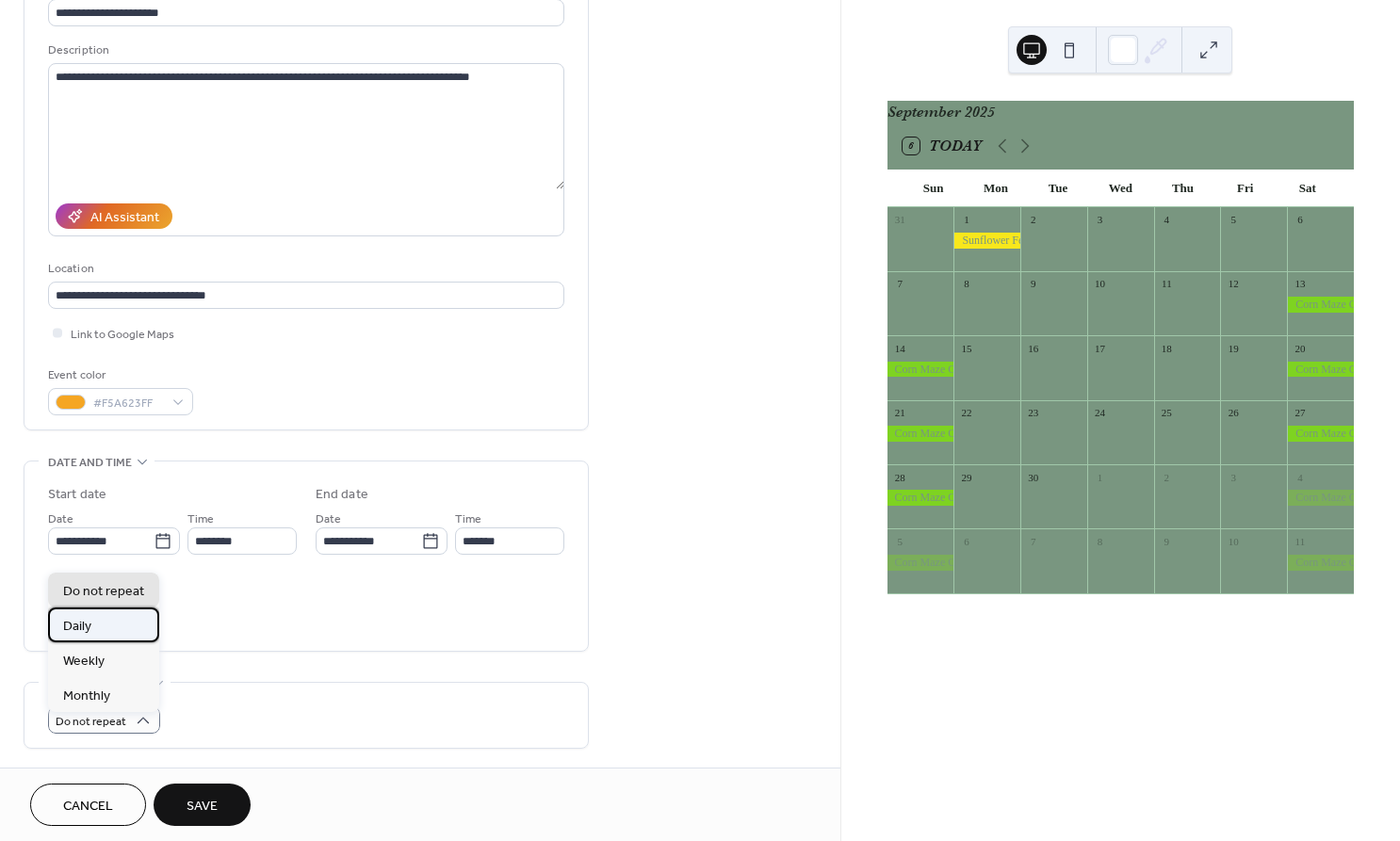 click on "Daily" at bounding box center (104, 624) 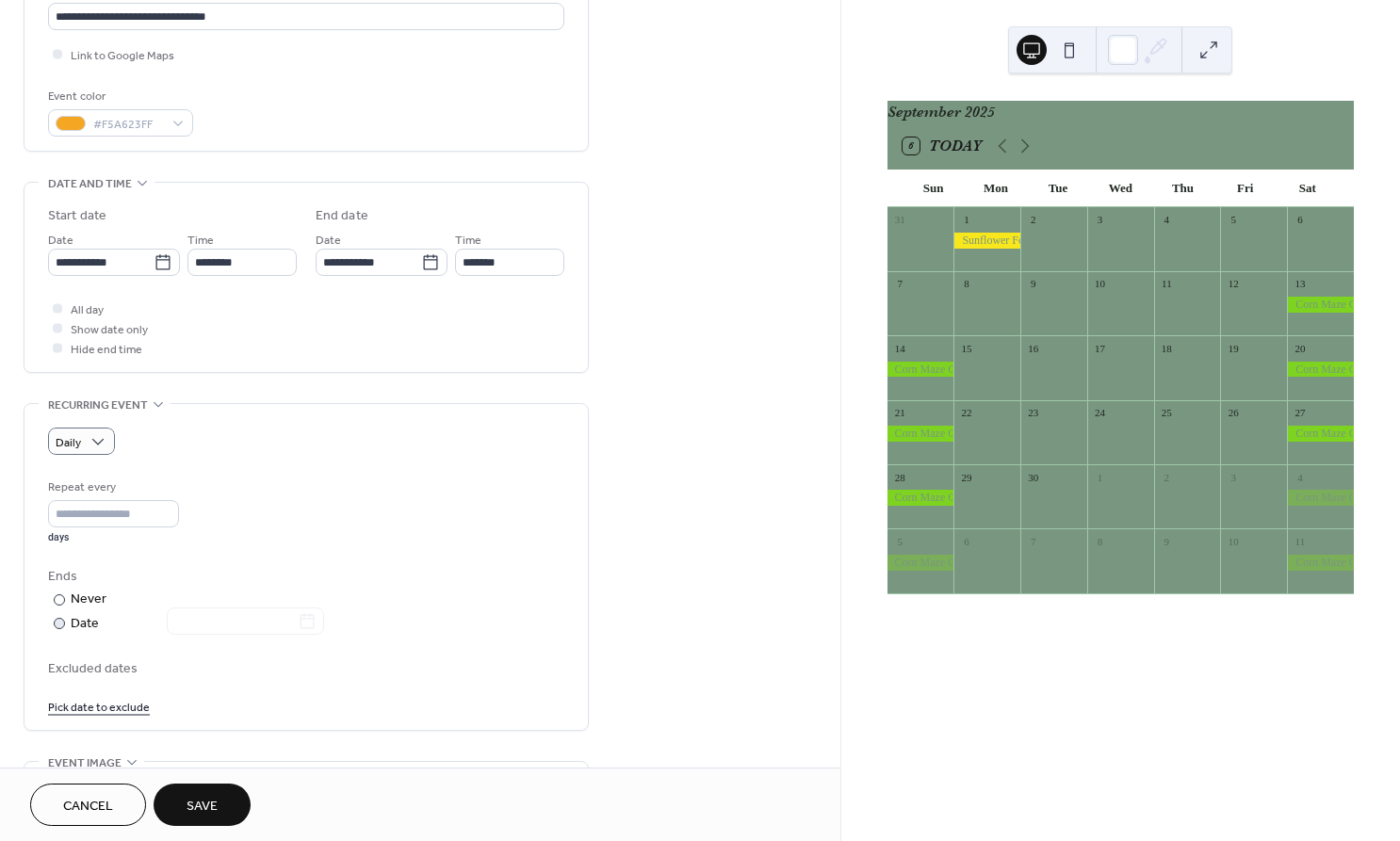 scroll, scrollTop: 440, scrollLeft: 0, axis: vertical 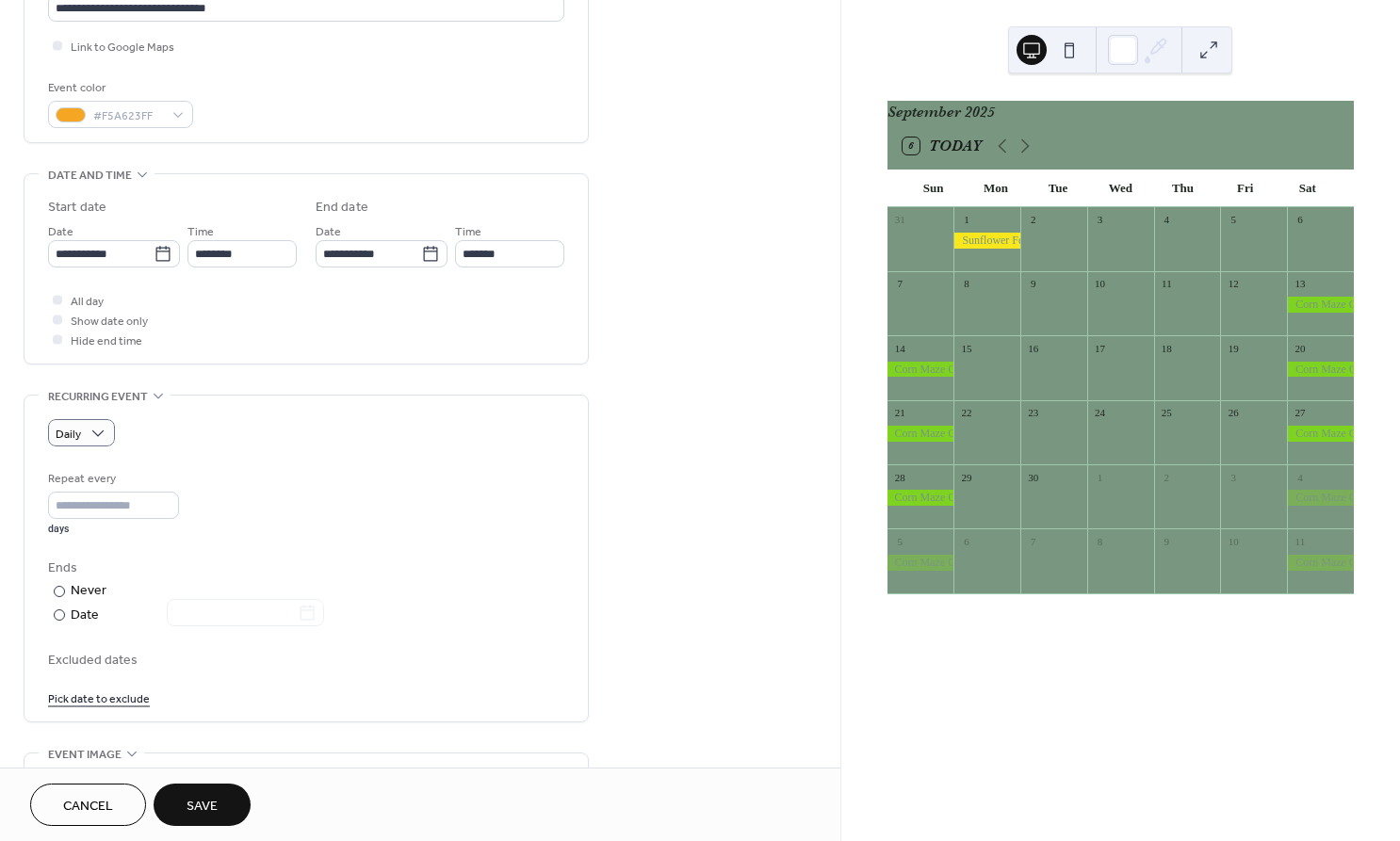 click on "Pick date to exclude" at bounding box center [99, 697] 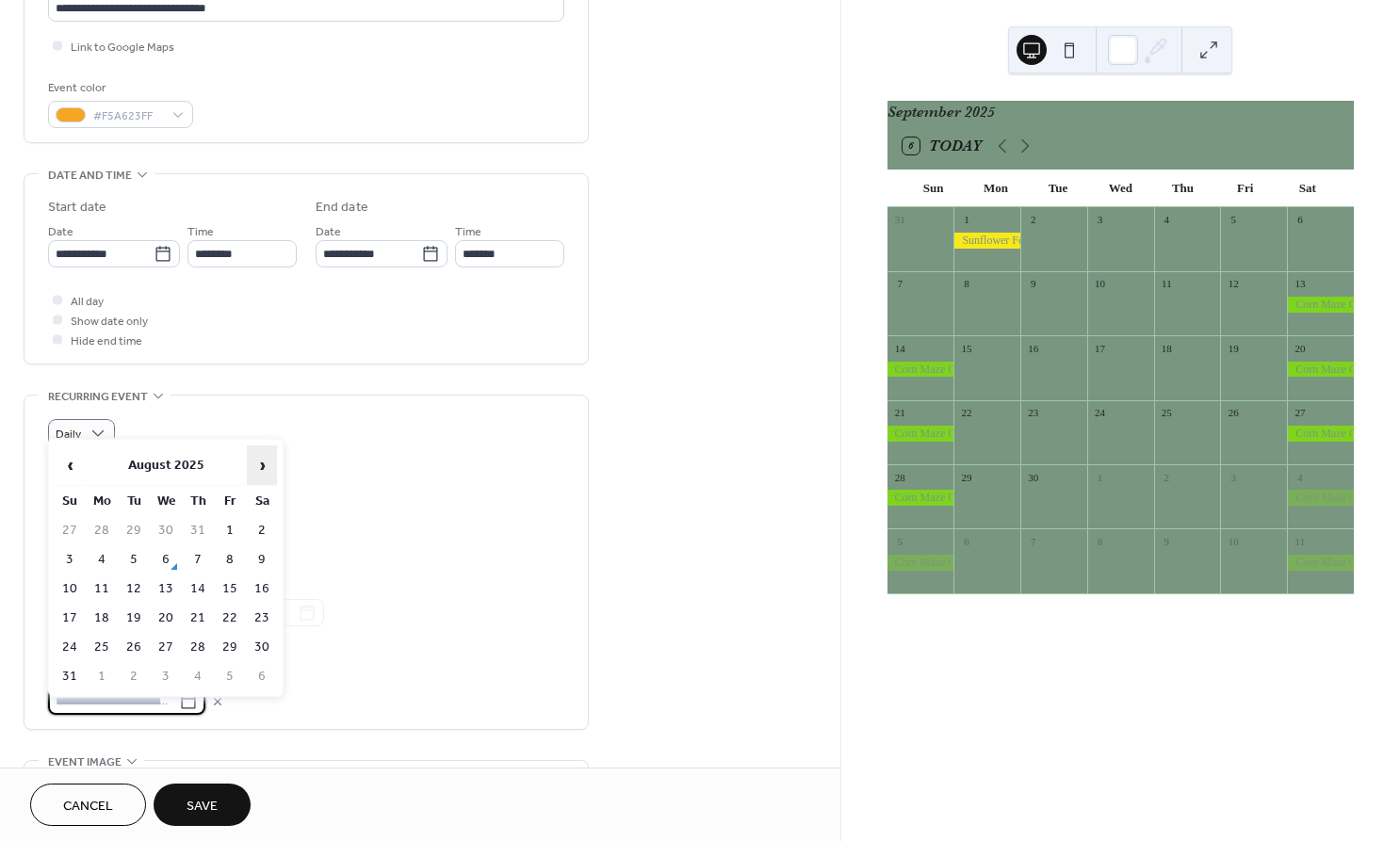 click on "›" at bounding box center (262, 465) 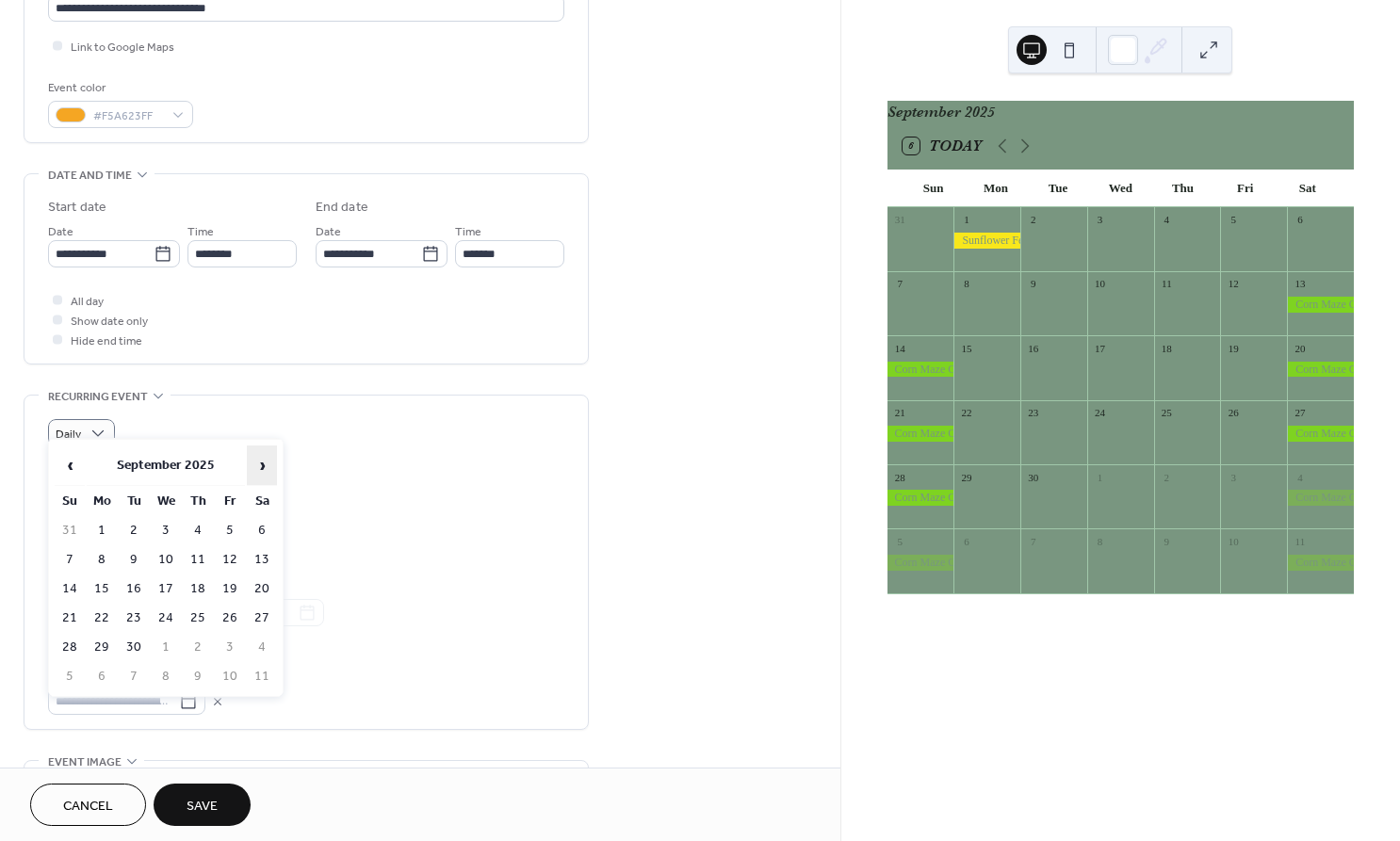 click on "›" at bounding box center (262, 465) 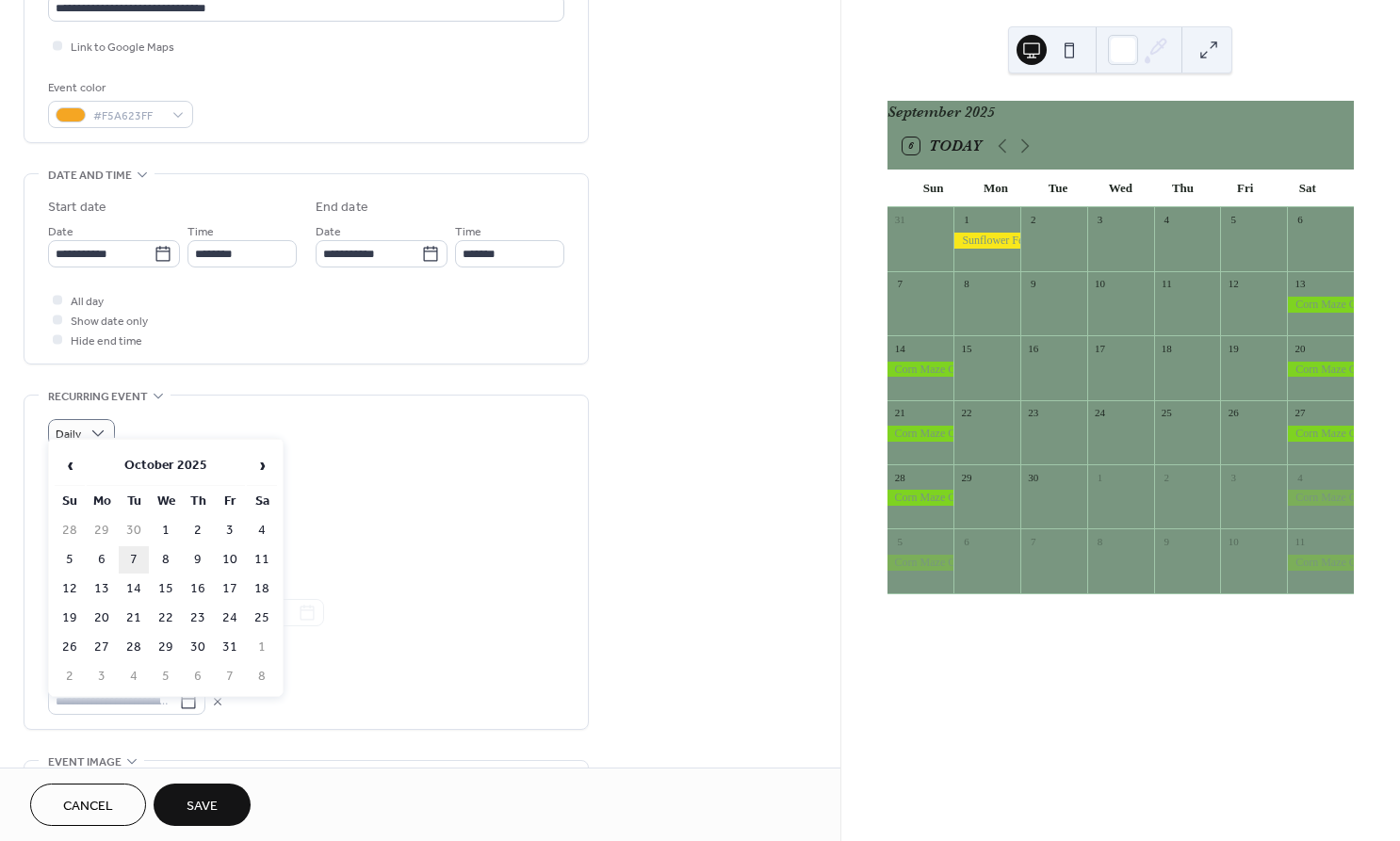 click on "7" at bounding box center [134, 559] 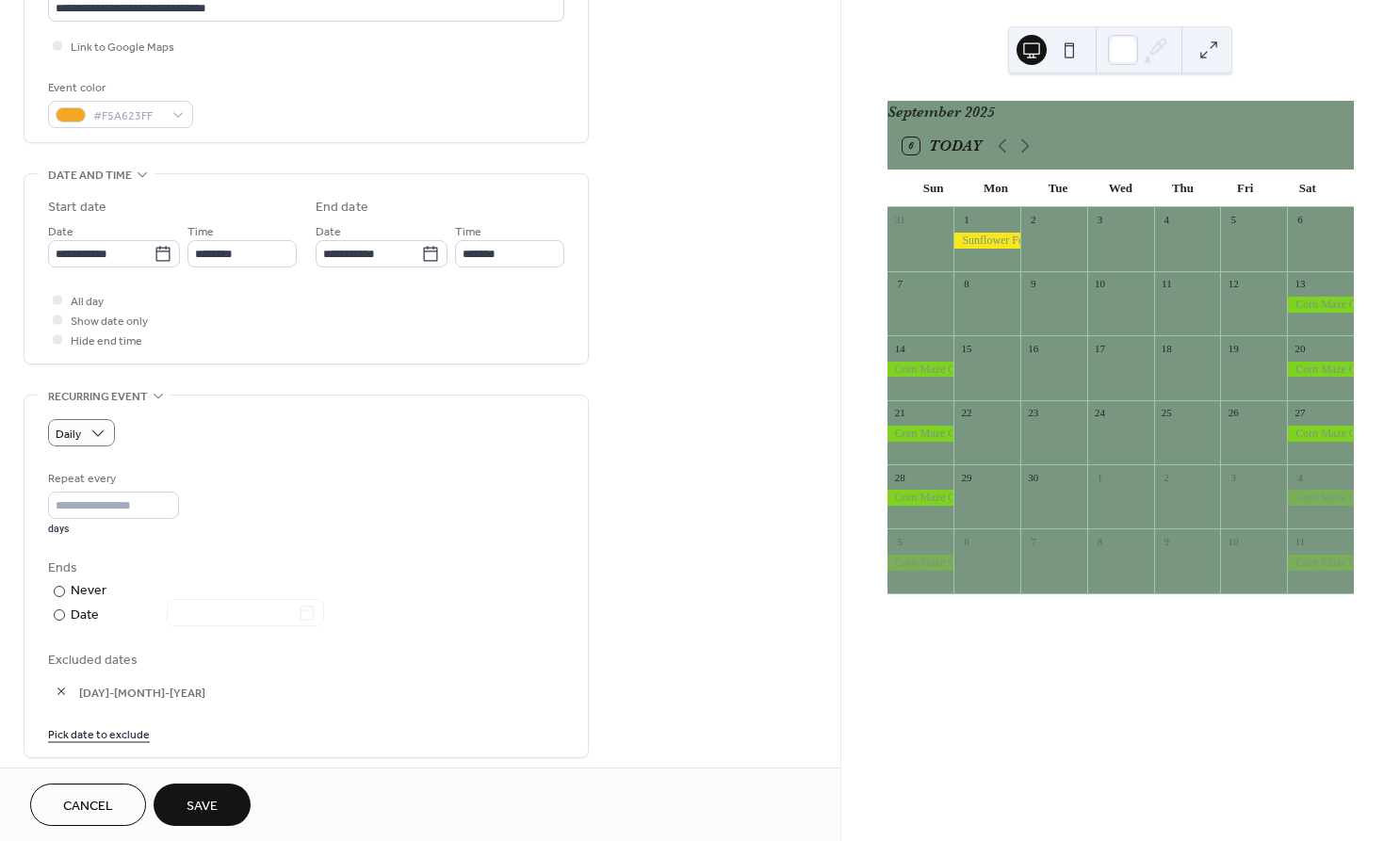 click on "Pick date to exclude" at bounding box center [99, 733] 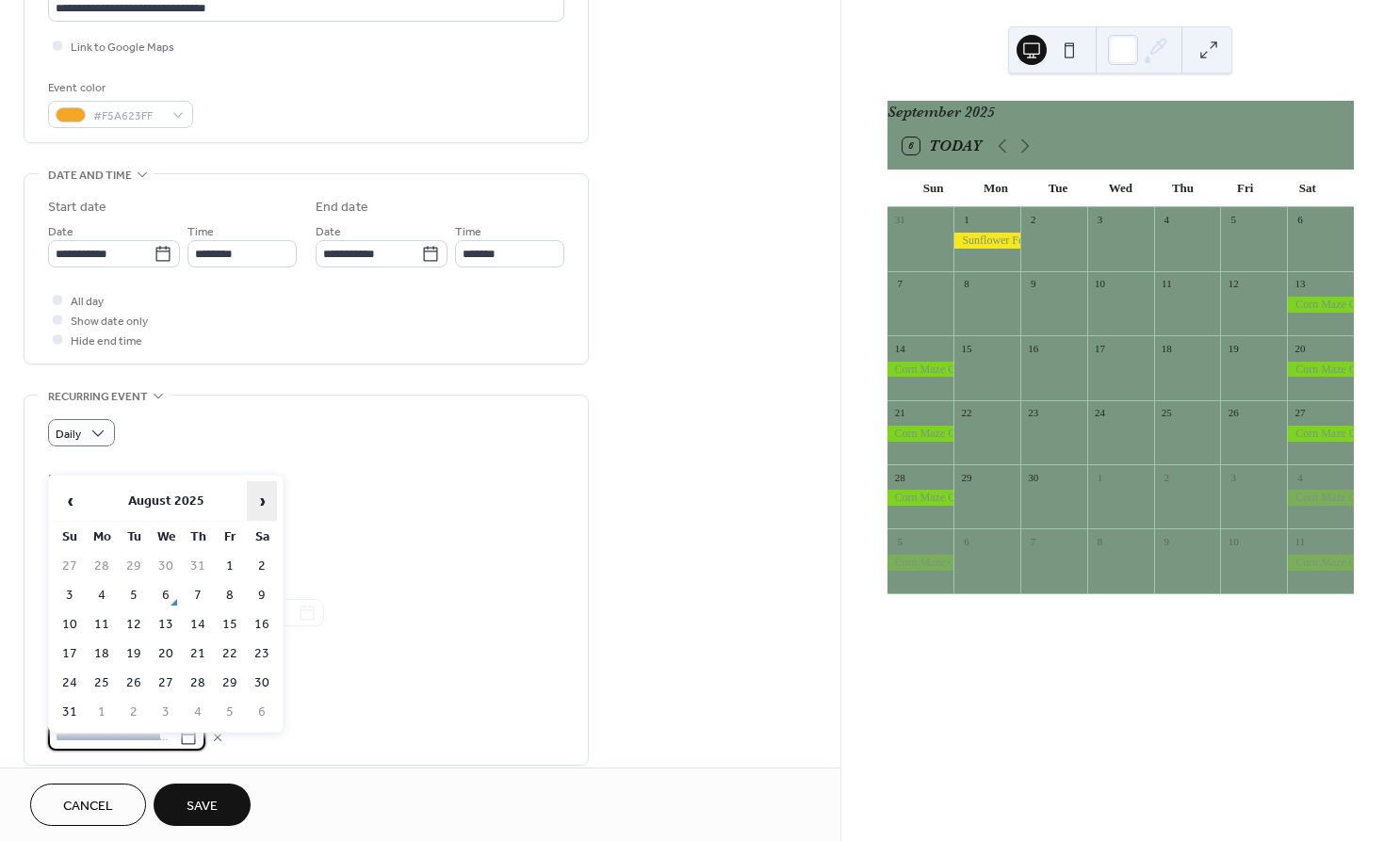 click on "›" at bounding box center (262, 501) 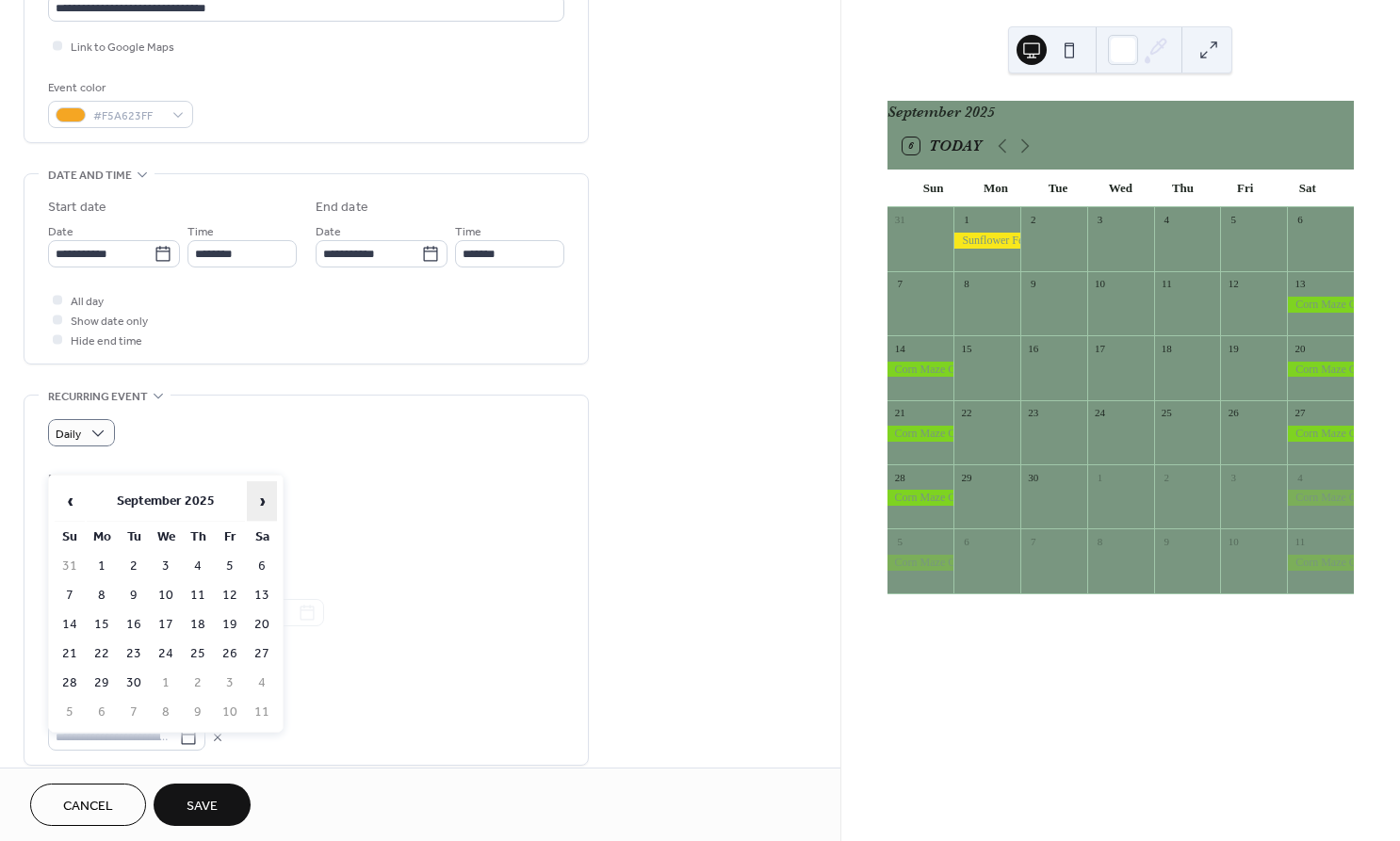 click on "›" at bounding box center [262, 501] 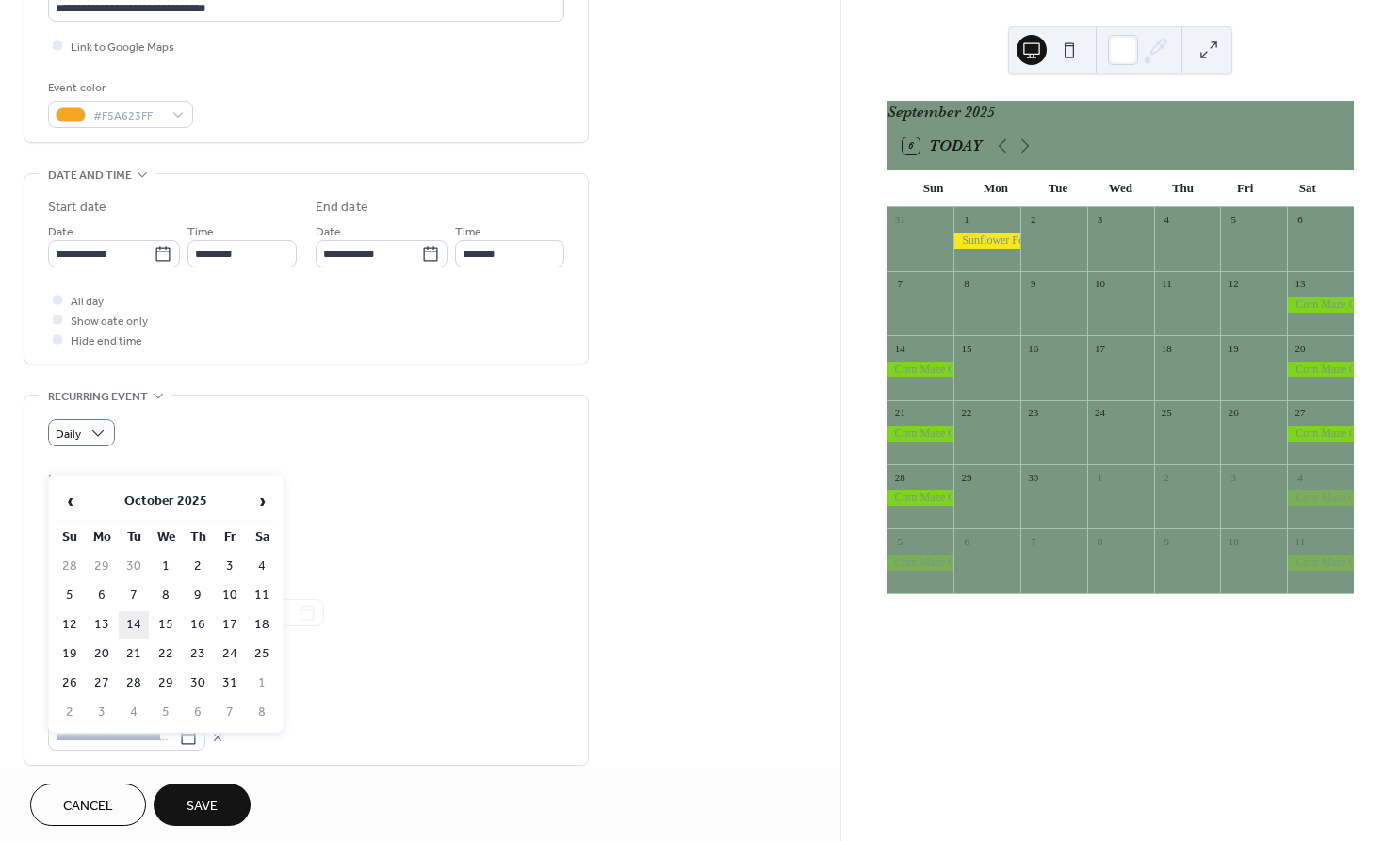 click on "14" at bounding box center (134, 624) 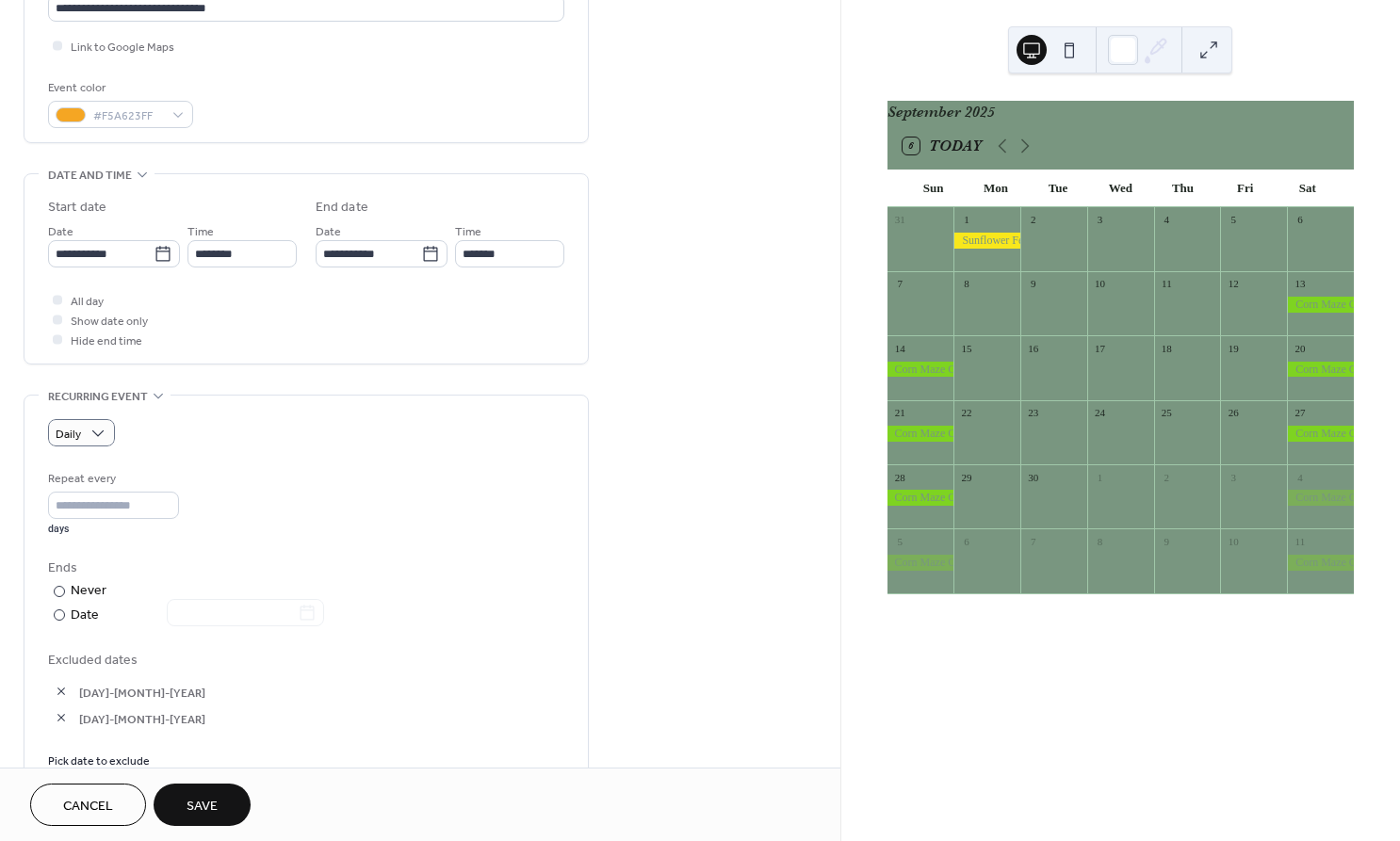 scroll, scrollTop: 492, scrollLeft: 0, axis: vertical 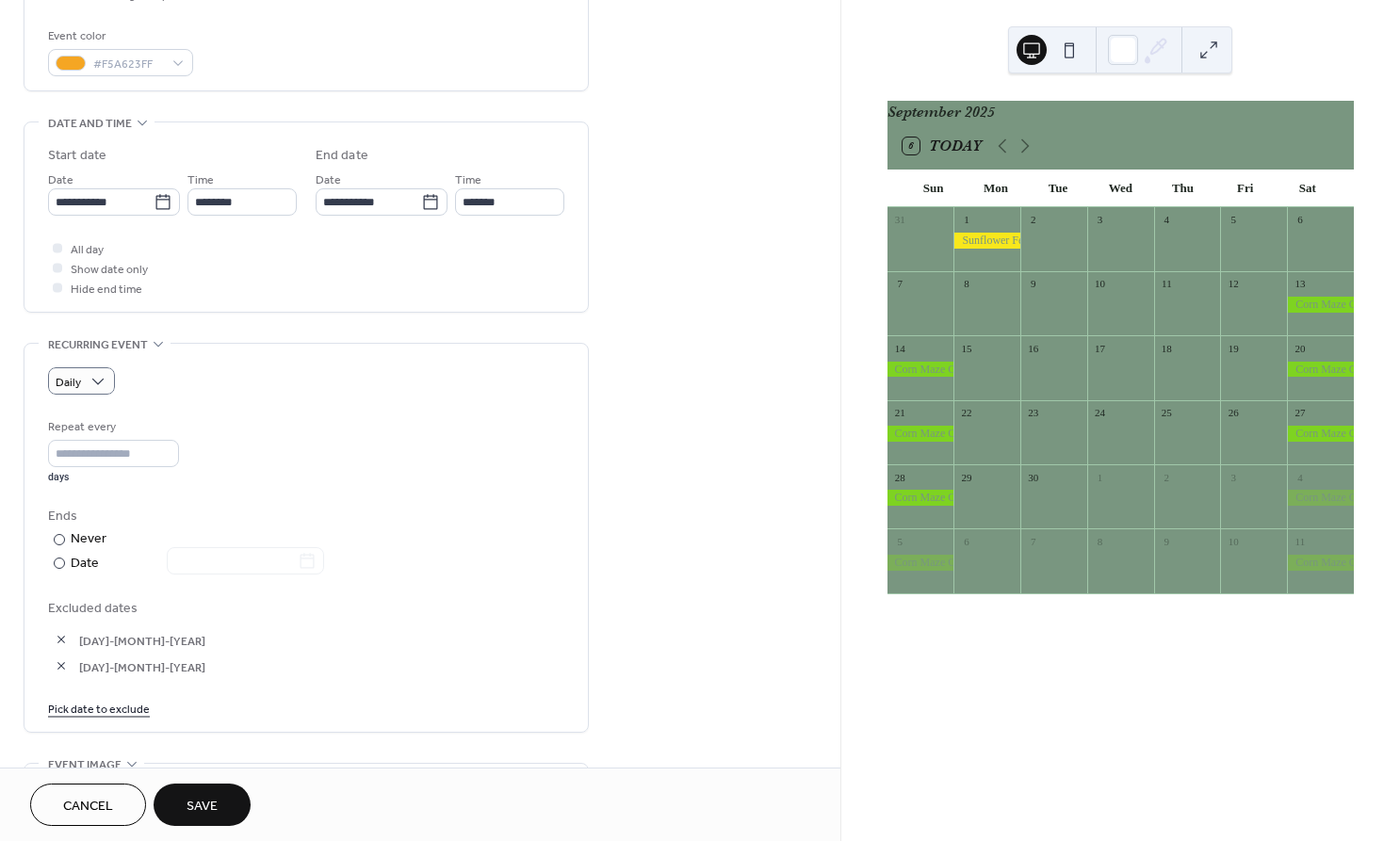 click on "Pick date to exclude" at bounding box center [99, 707] 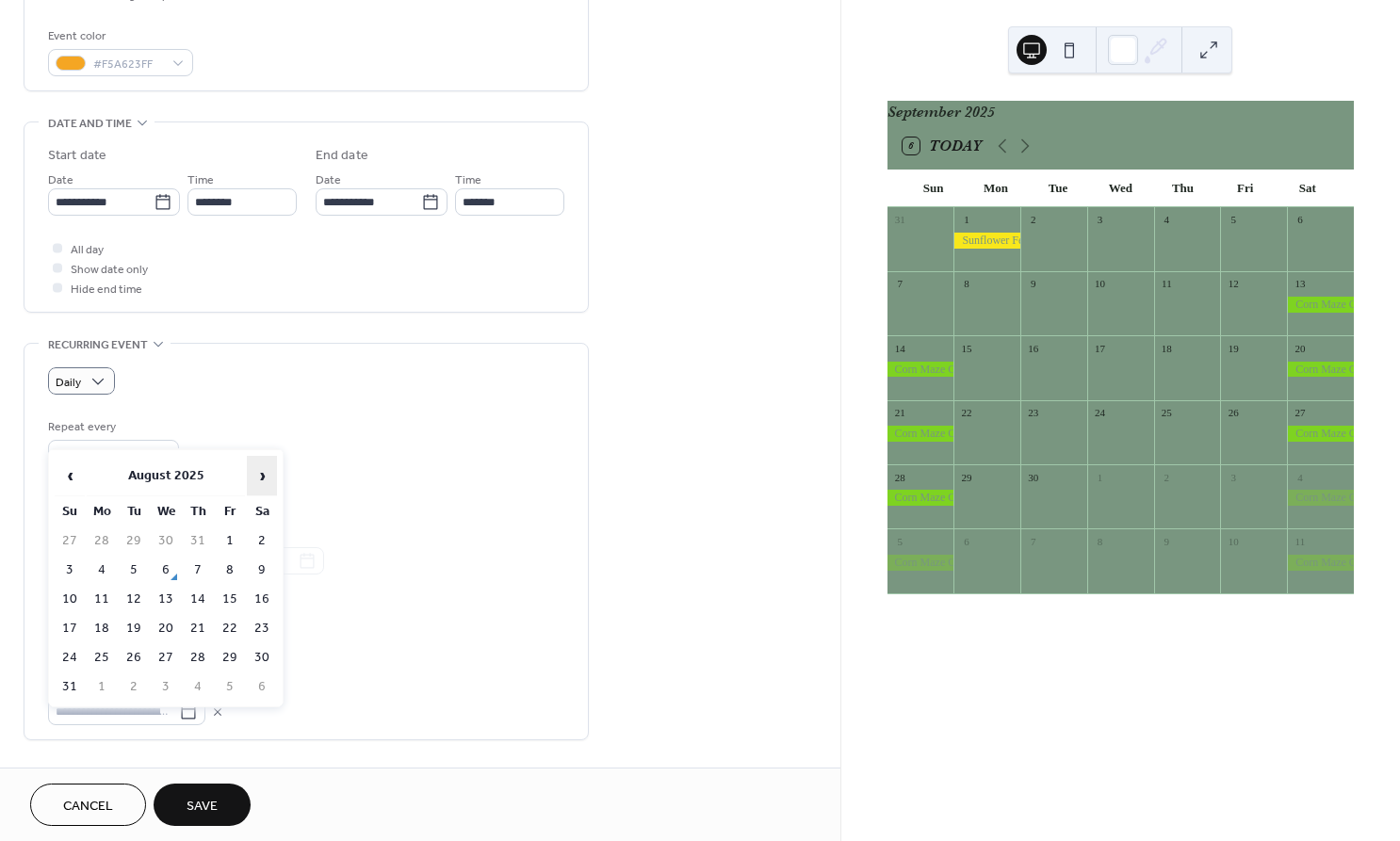click on "›" at bounding box center [262, 476] 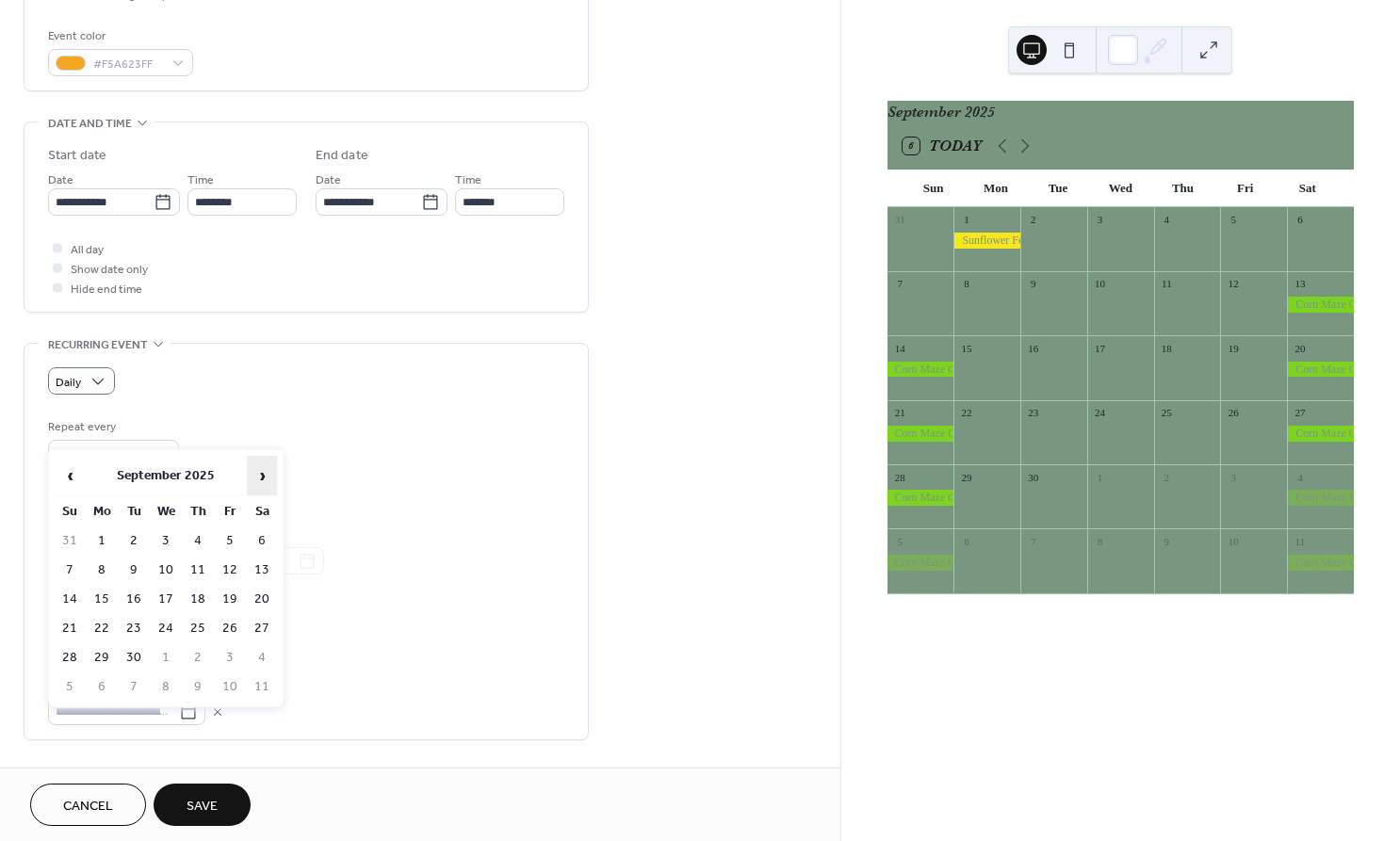 click on "›" at bounding box center (262, 476) 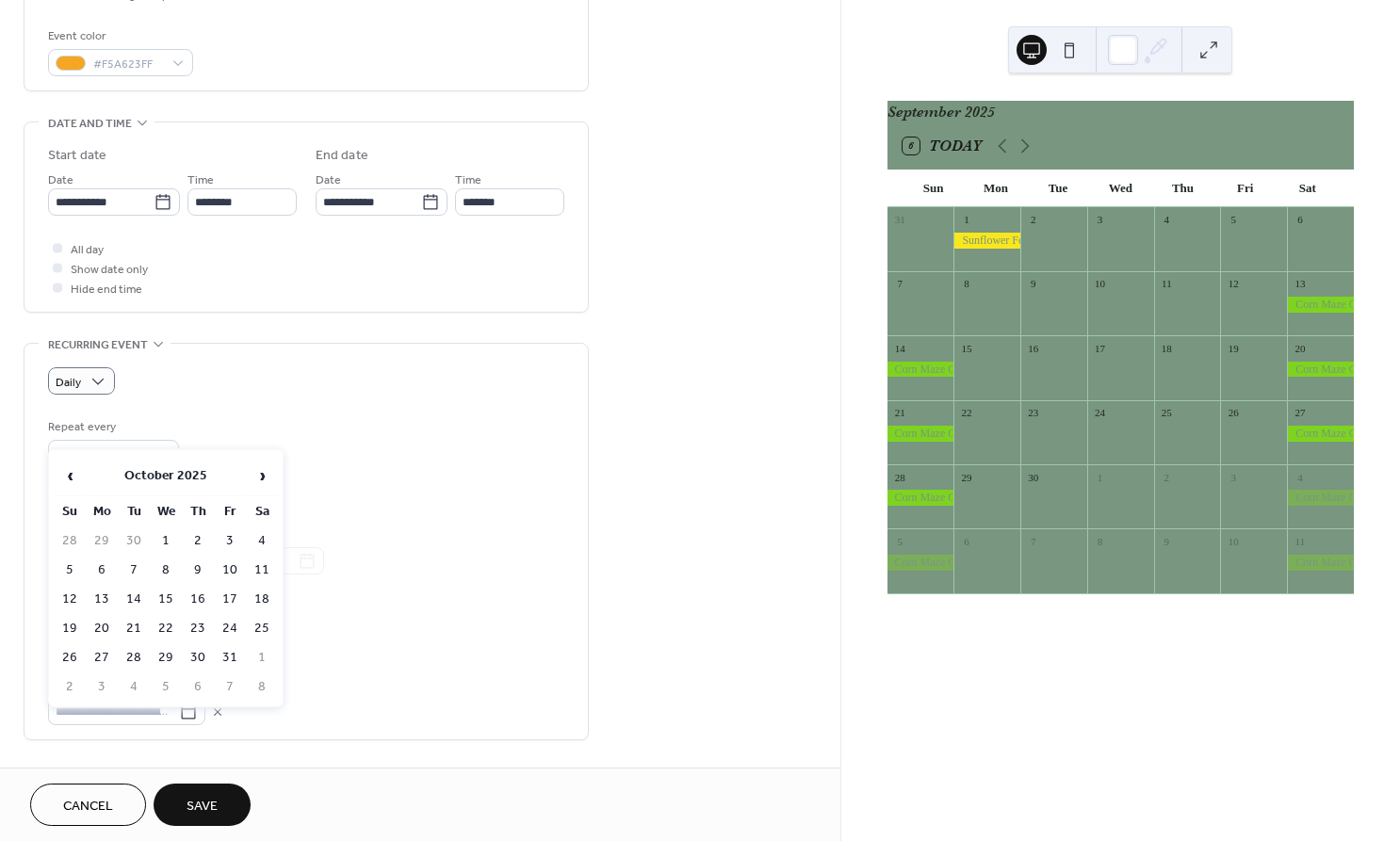 click on "21" at bounding box center [134, 628] 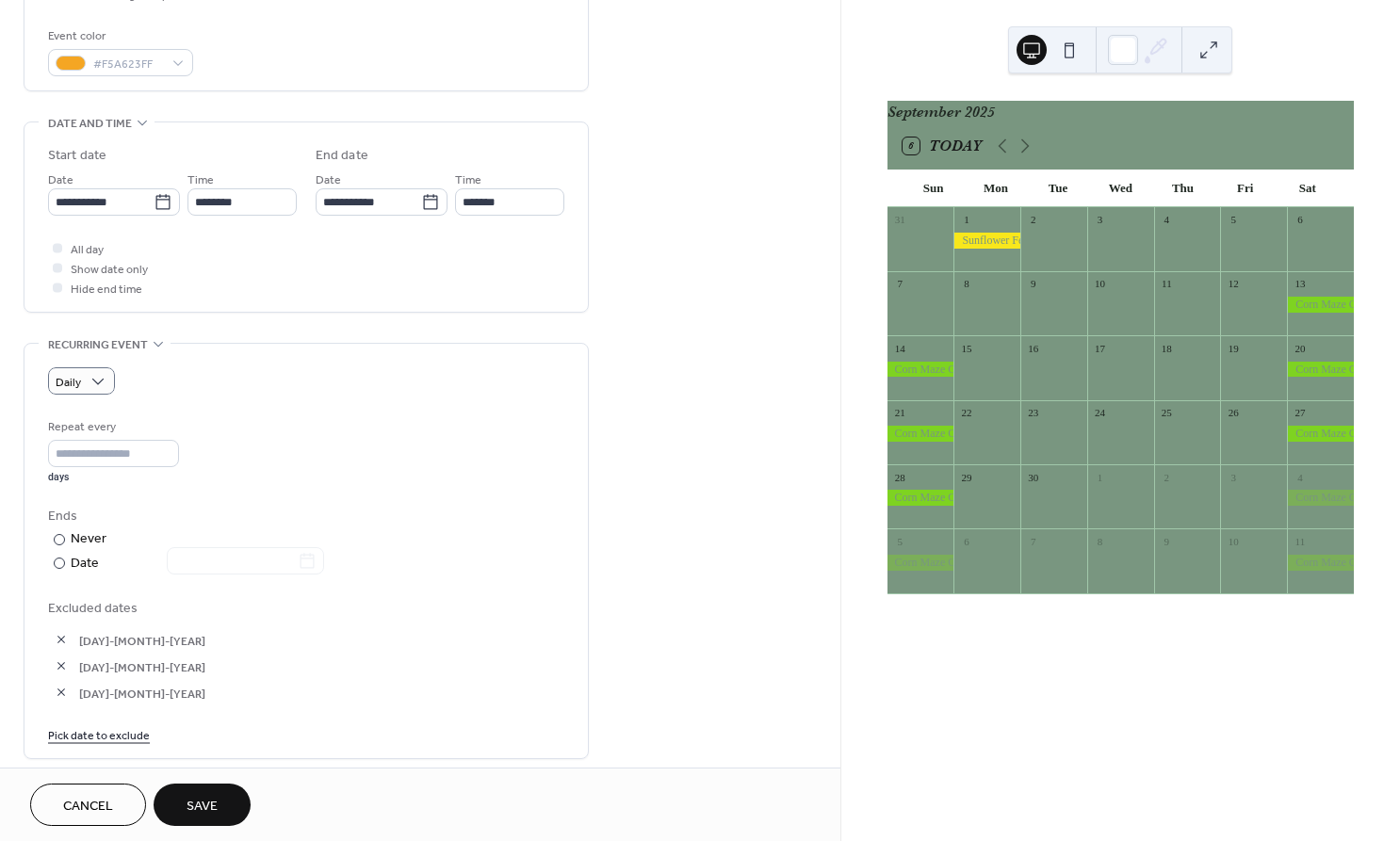 click on "Pick date to exclude" at bounding box center [99, 734] 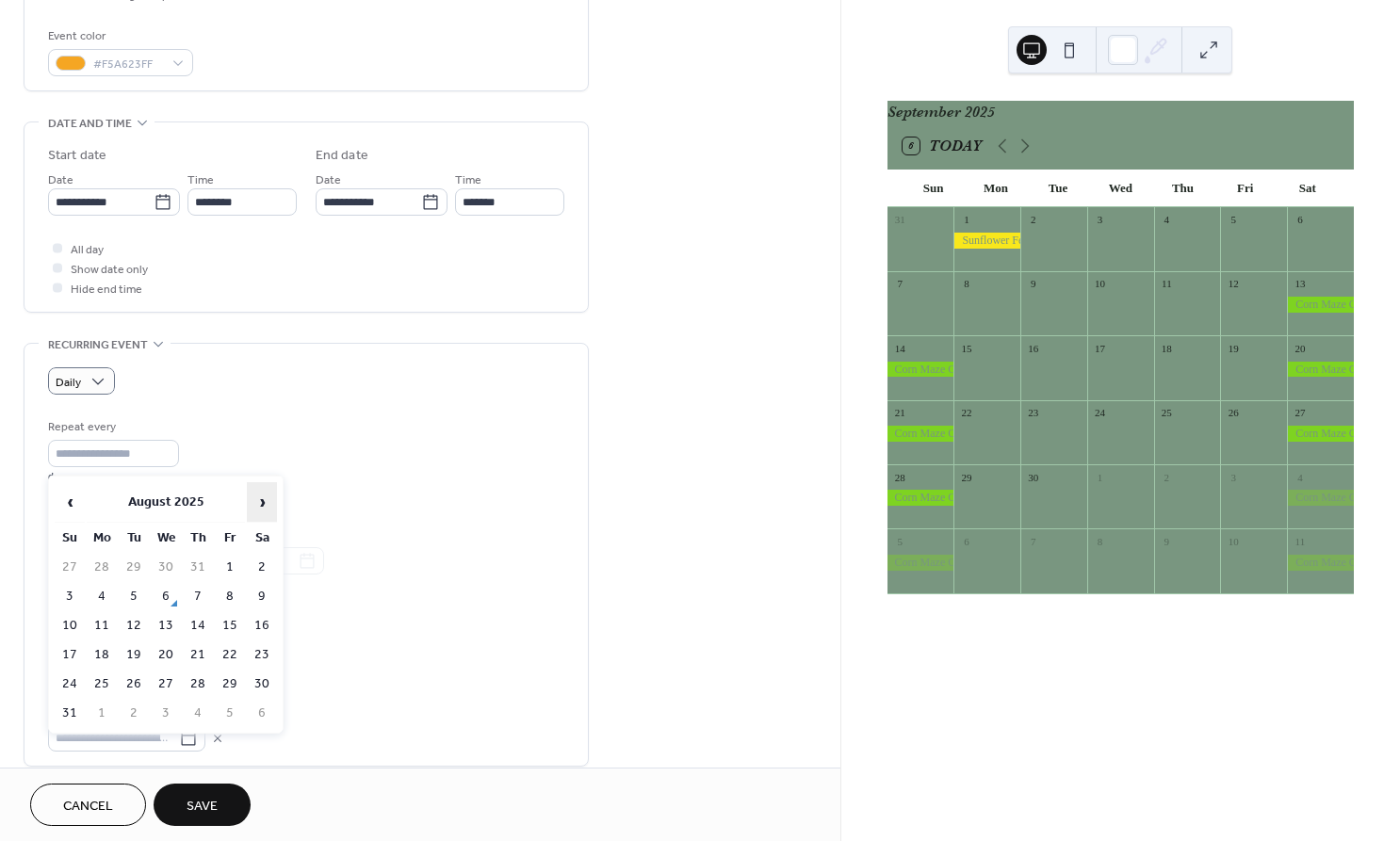 click on "›" at bounding box center [262, 502] 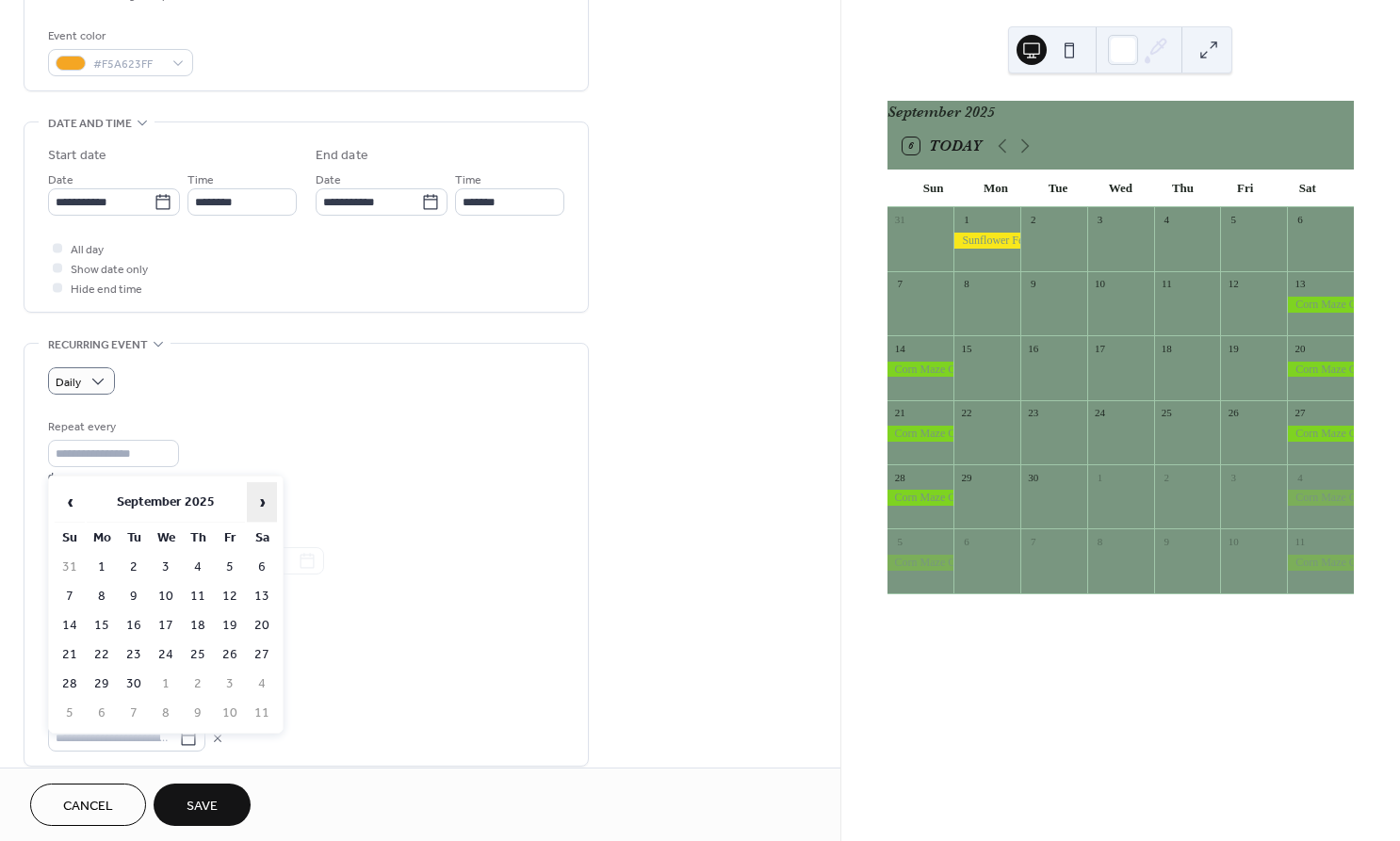 click on "›" at bounding box center (262, 502) 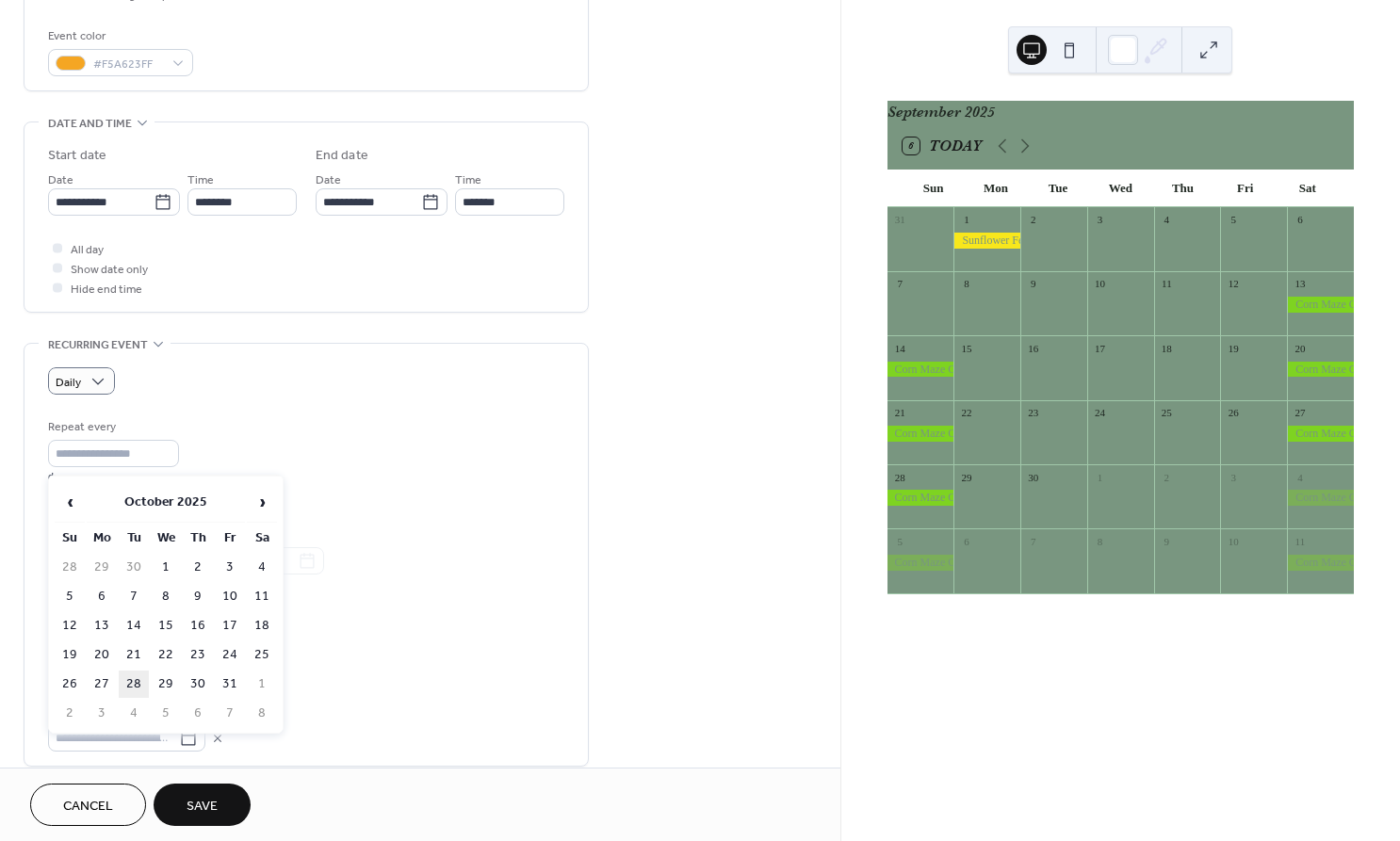 click on "28" at bounding box center (134, 684) 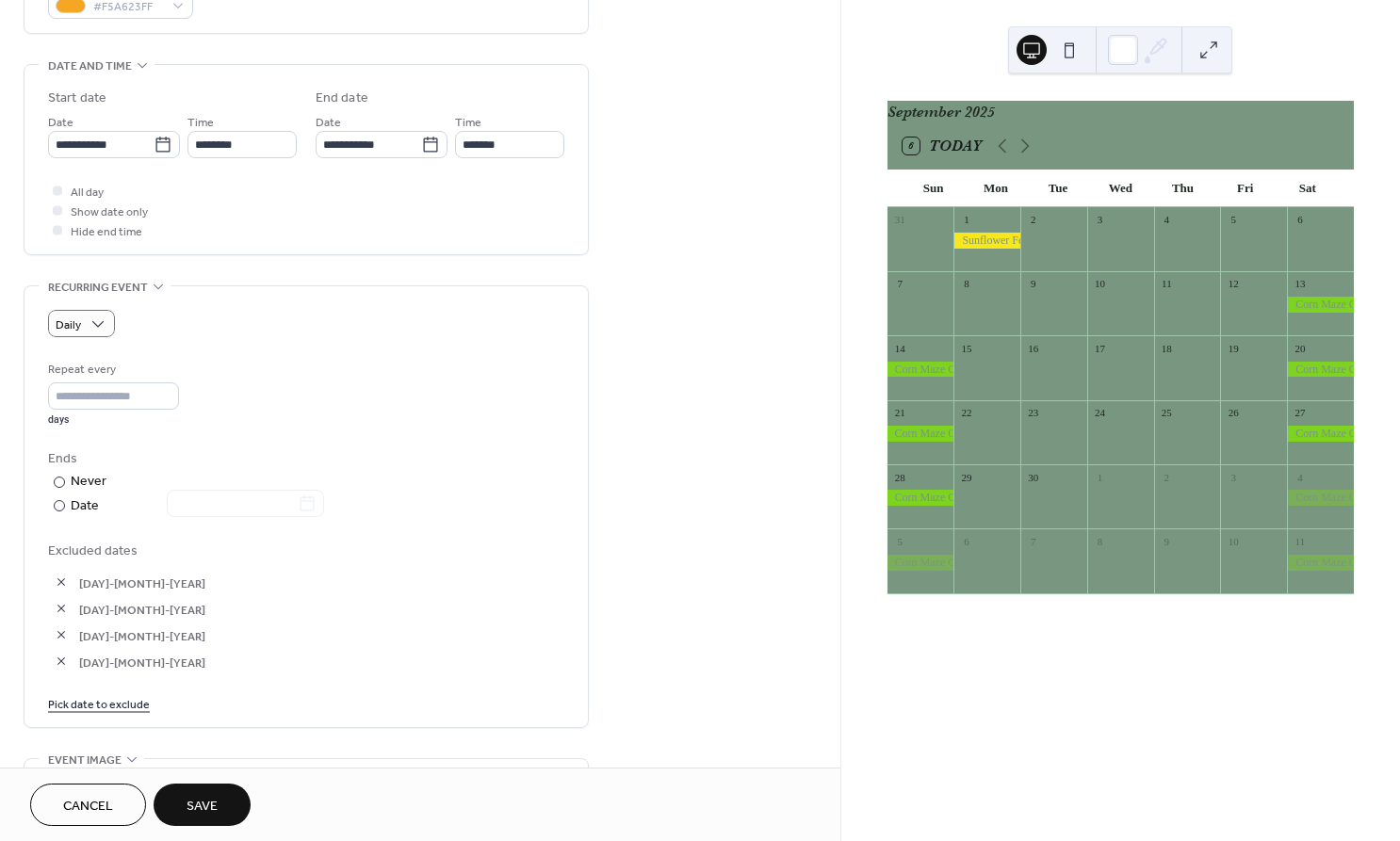 scroll, scrollTop: 560, scrollLeft: 0, axis: vertical 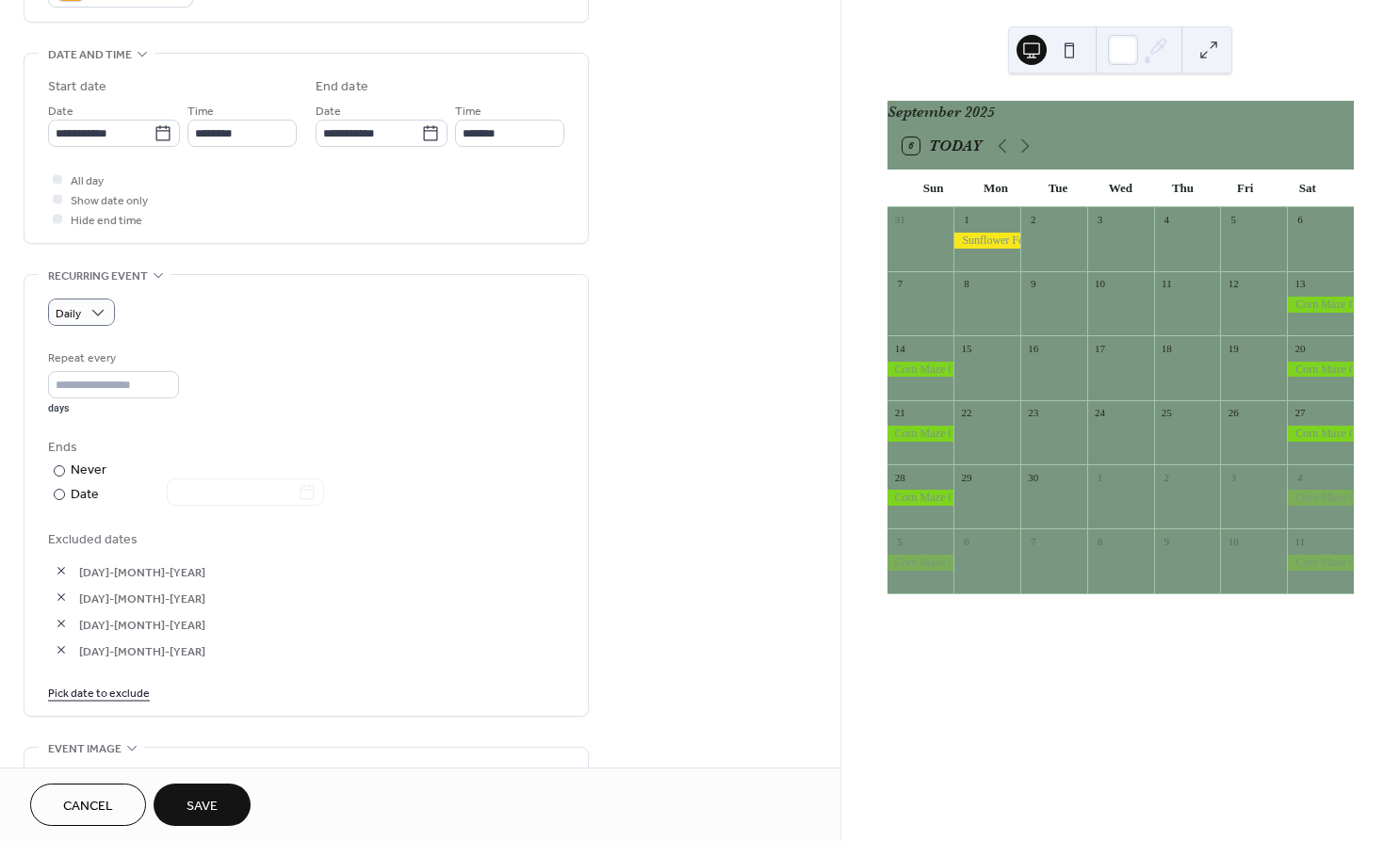 click on "Pick date to exclude" at bounding box center (99, 691) 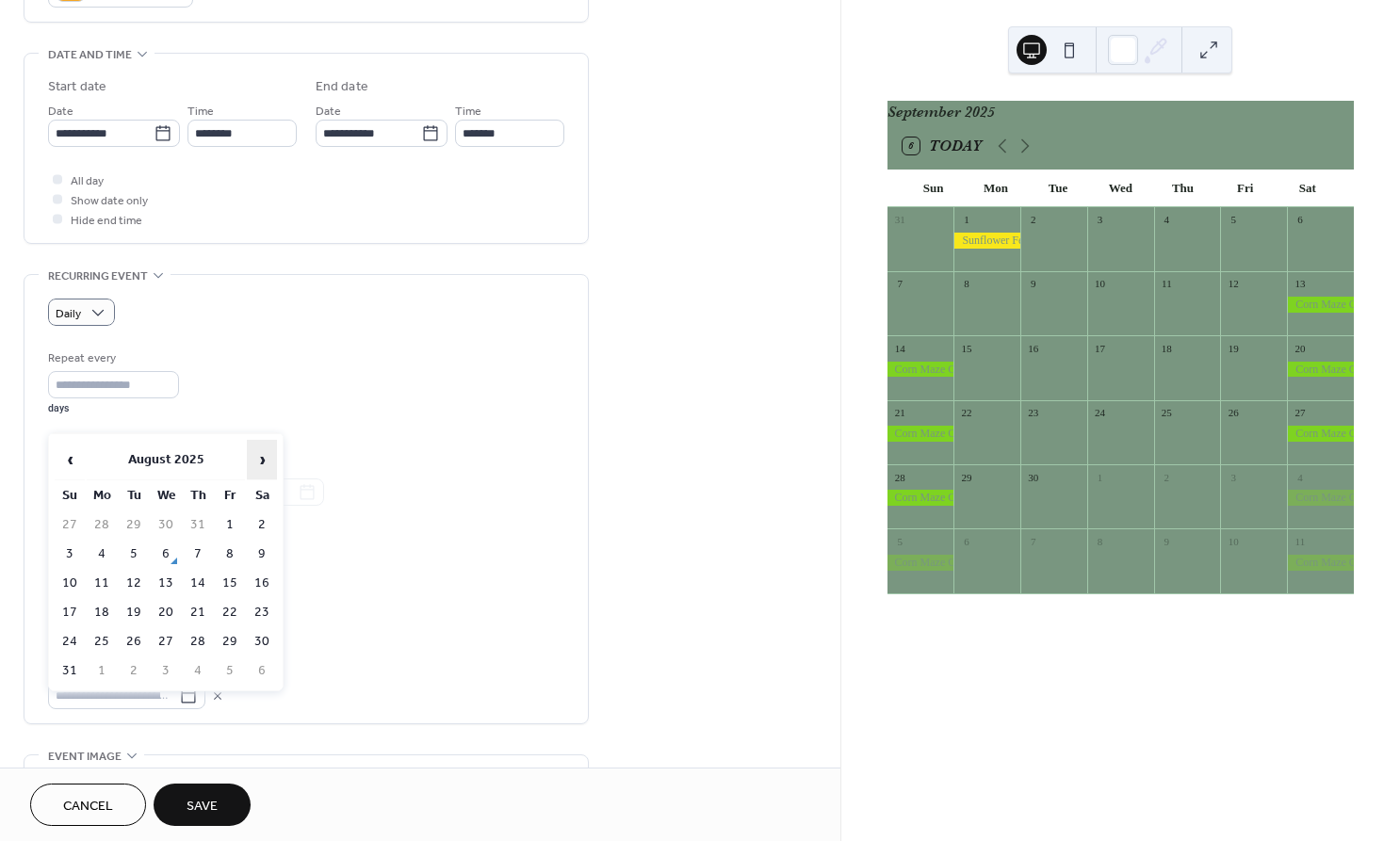 click on "›" at bounding box center [262, 460] 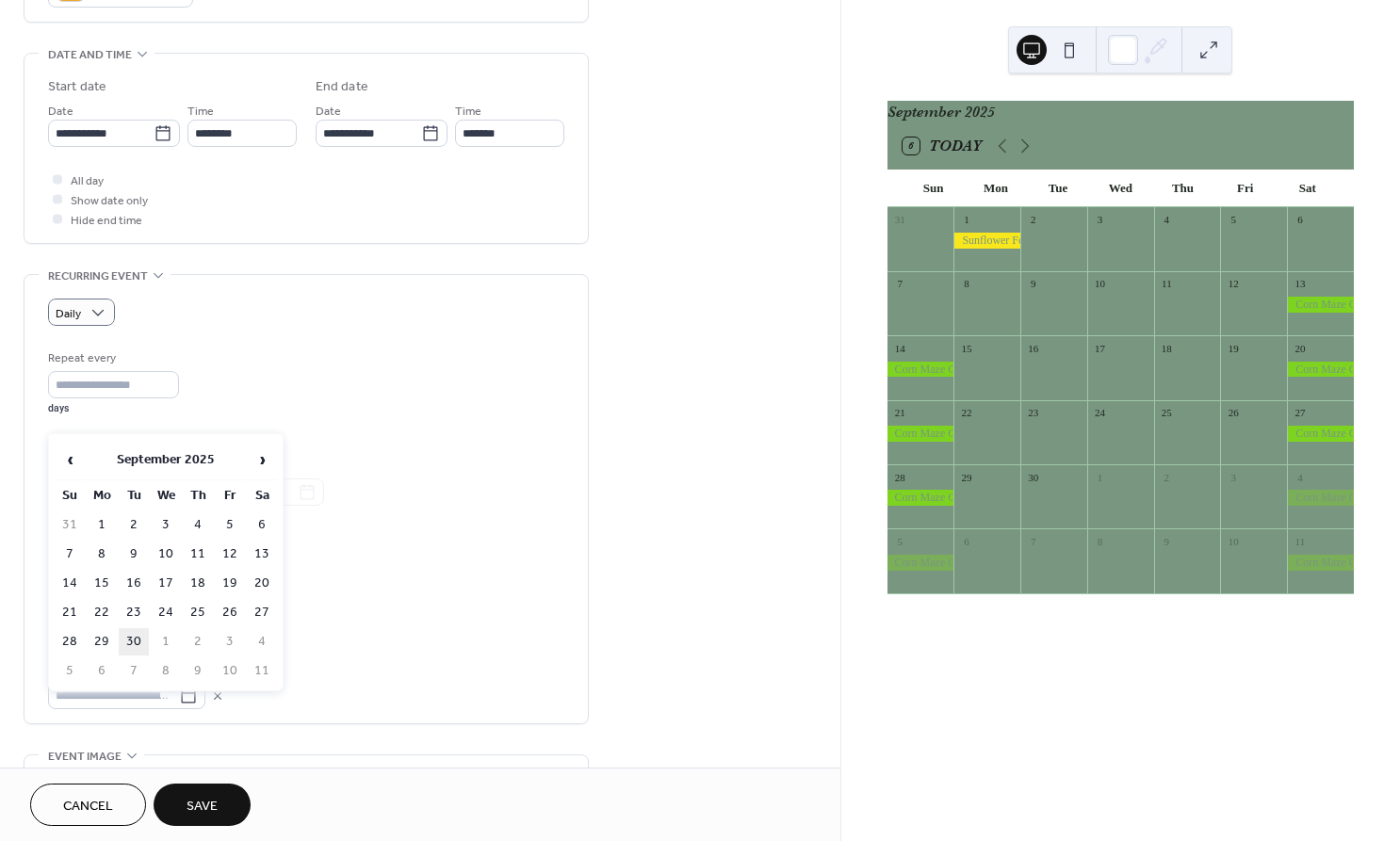 click on "30" at bounding box center [134, 641] 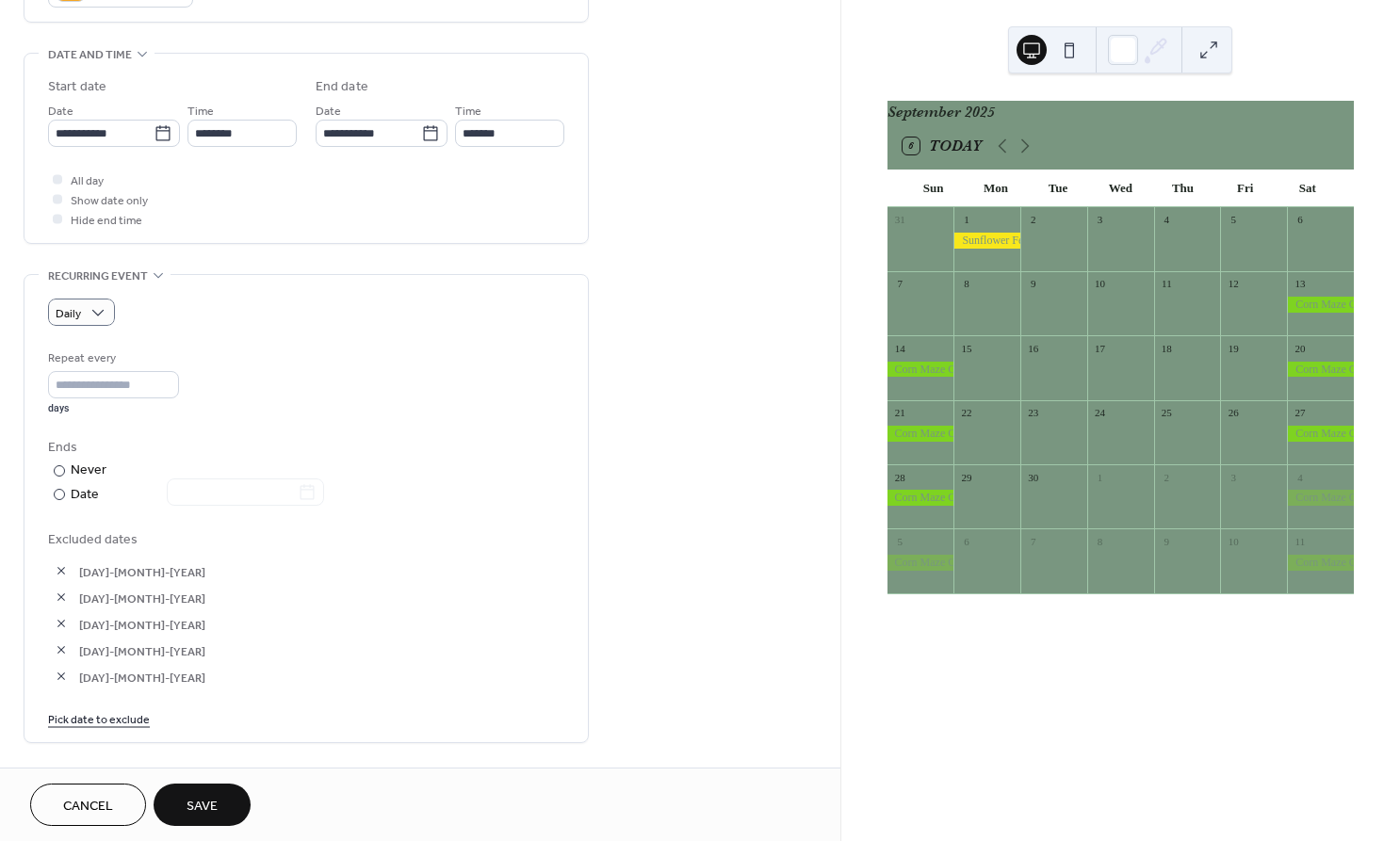 click on "Save" at bounding box center [202, 806] 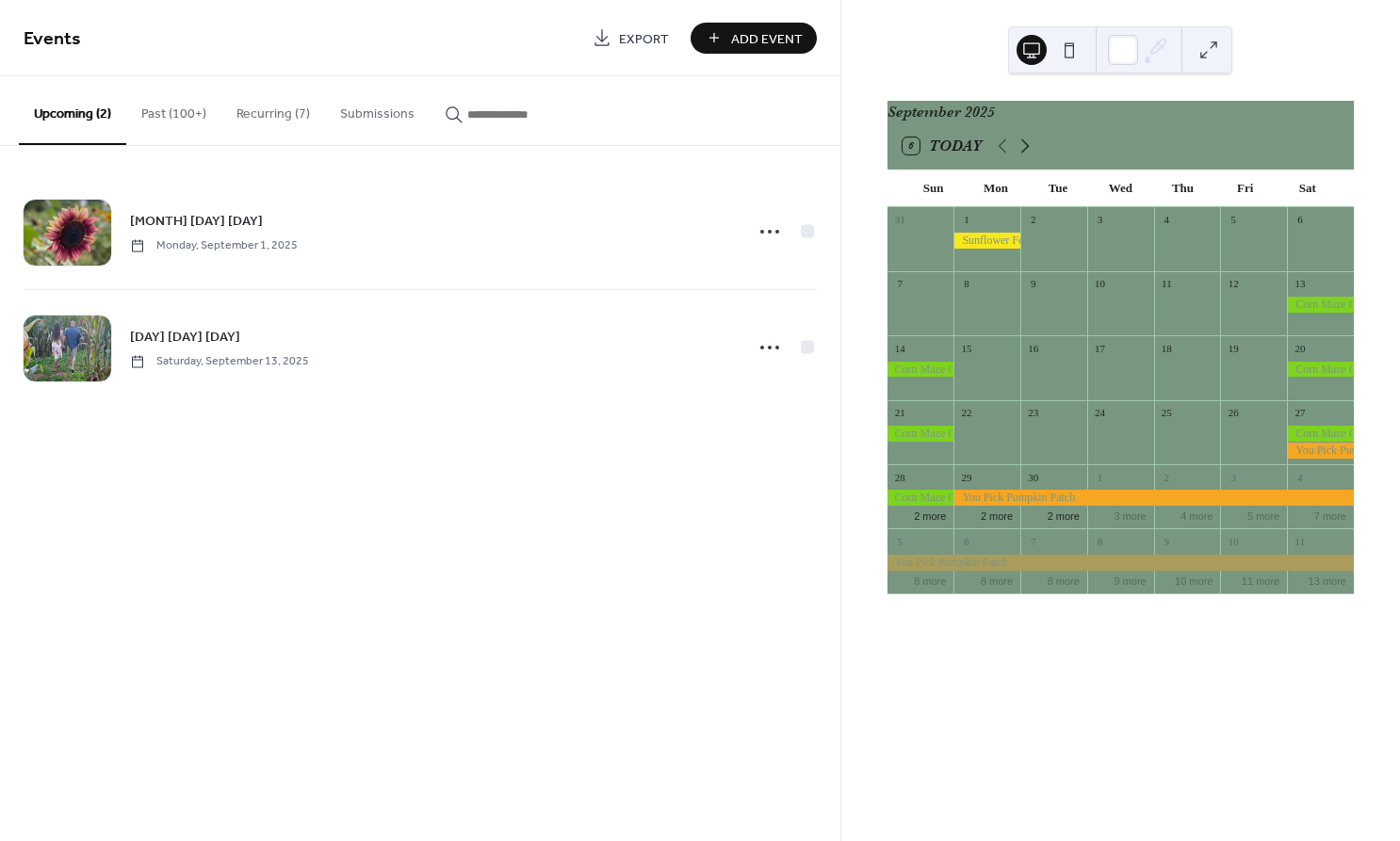 click 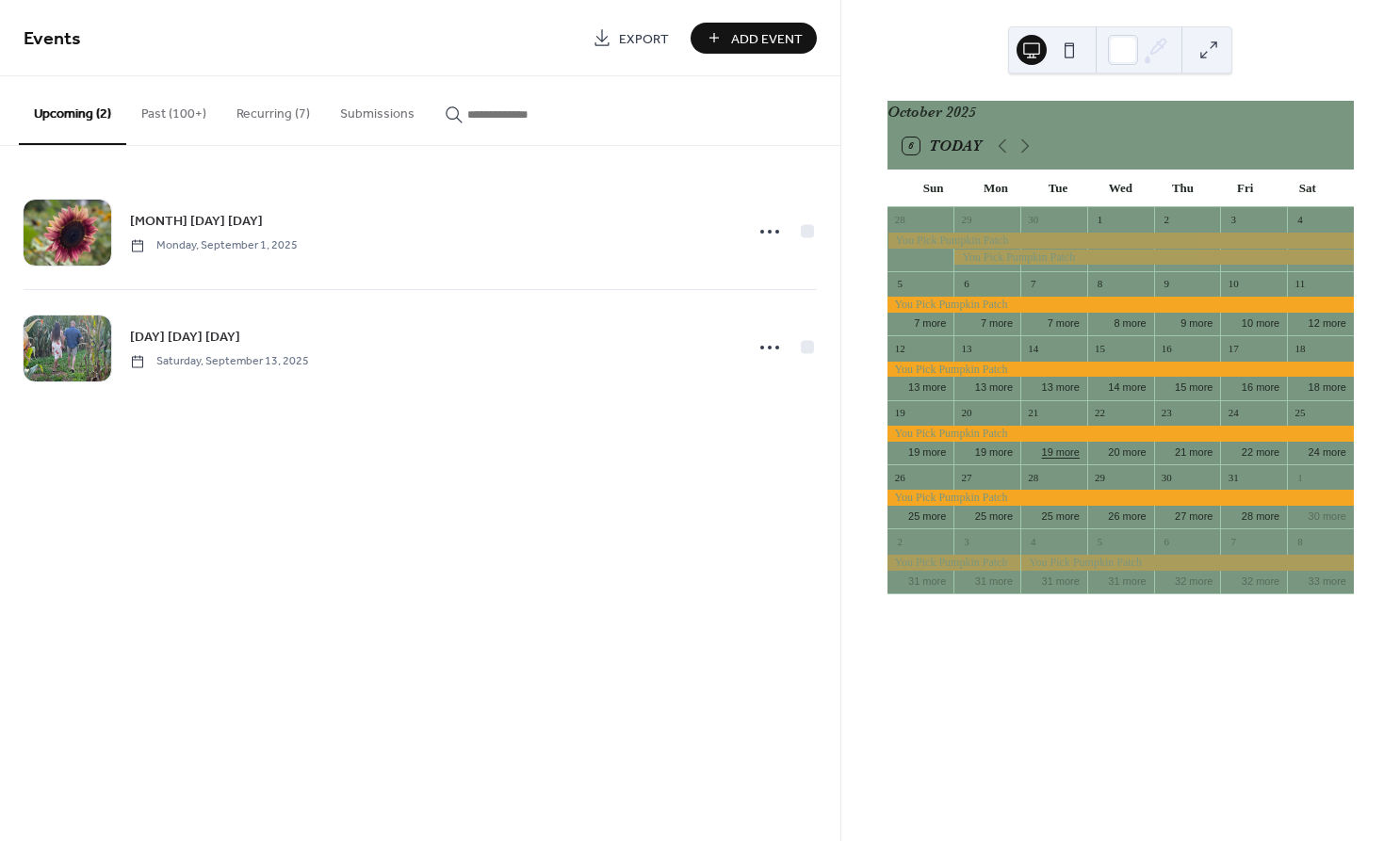 click on "19 more" at bounding box center [1061, 450] 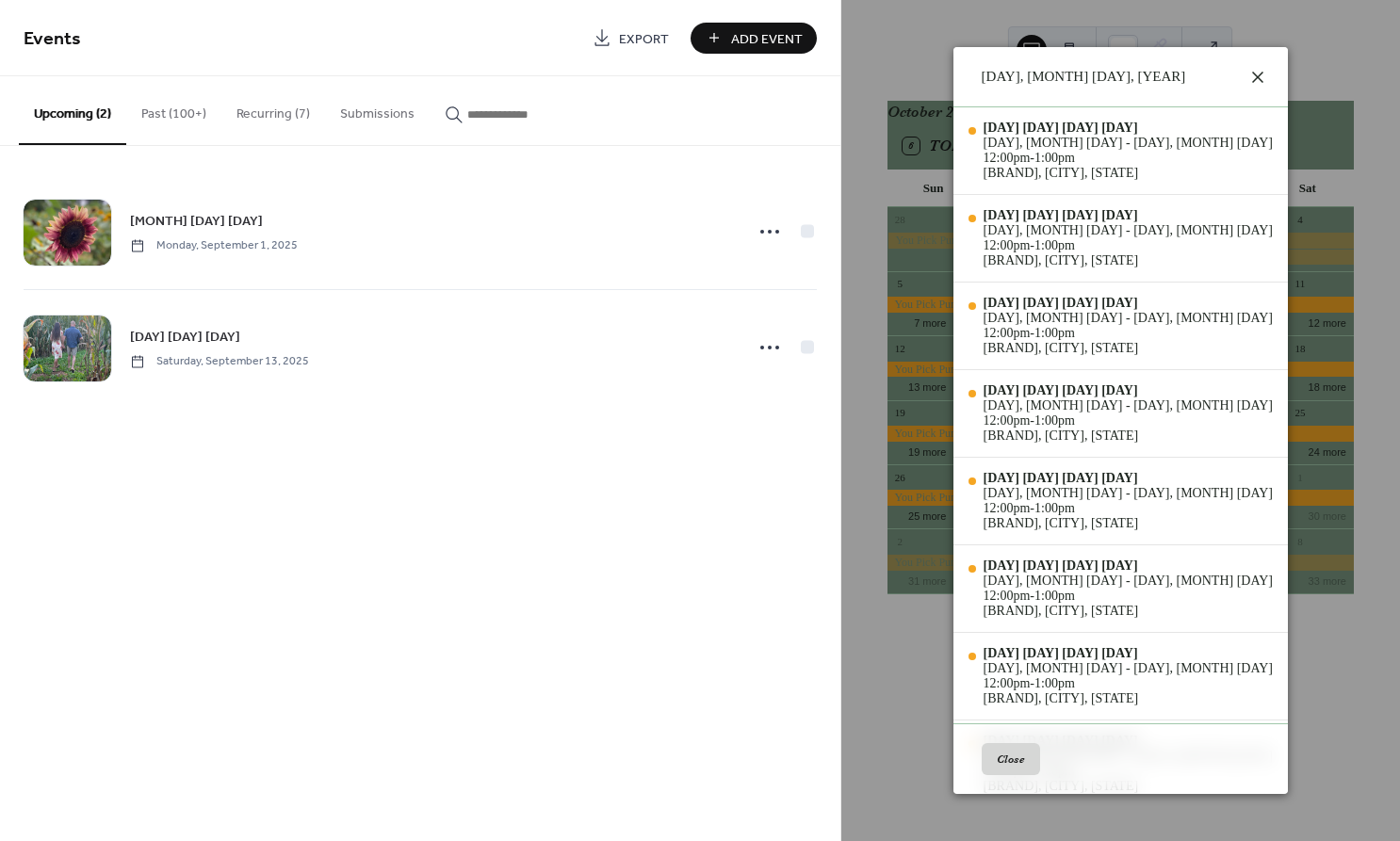 click 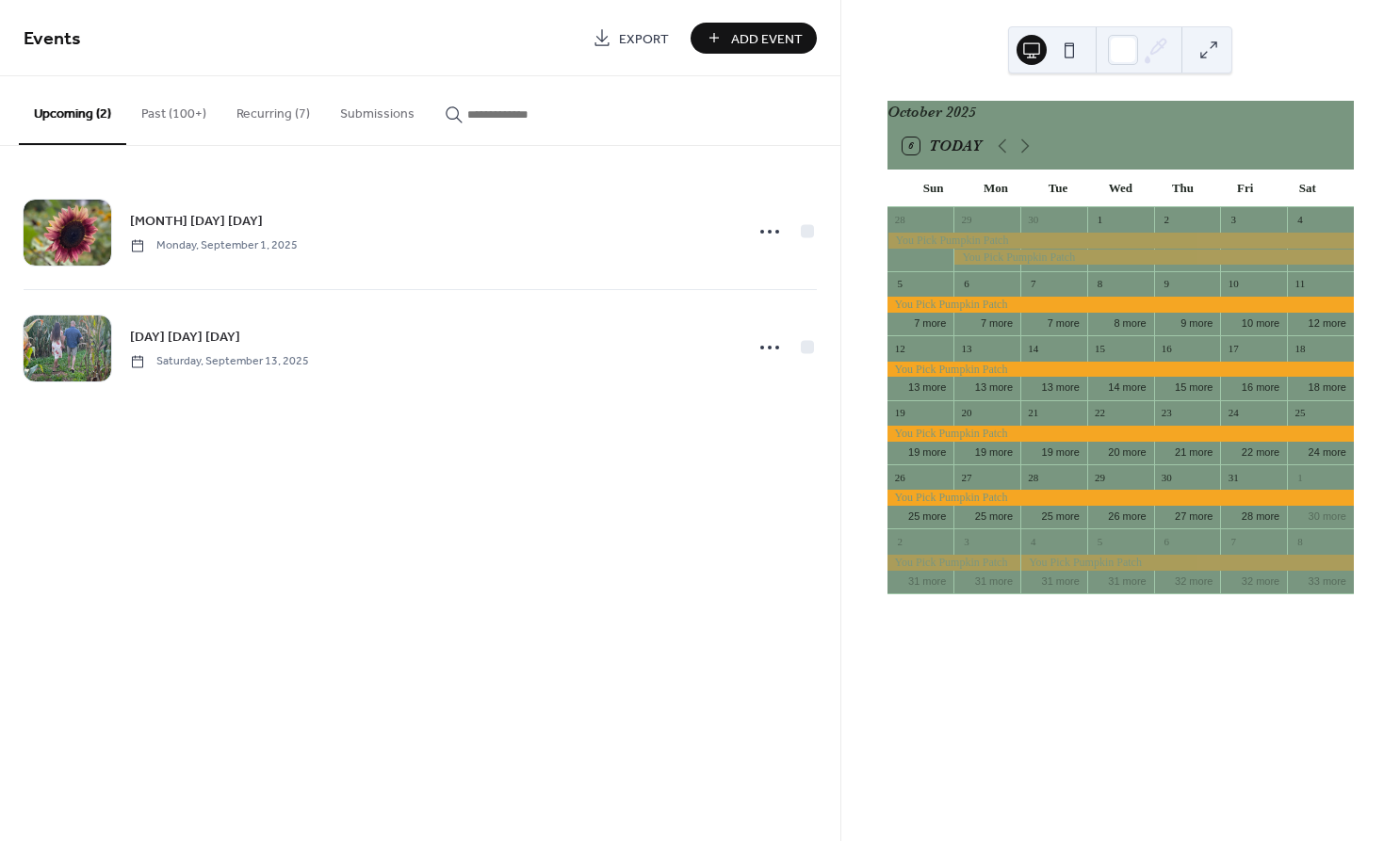 click on "Recurring (7)" at bounding box center (273, 109) 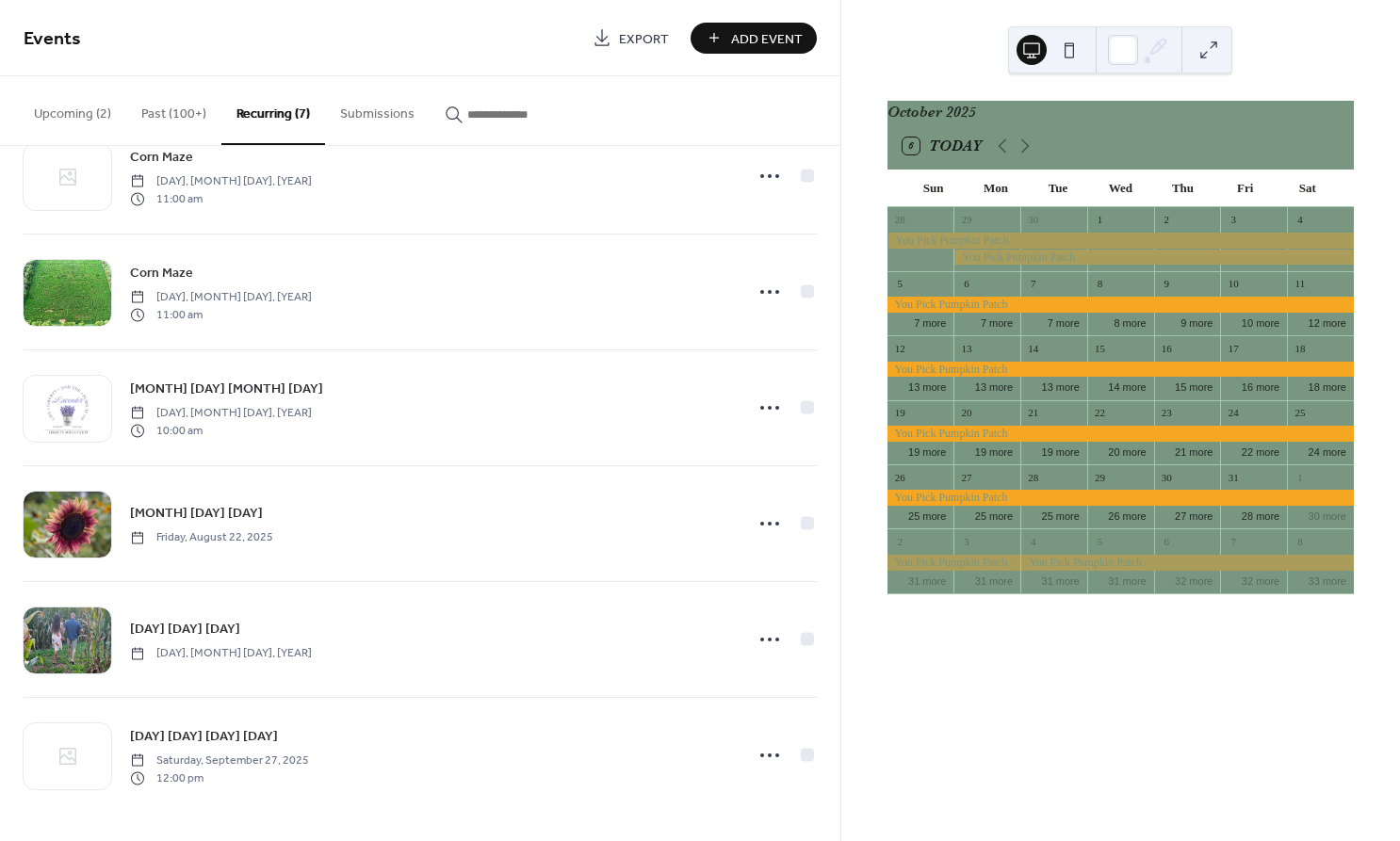scroll, scrollTop: 171, scrollLeft: 0, axis: vertical 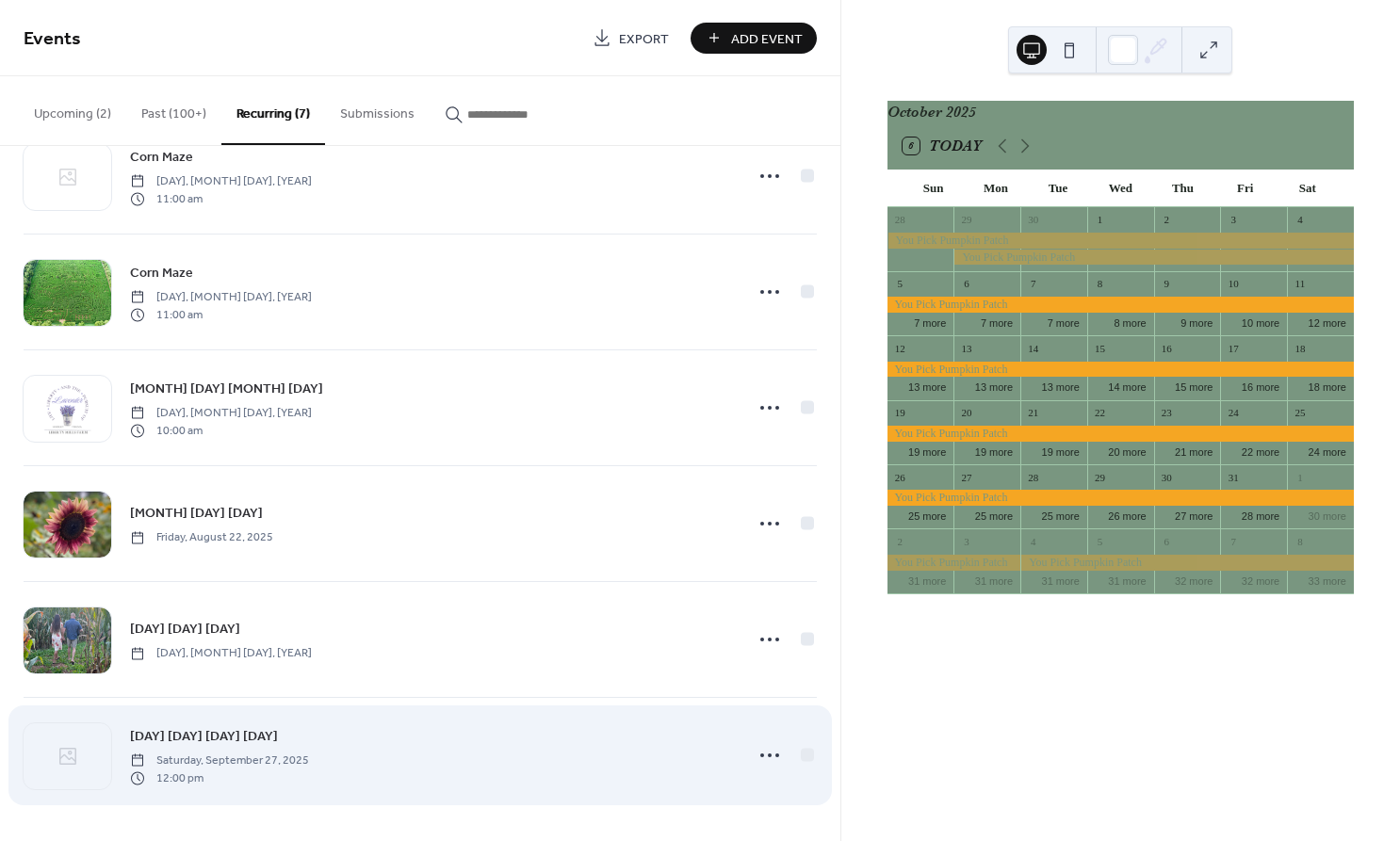 click on "[DAY] [DAY] [DAY] [DAY]" at bounding box center (203, 736) 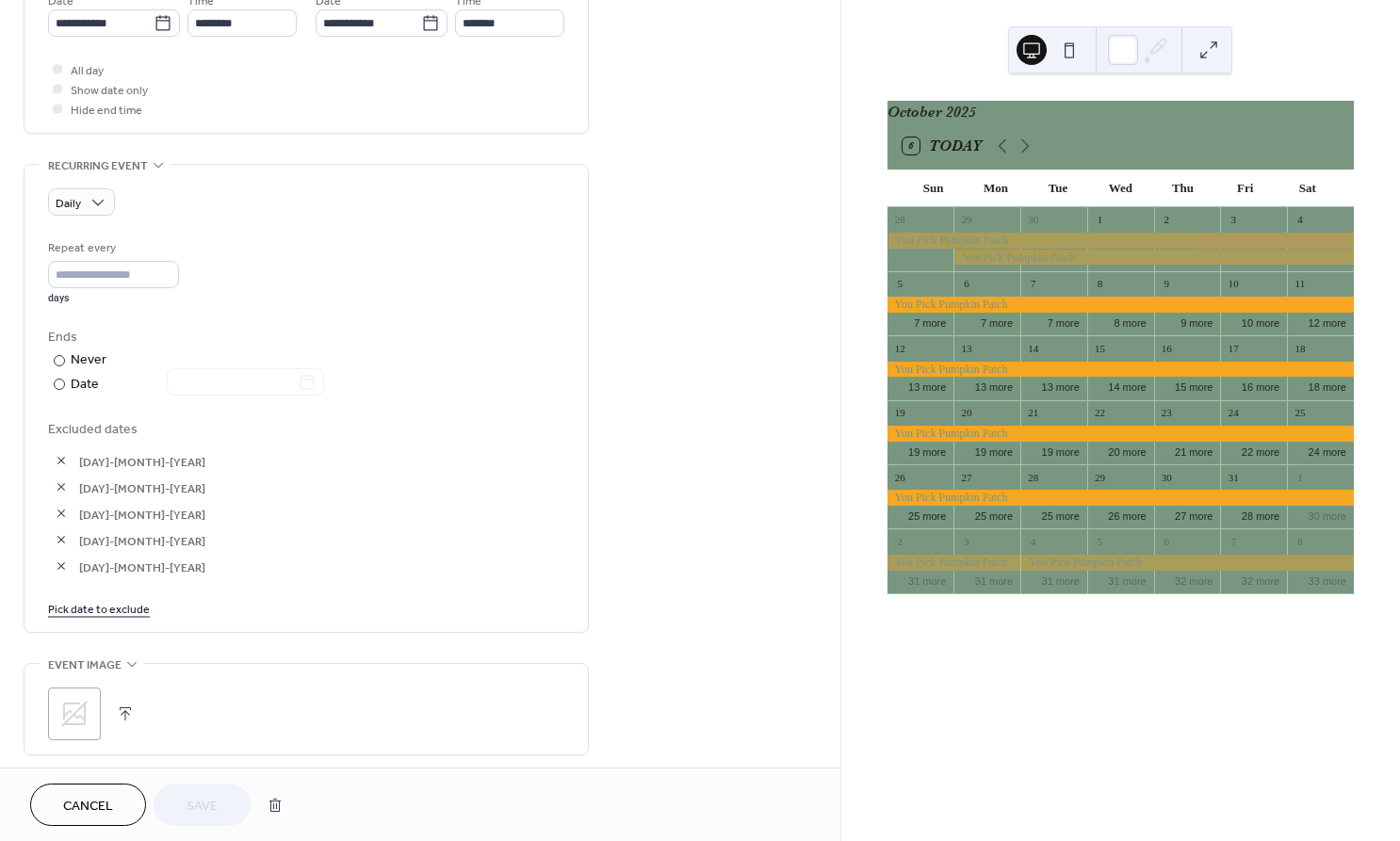 scroll, scrollTop: 667, scrollLeft: 0, axis: vertical 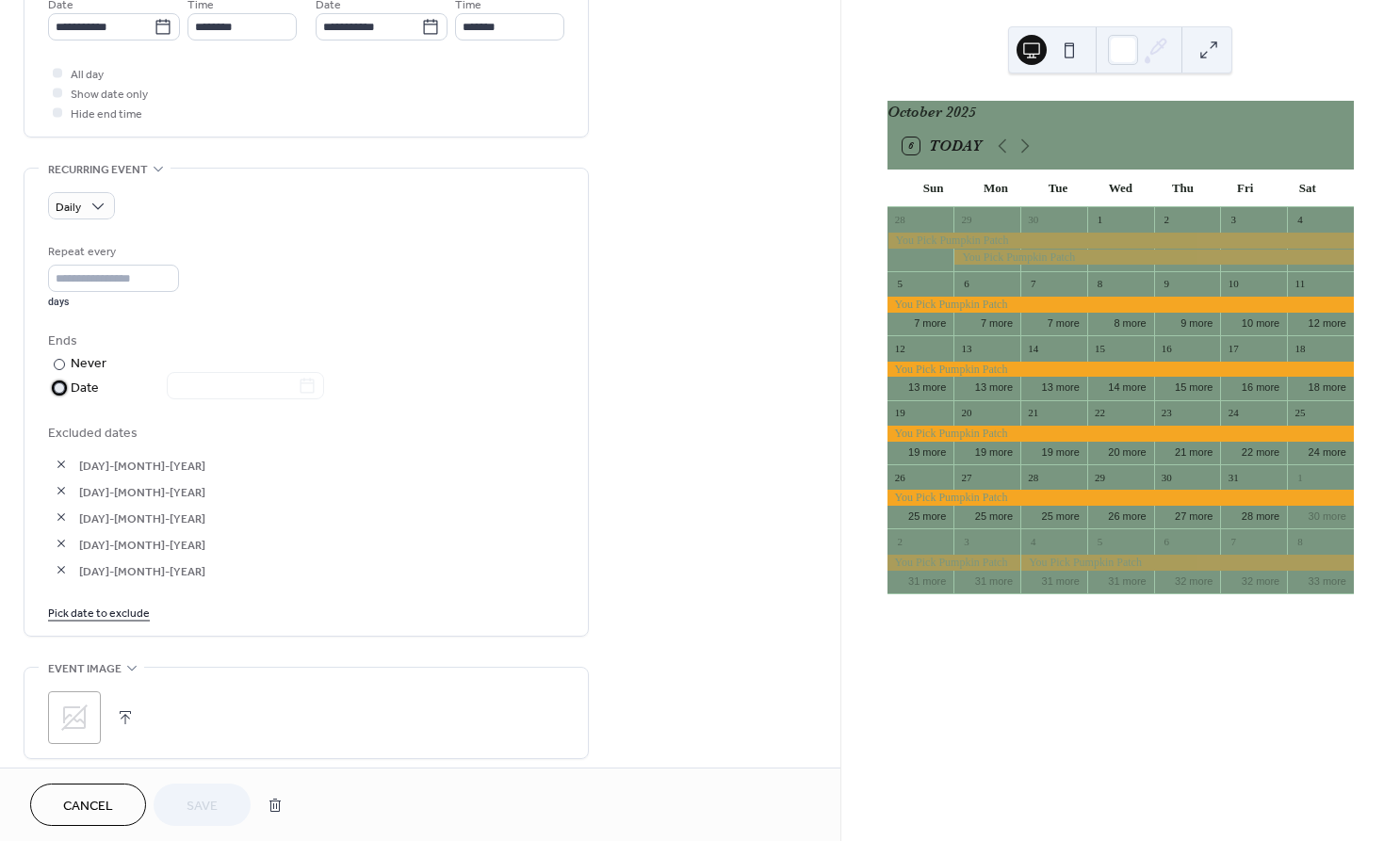 click at bounding box center [59, 388] 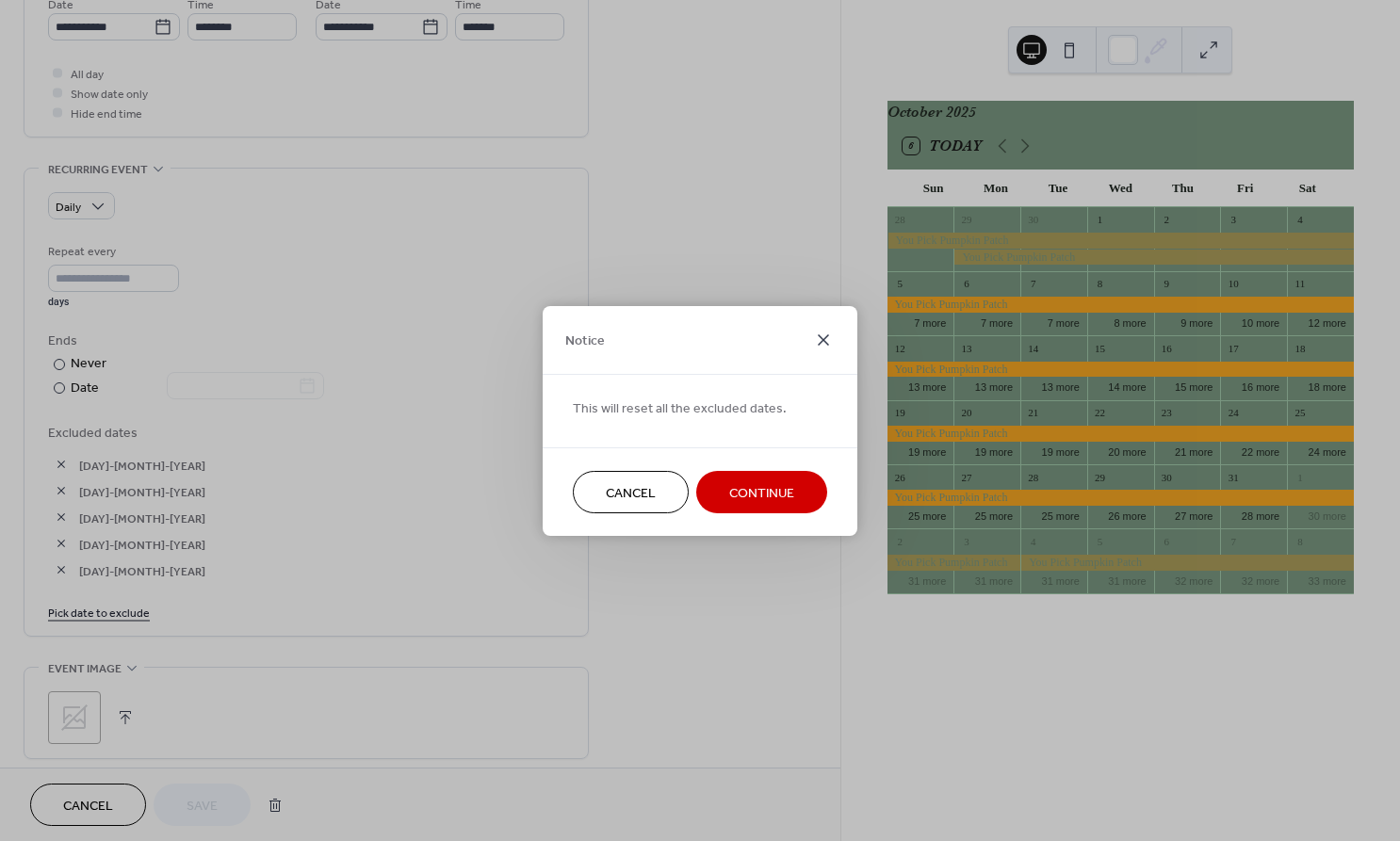 click 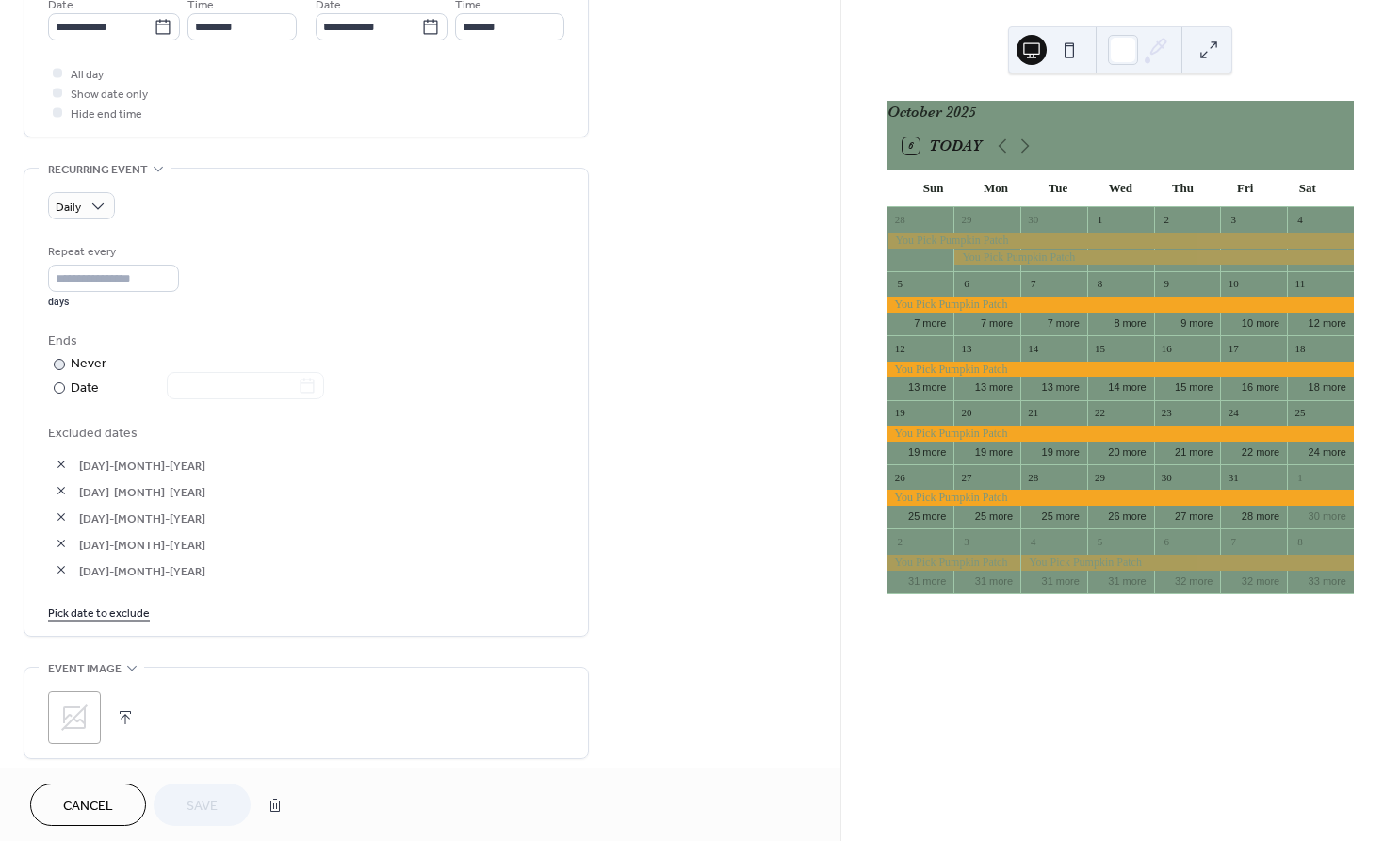 scroll, scrollTop: 669, scrollLeft: 0, axis: vertical 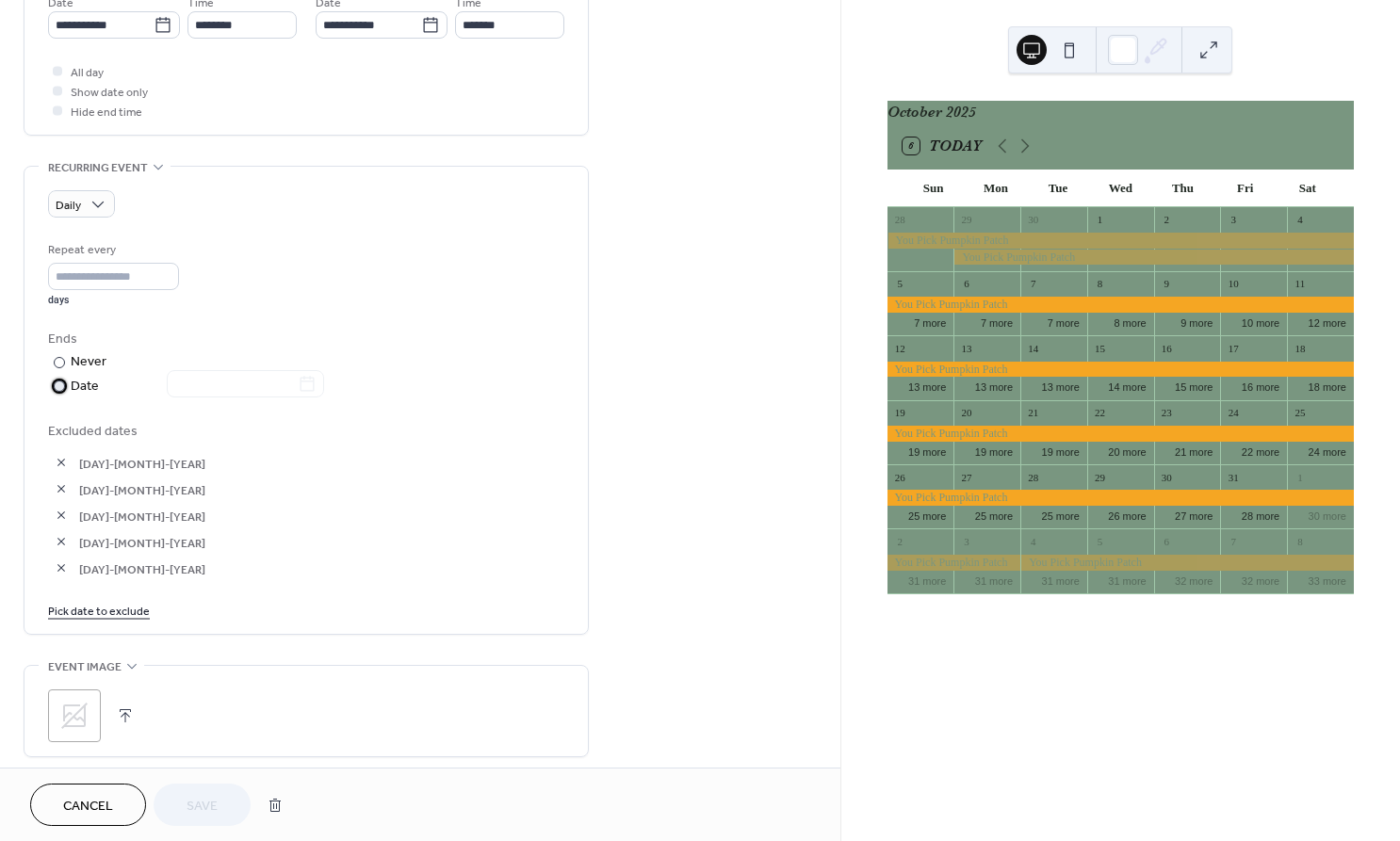 click at bounding box center (59, 386) 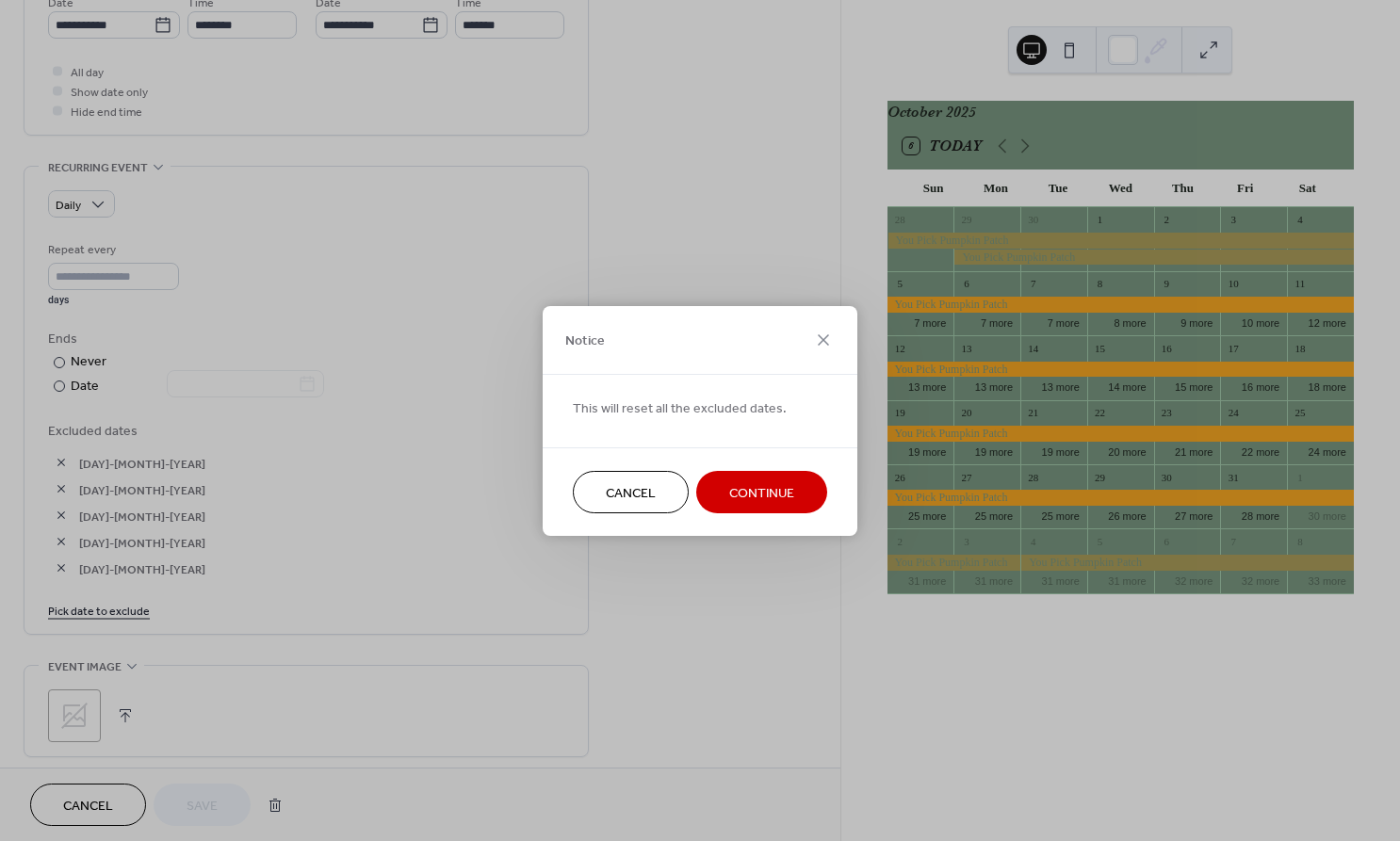 click on "Continue" at bounding box center [761, 493] 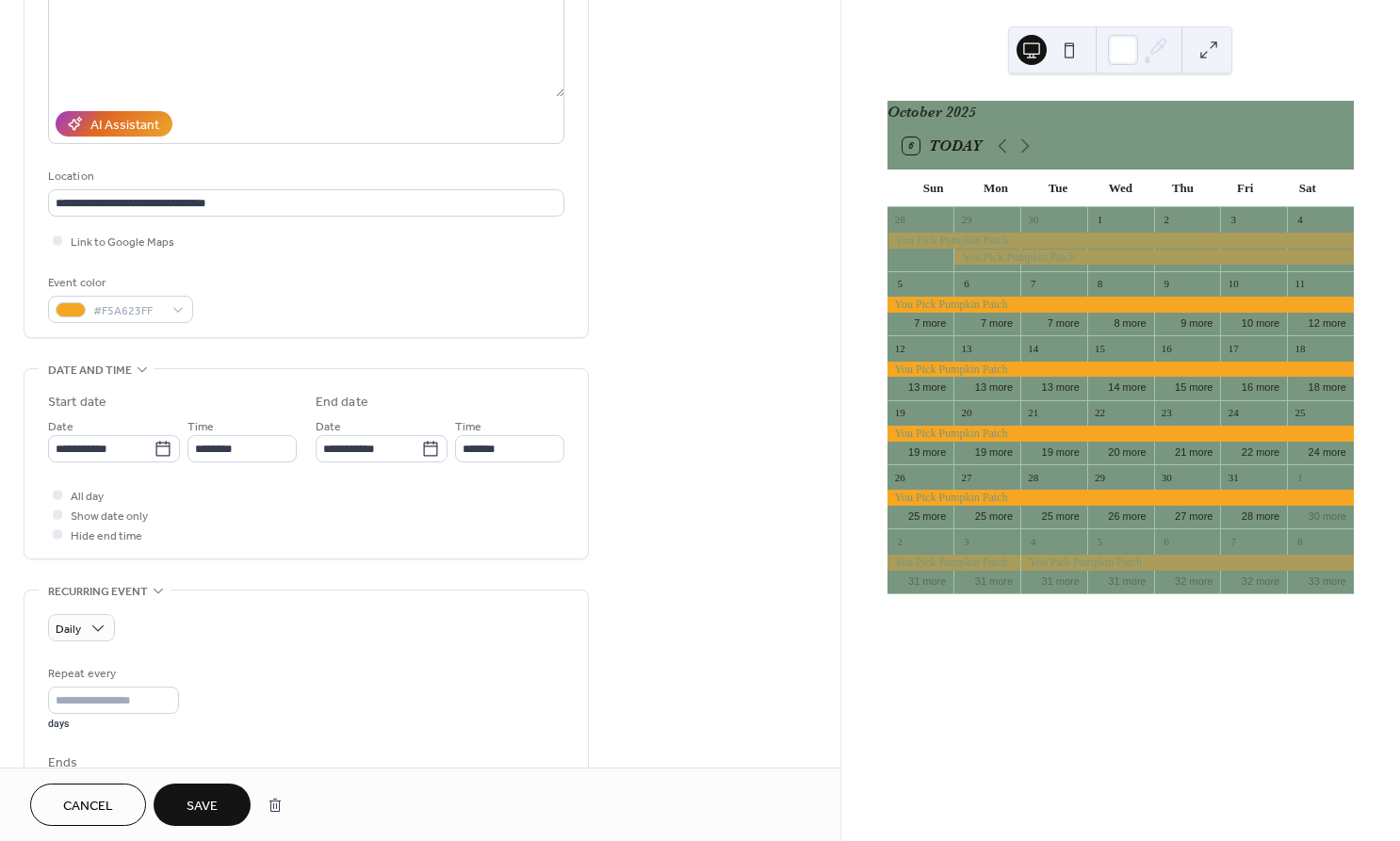 scroll, scrollTop: 247, scrollLeft: 0, axis: vertical 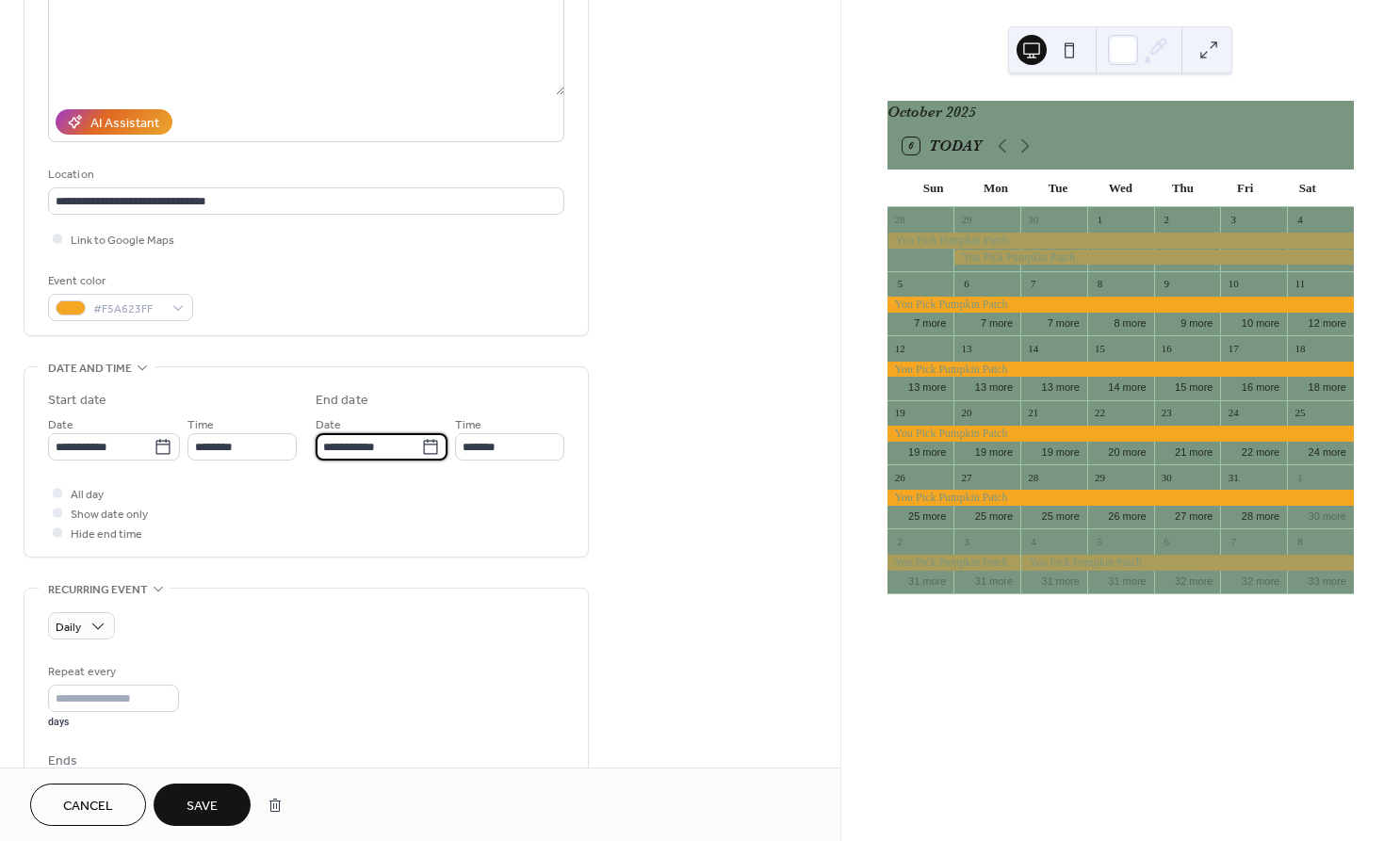 click on "**********" at bounding box center [368, 446] 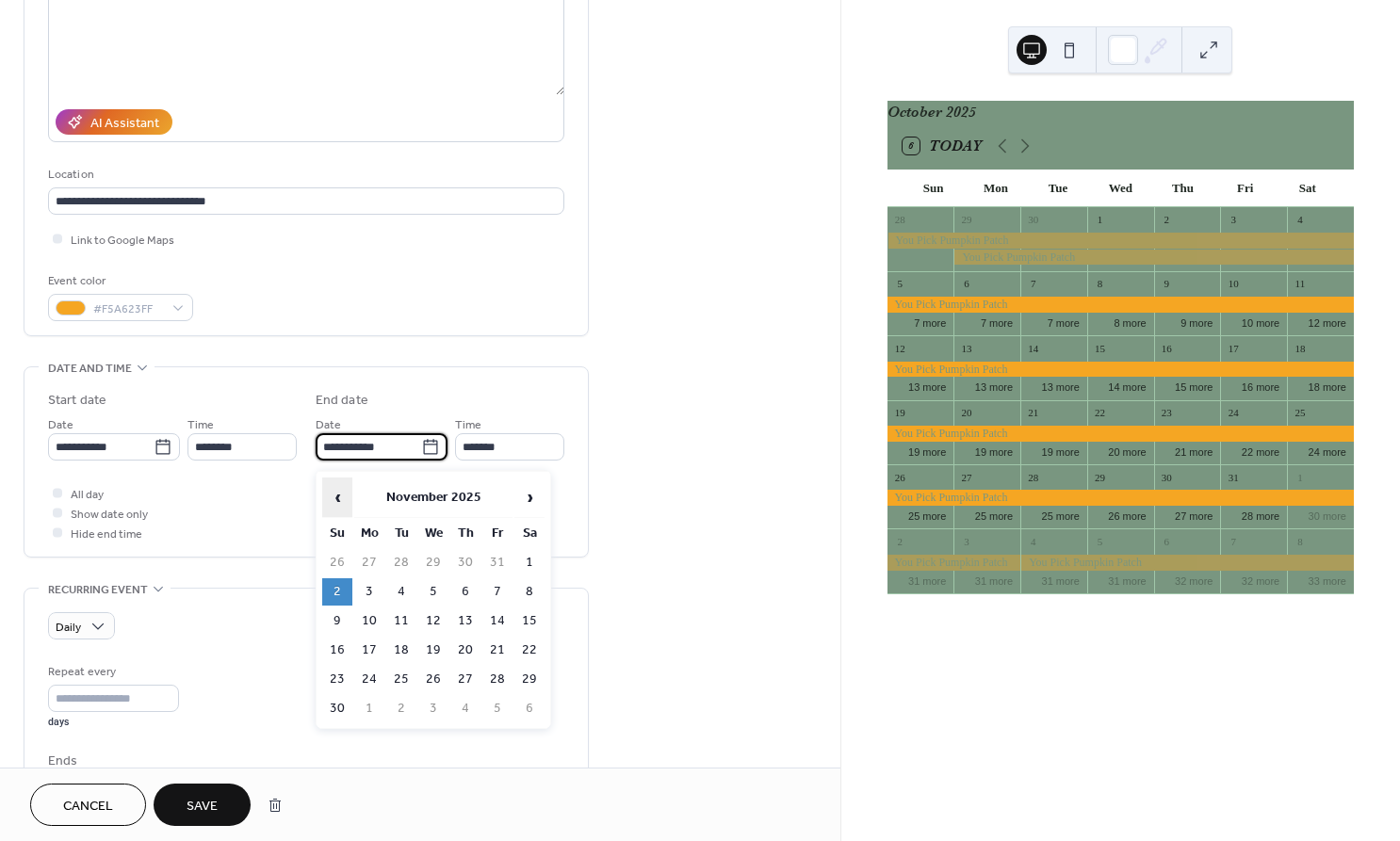 click on "‹" at bounding box center [337, 497] 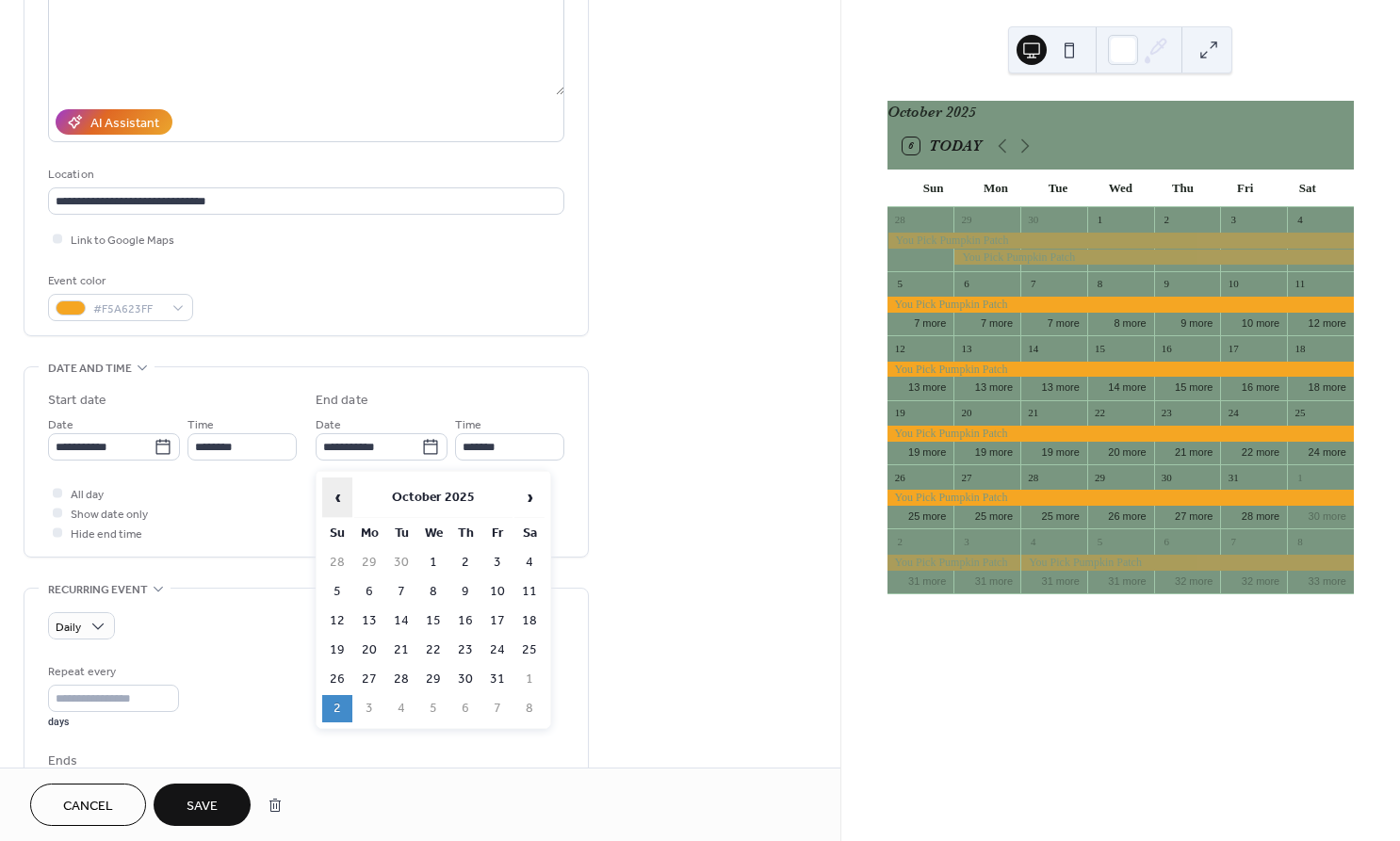 click on "‹" at bounding box center [337, 497] 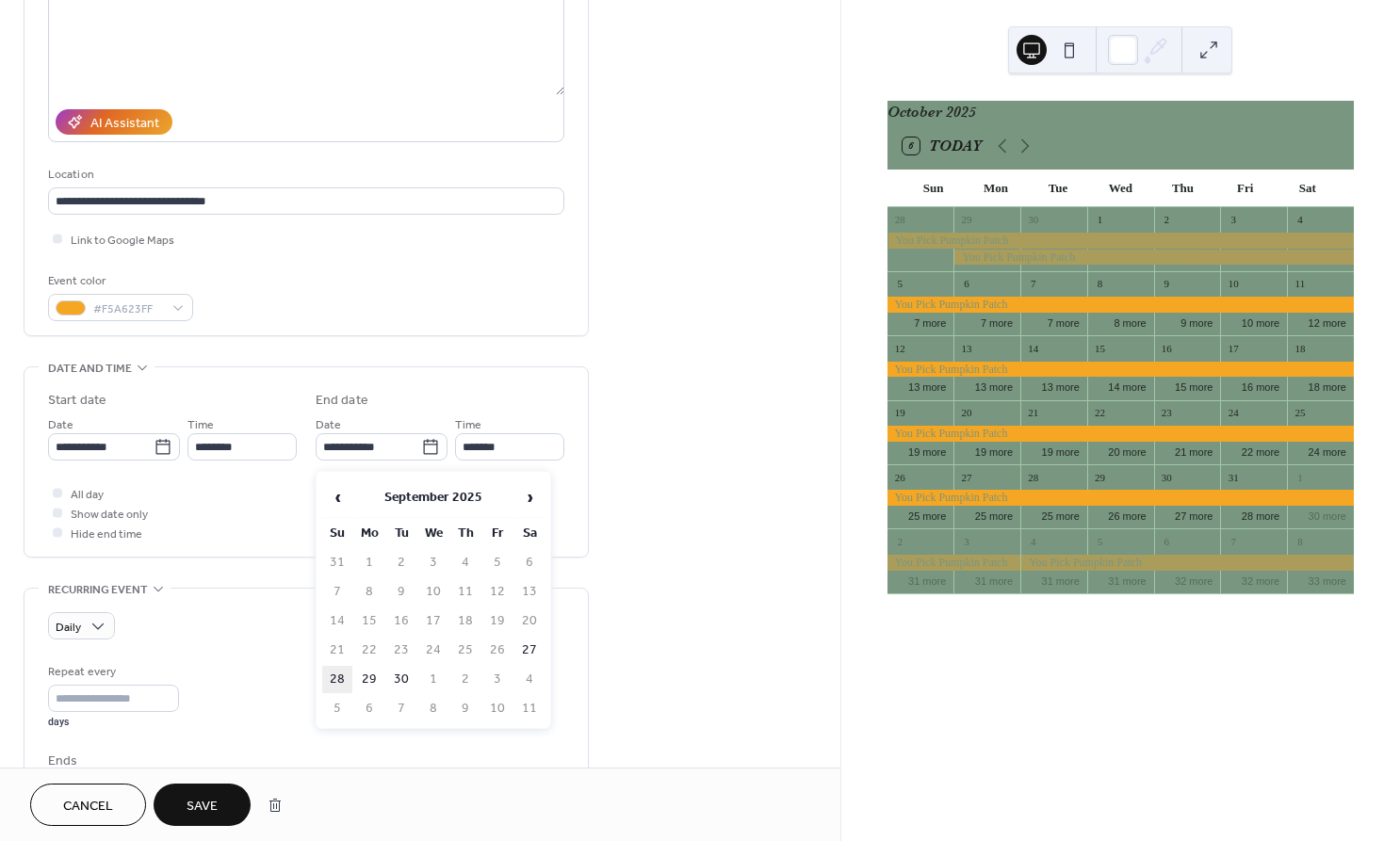 click on "28" at bounding box center [337, 679] 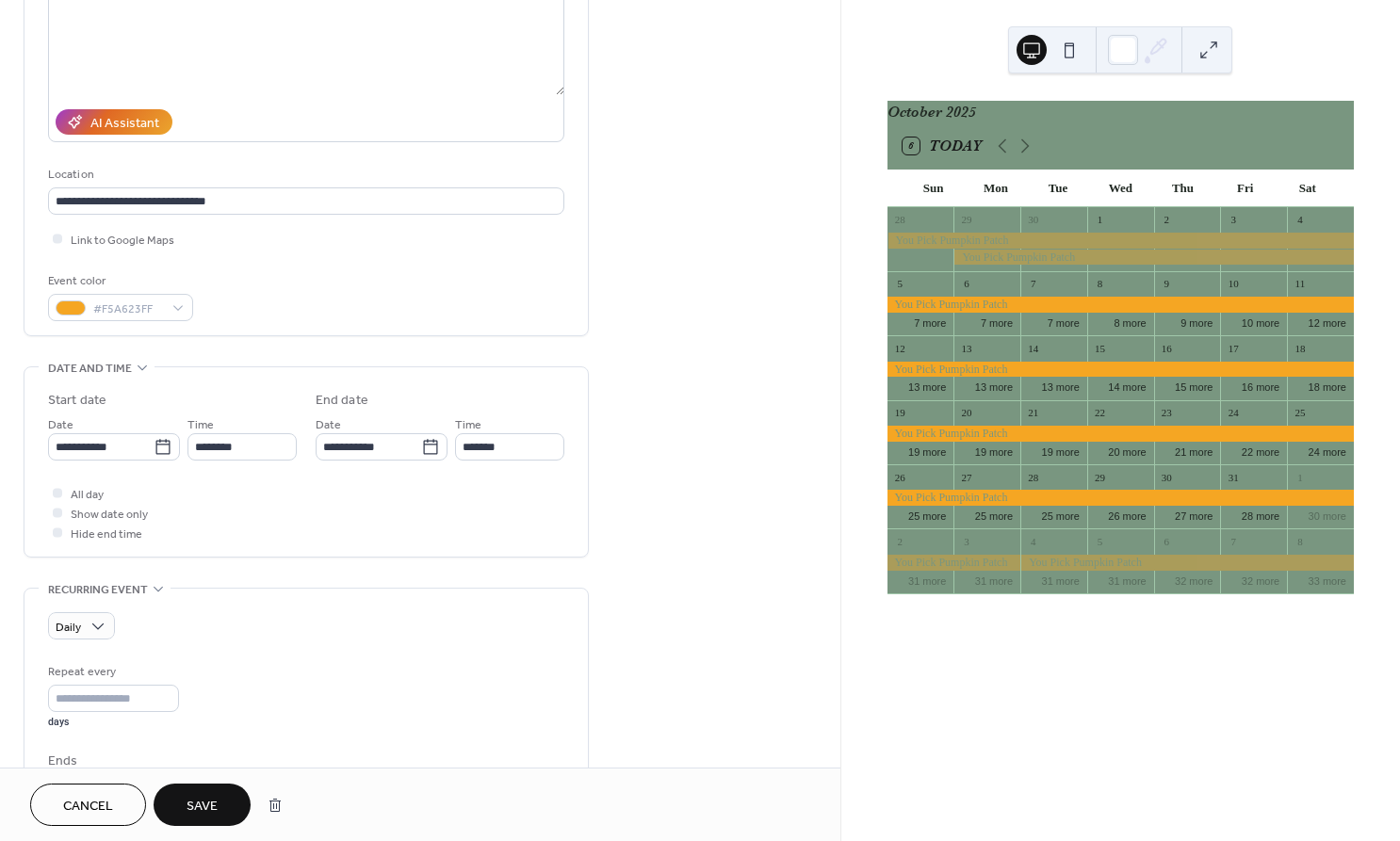 scroll, scrollTop: 246, scrollLeft: 0, axis: vertical 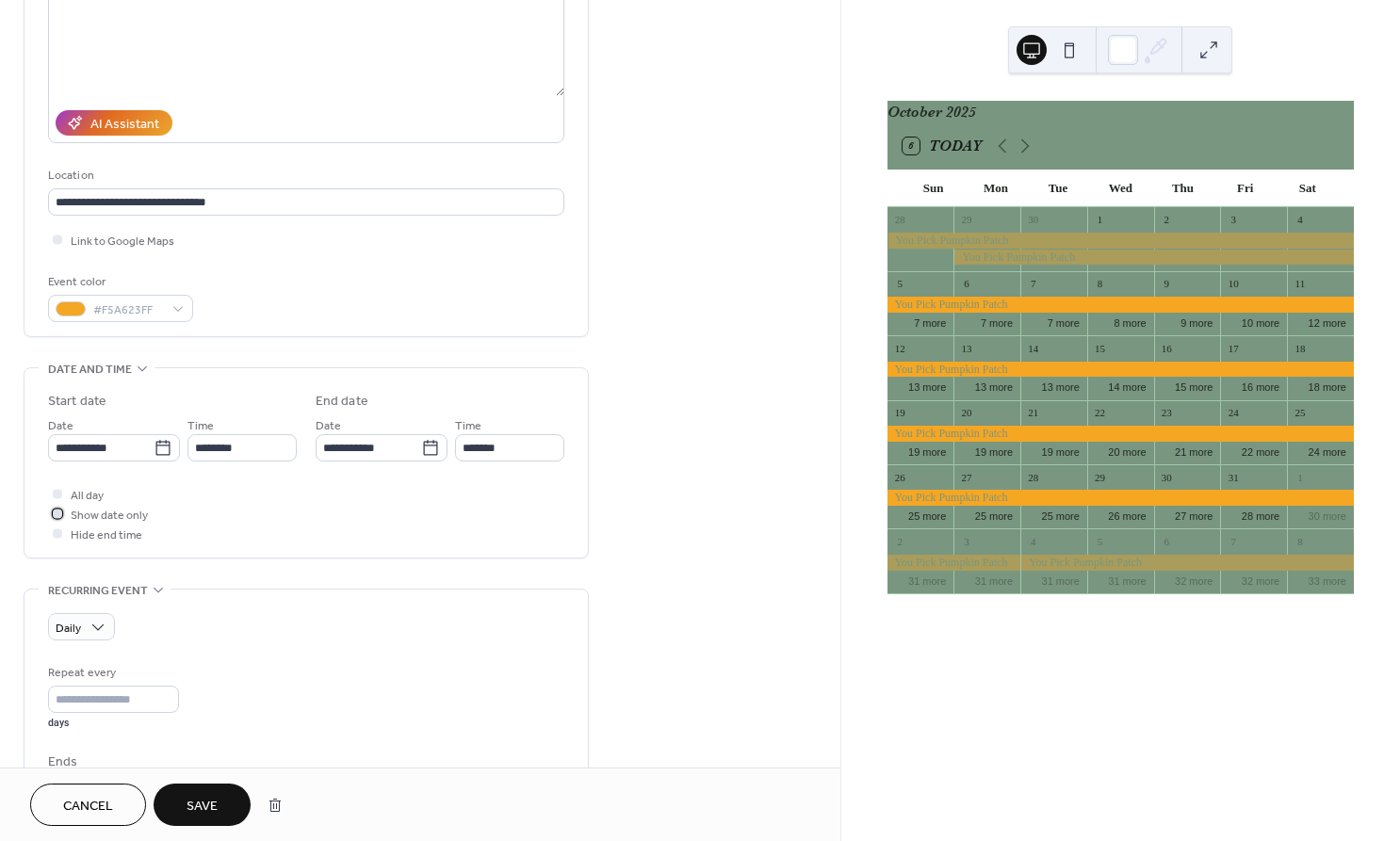 click at bounding box center (57, 513) 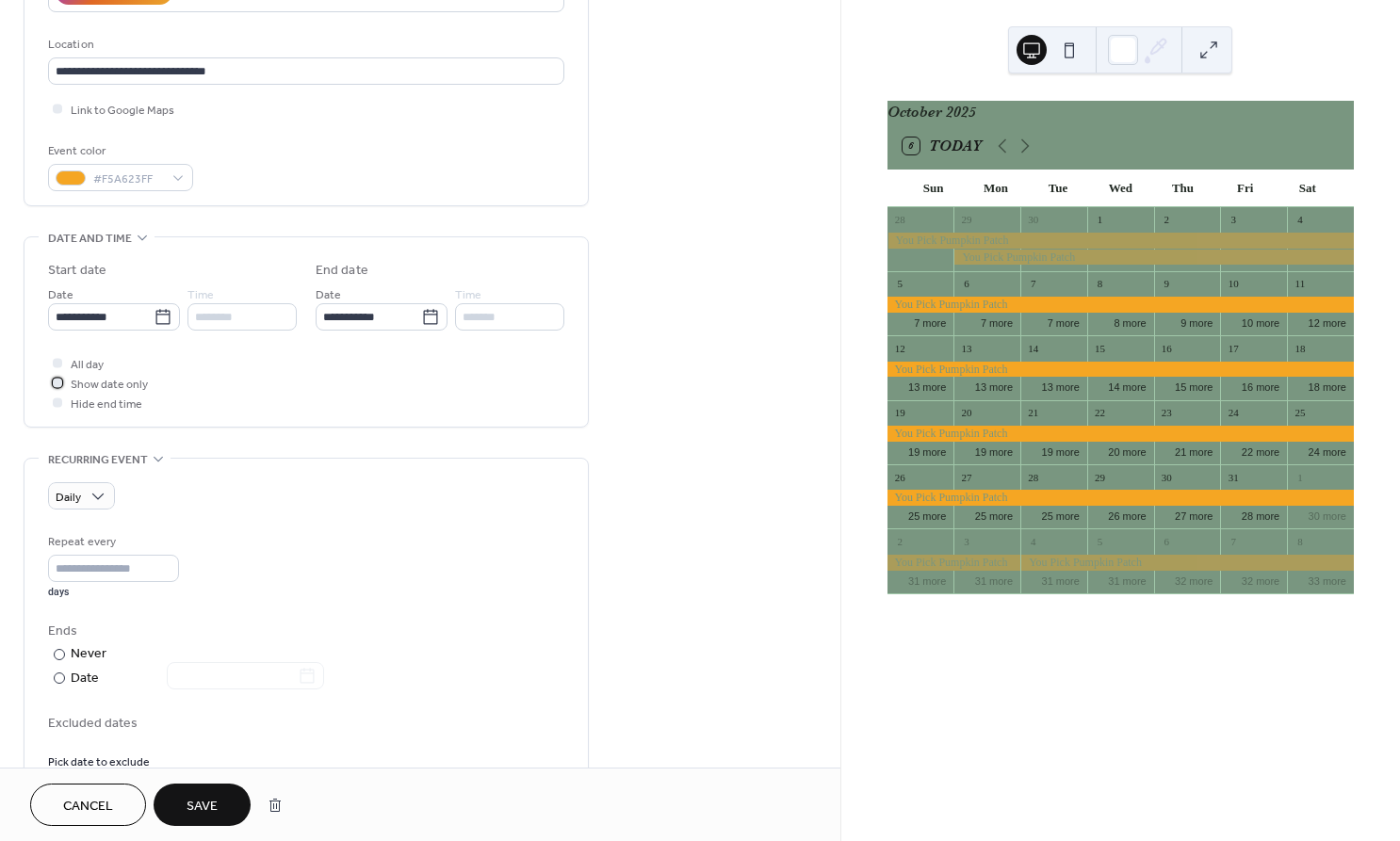 scroll, scrollTop: 438, scrollLeft: 0, axis: vertical 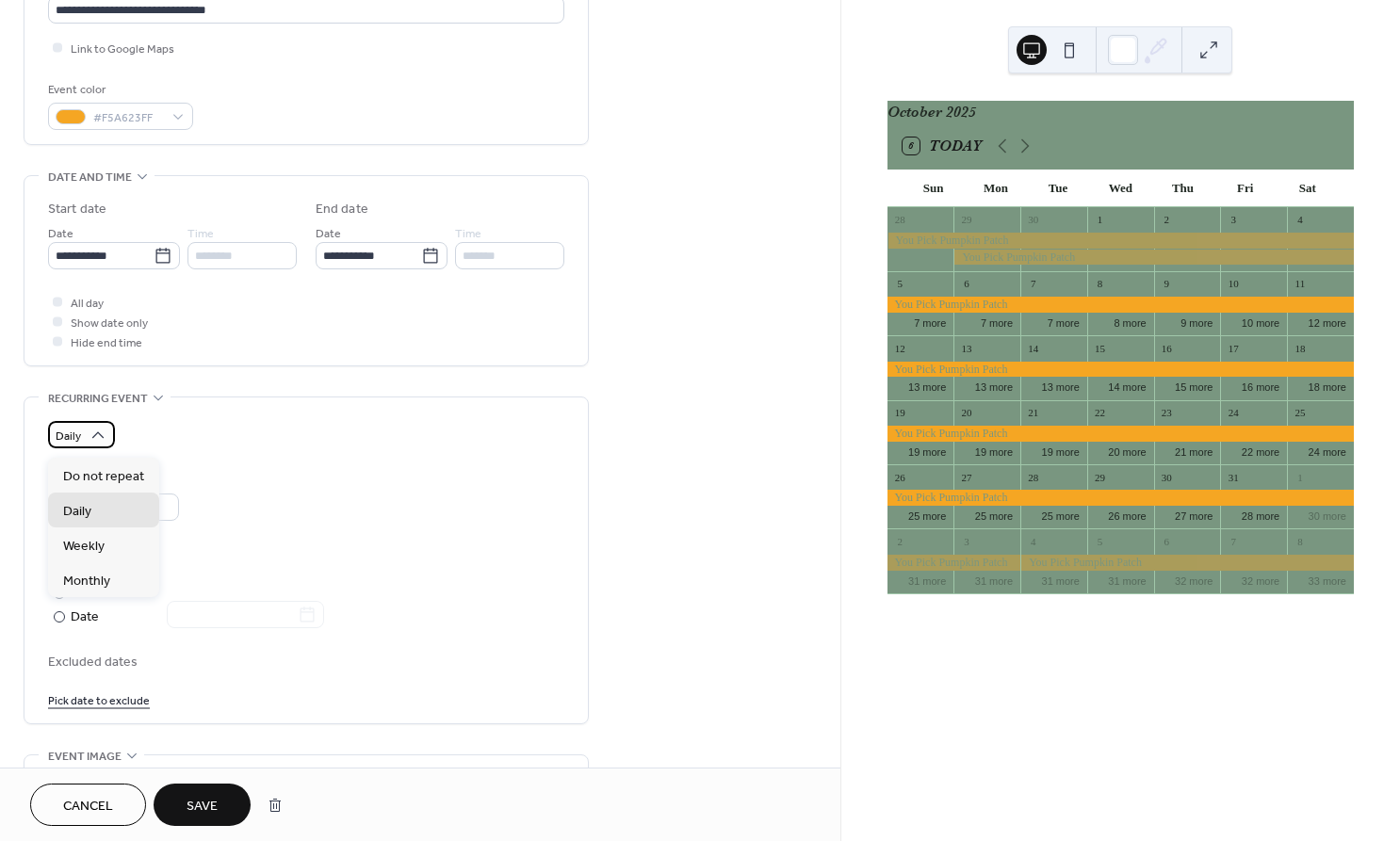 click on "Daily" at bounding box center [81, 434] 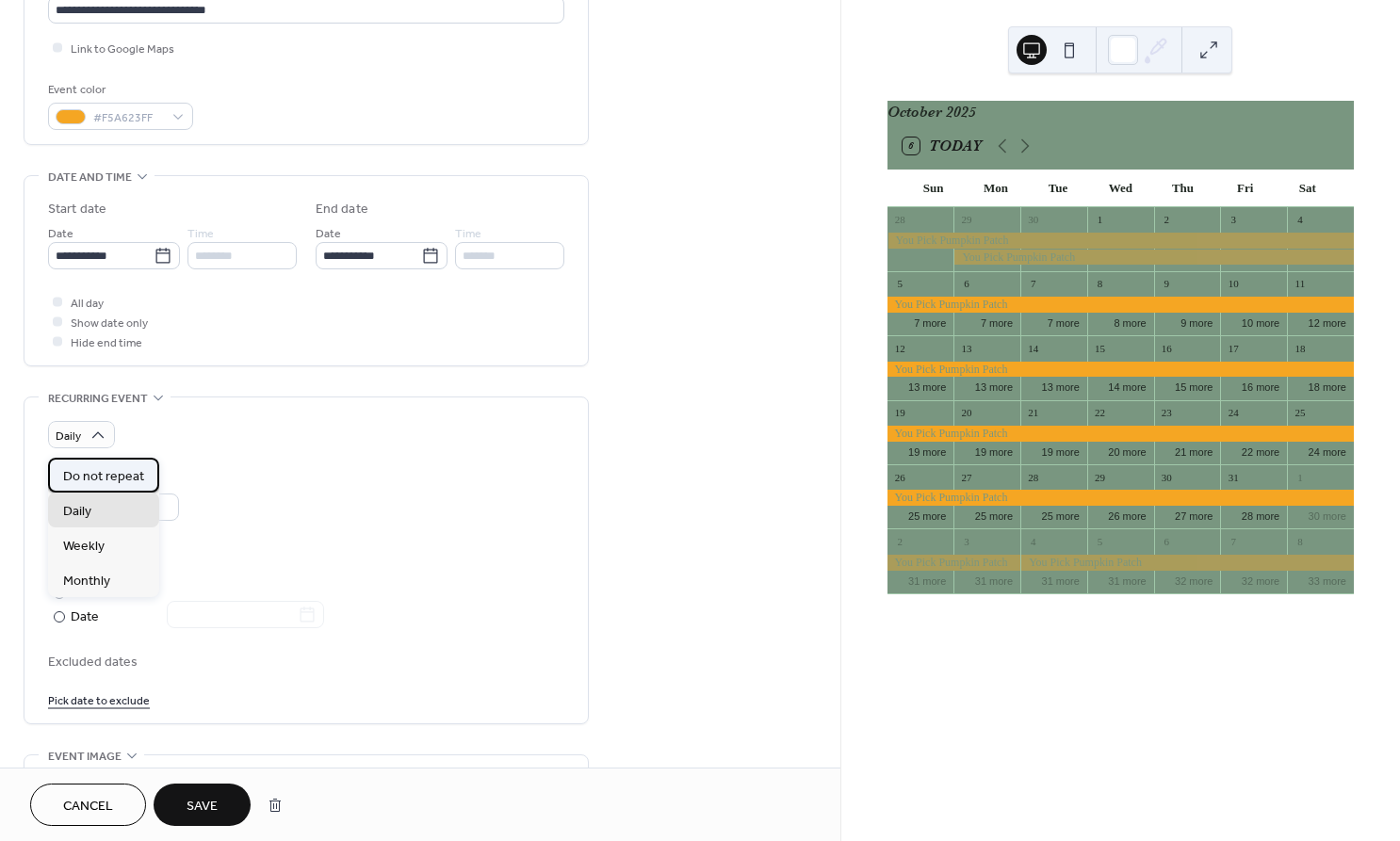 click on "Do not repeat" at bounding box center [104, 477] 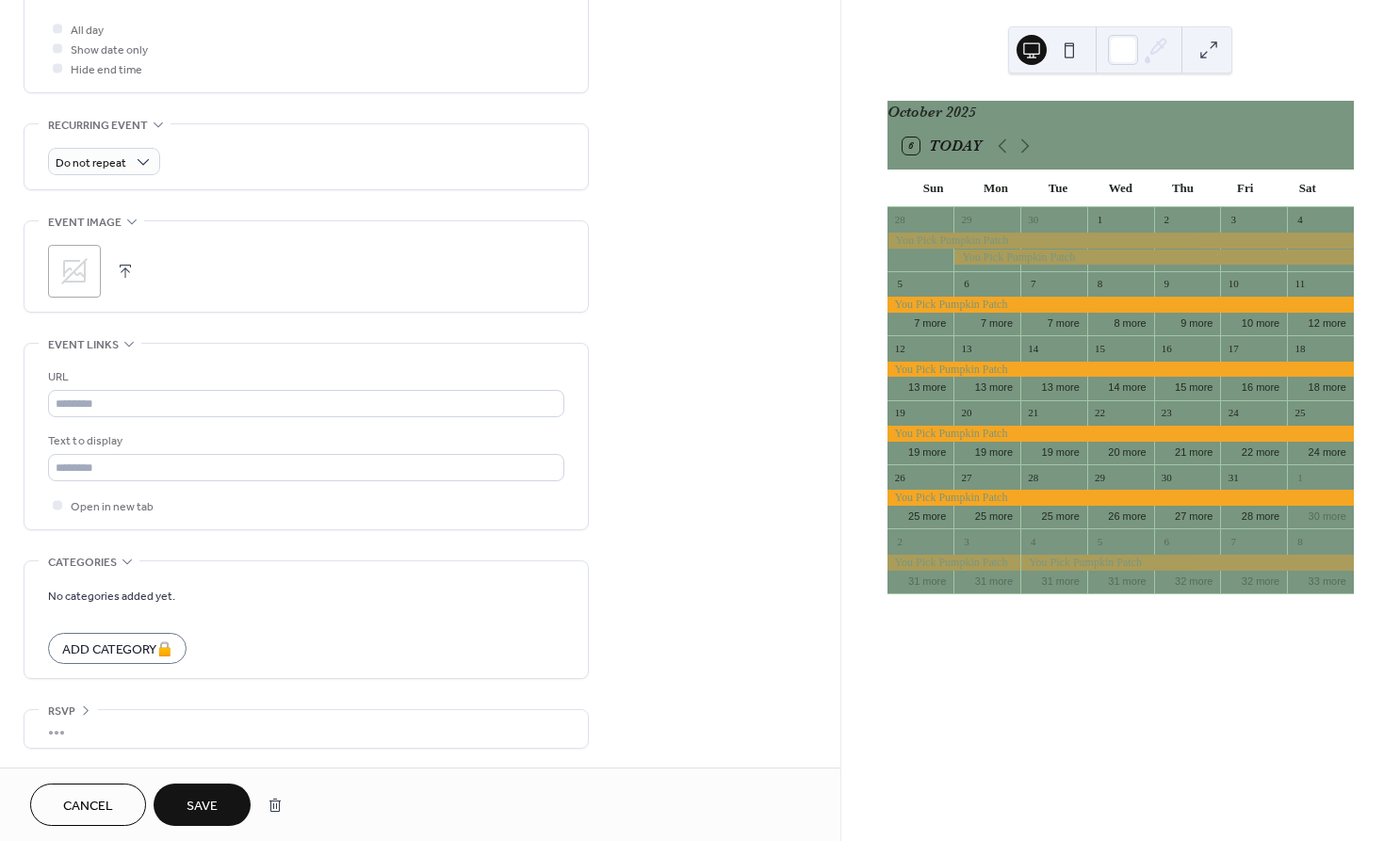 scroll, scrollTop: 720, scrollLeft: 0, axis: vertical 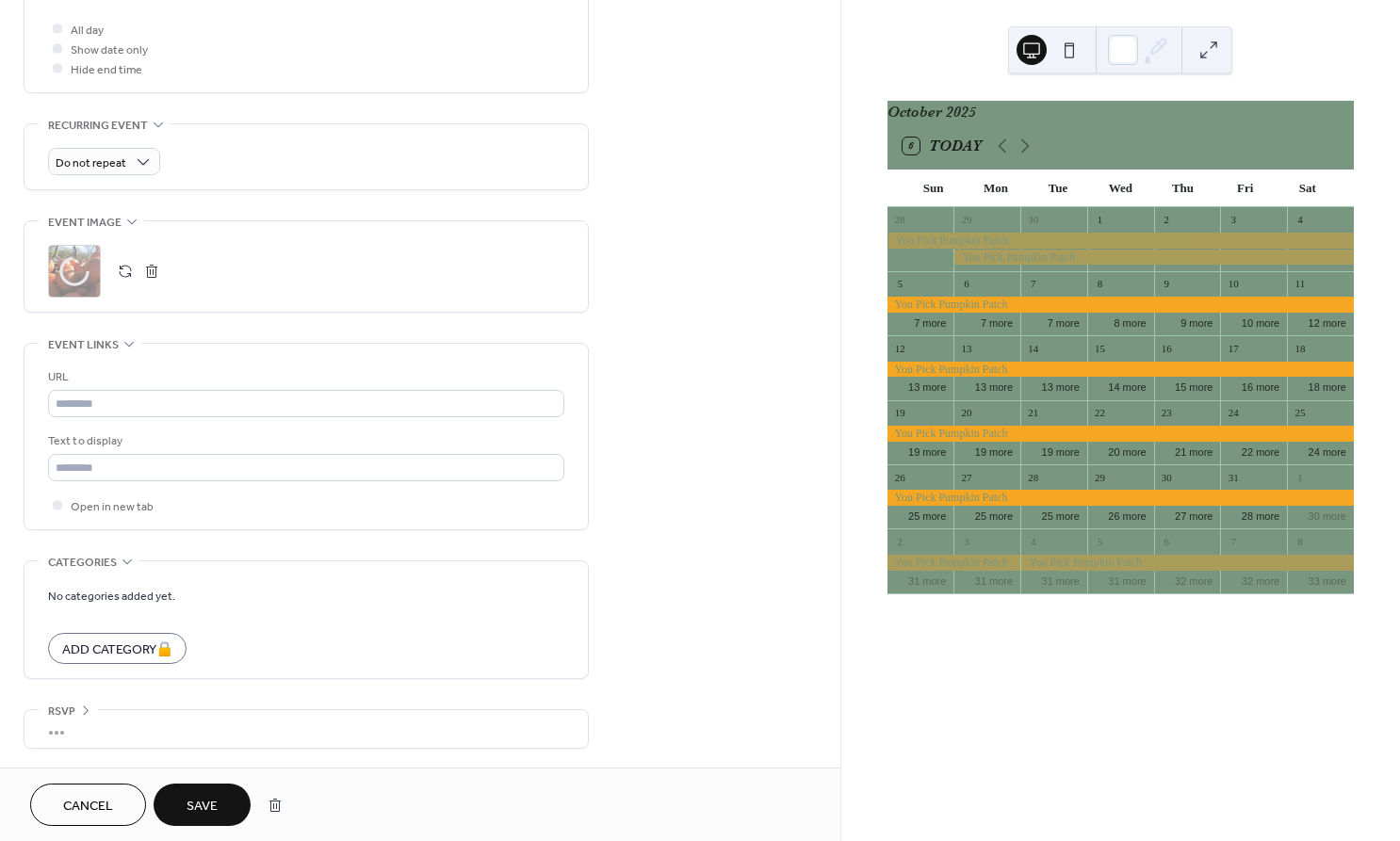 click on "Save" at bounding box center [202, 806] 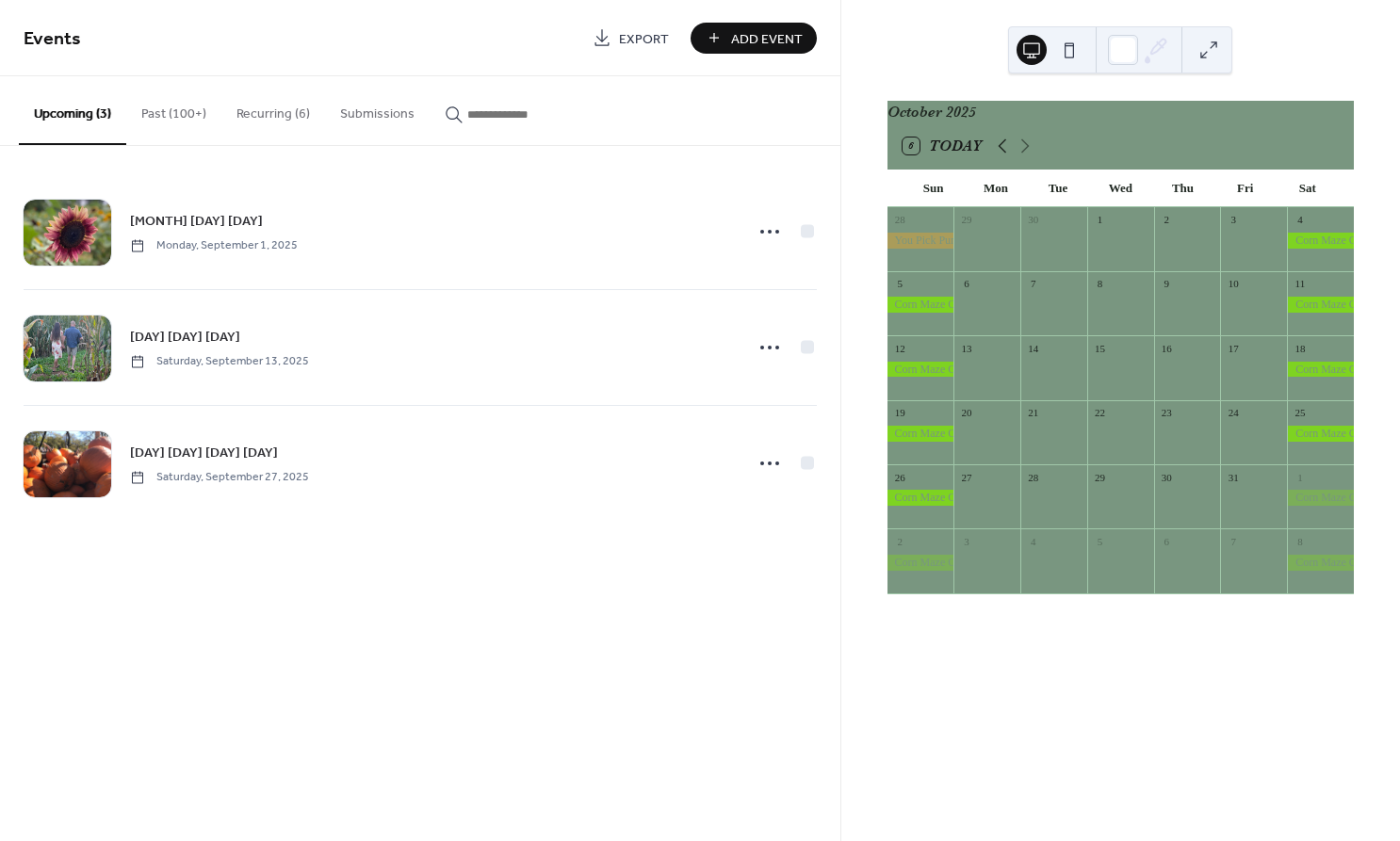 click 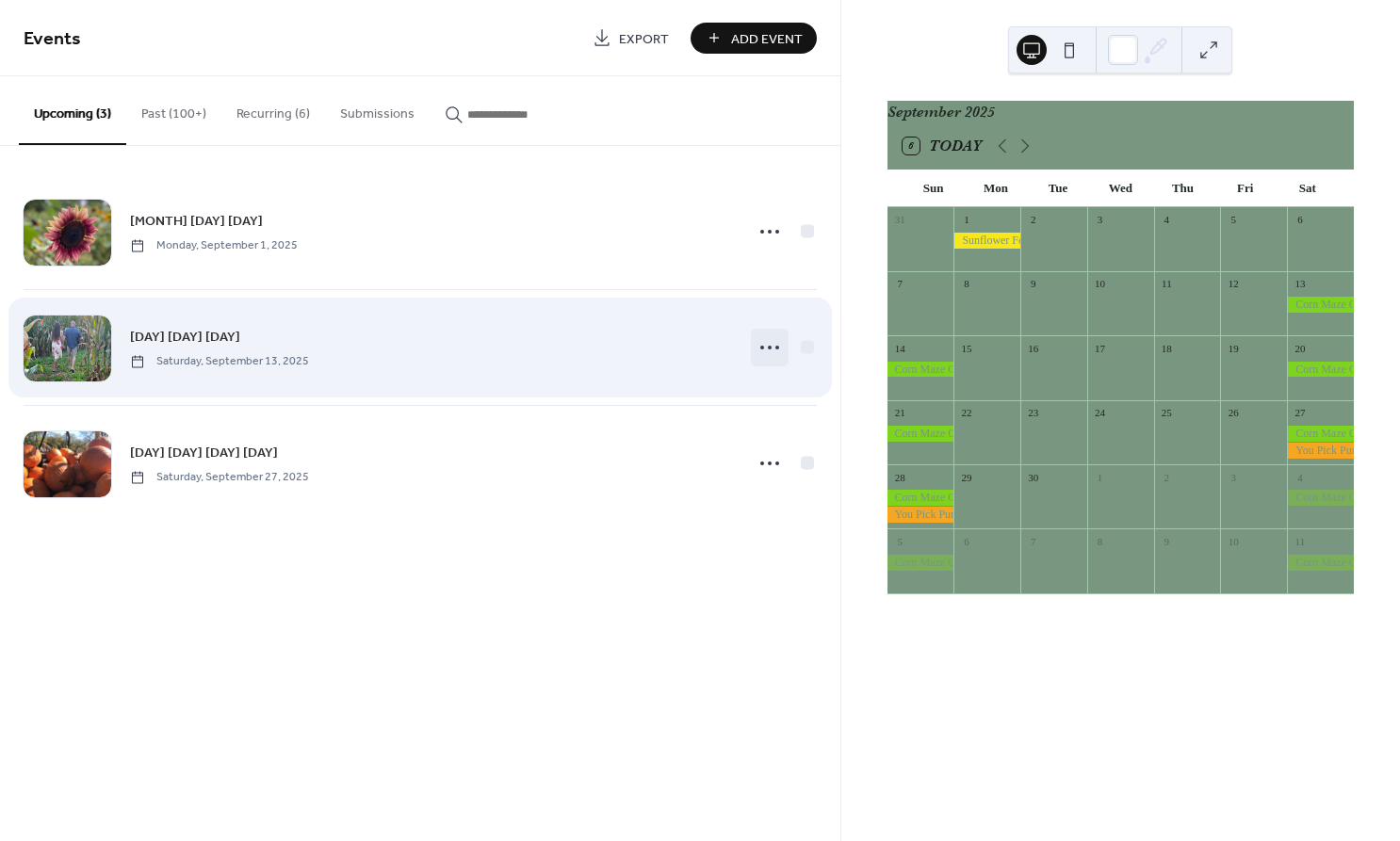 click 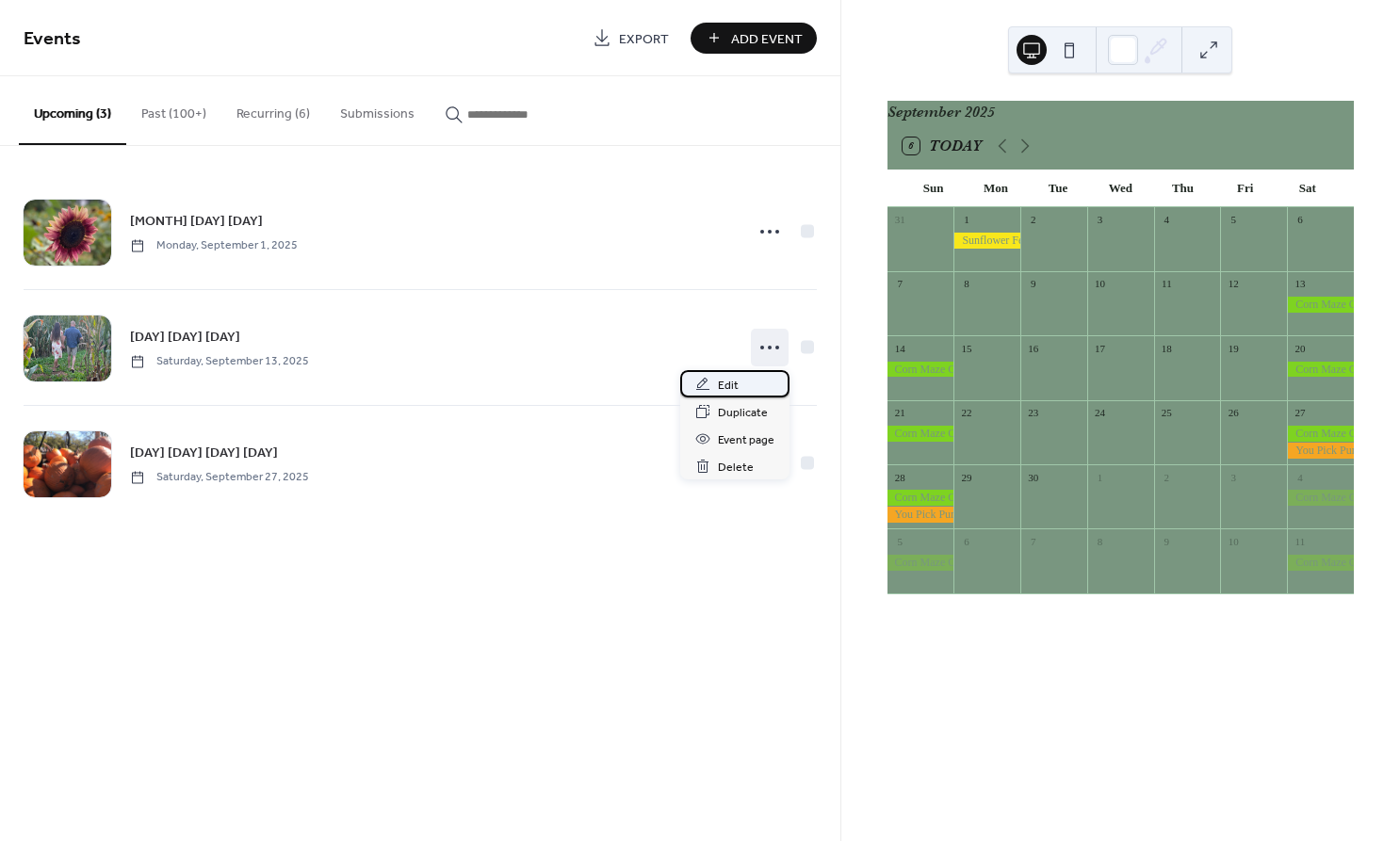 click on "Edit" at bounding box center (735, 383) 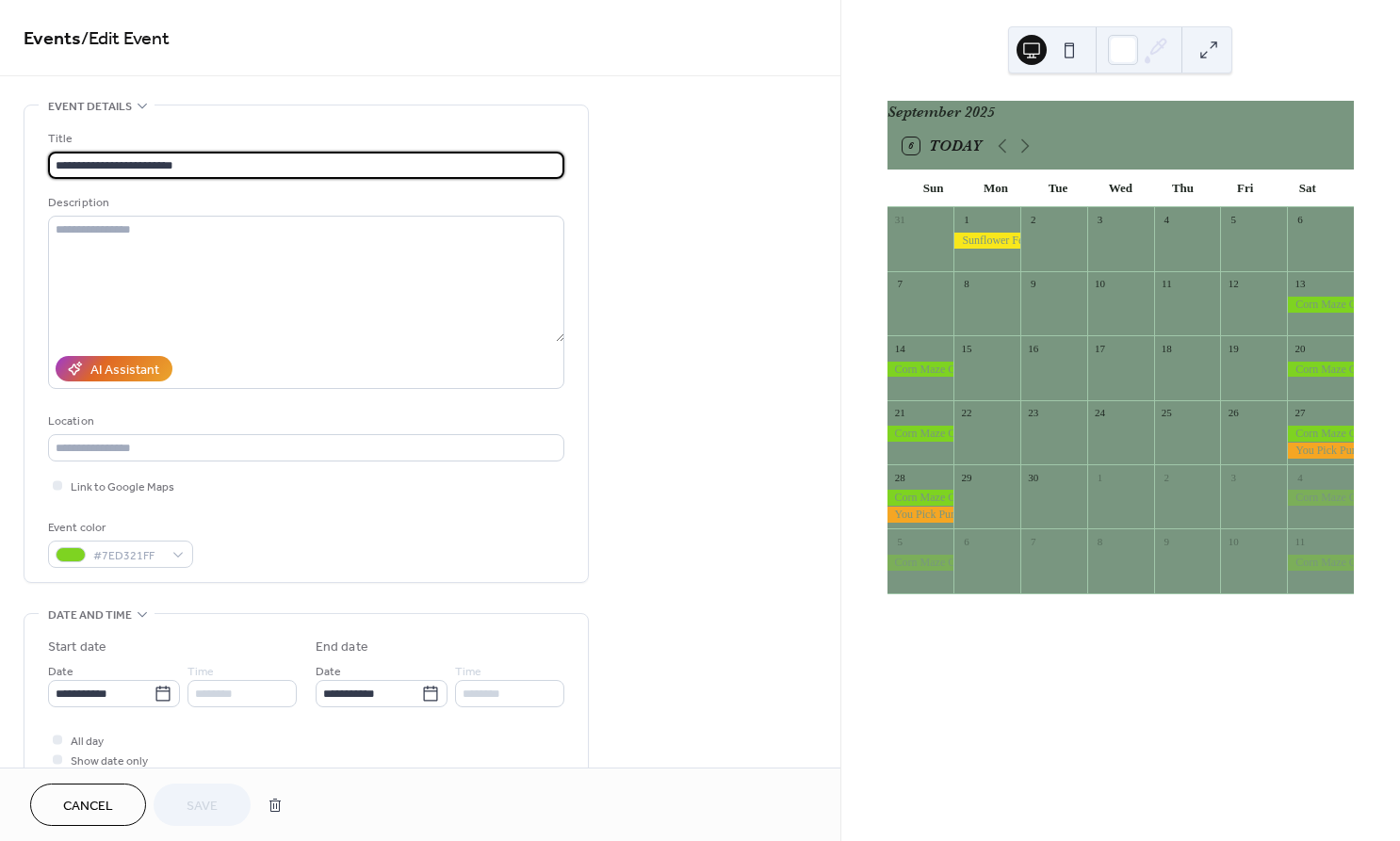 drag, startPoint x: 111, startPoint y: 170, endPoint x: 240, endPoint y: 170, distance: 129 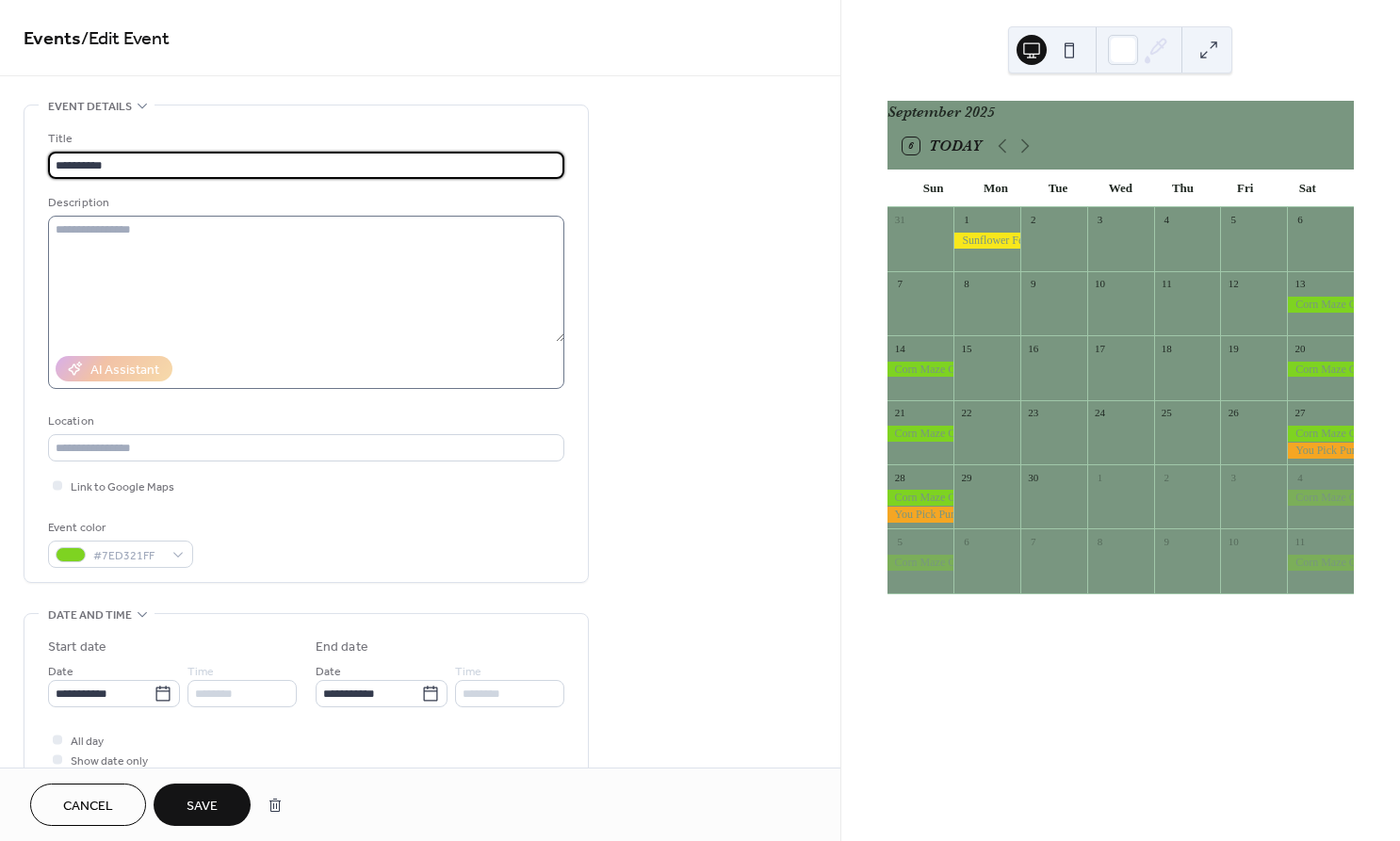 type on "*********" 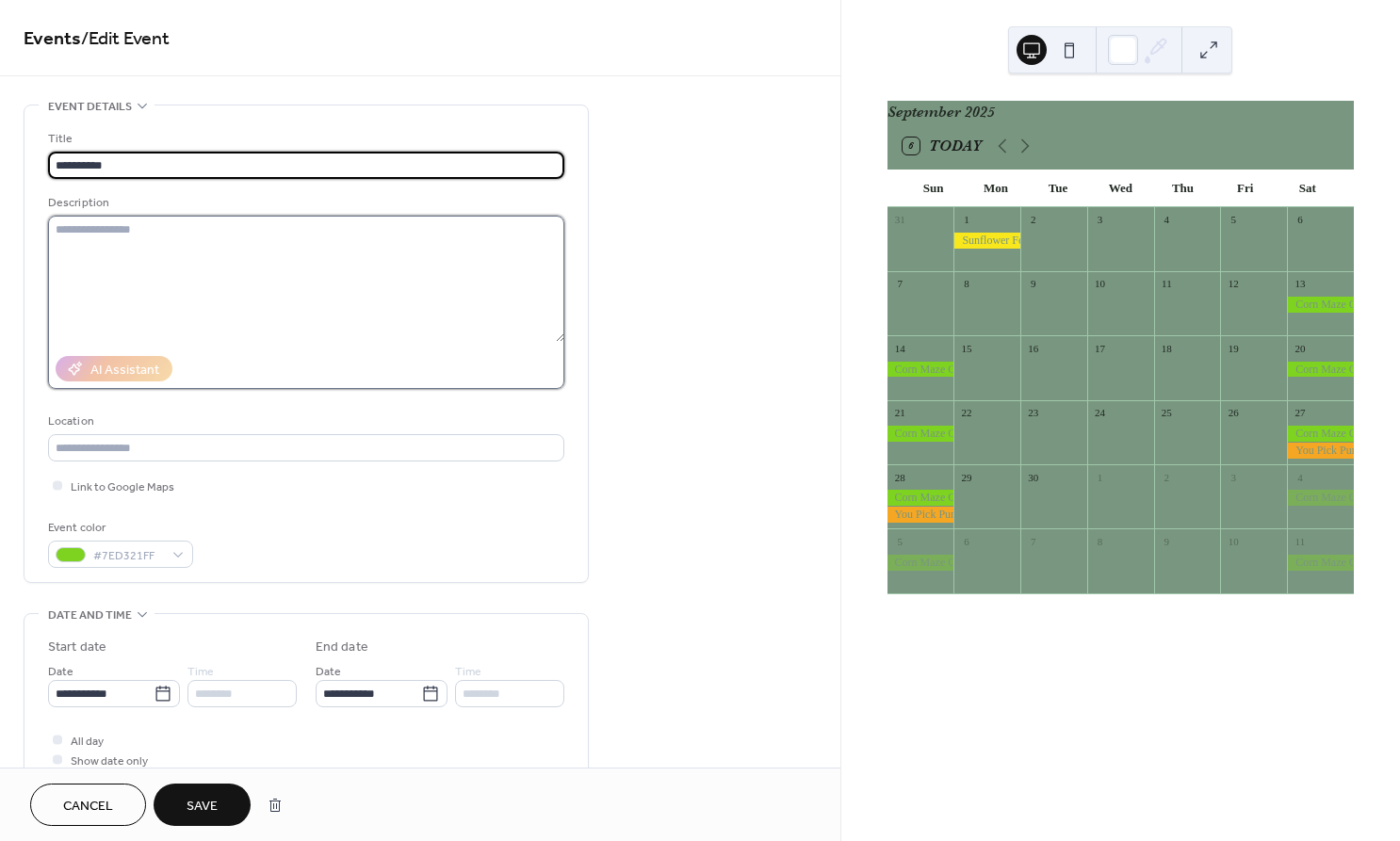 click at bounding box center (306, 279) 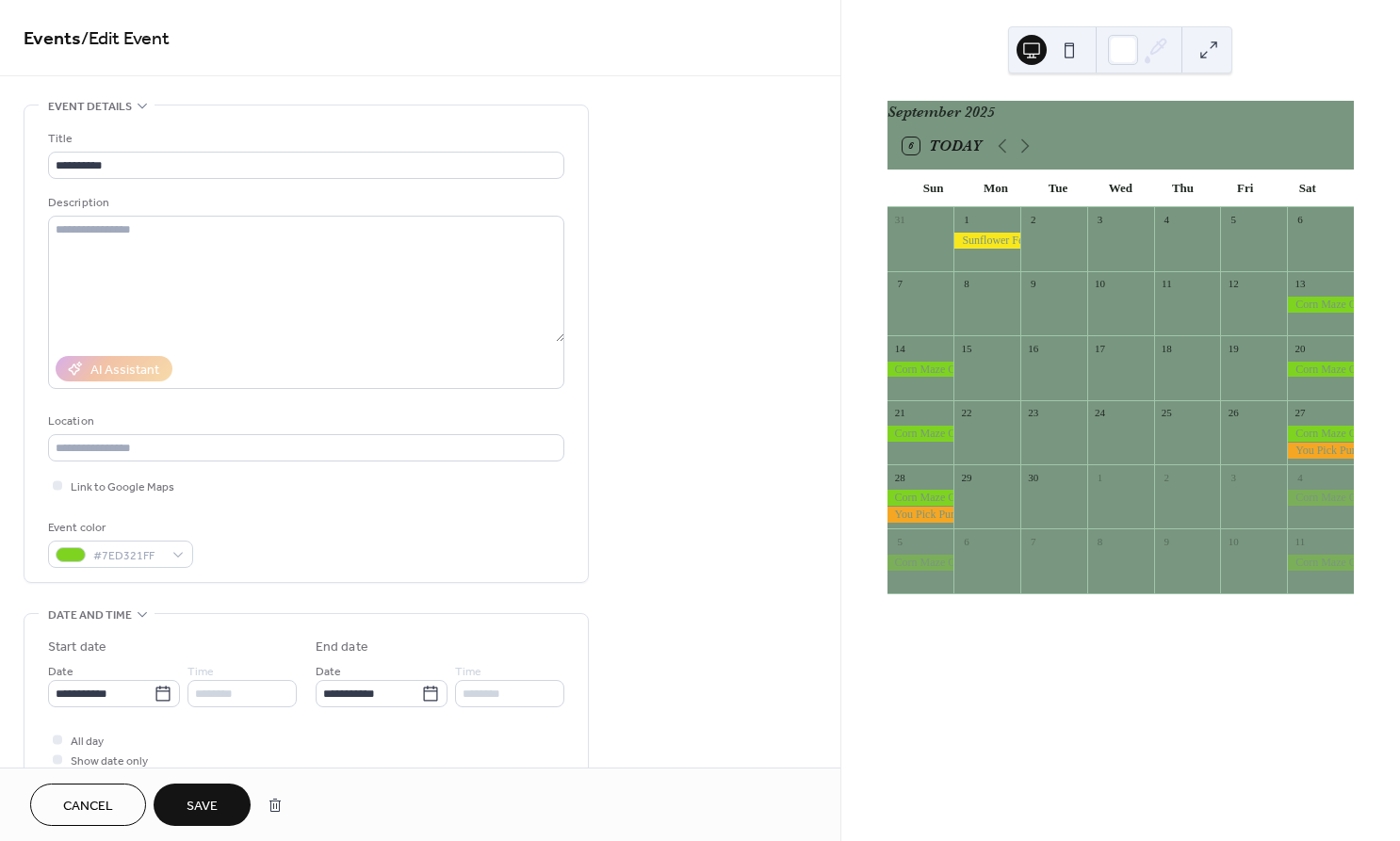 click on "Save" at bounding box center (202, 806) 